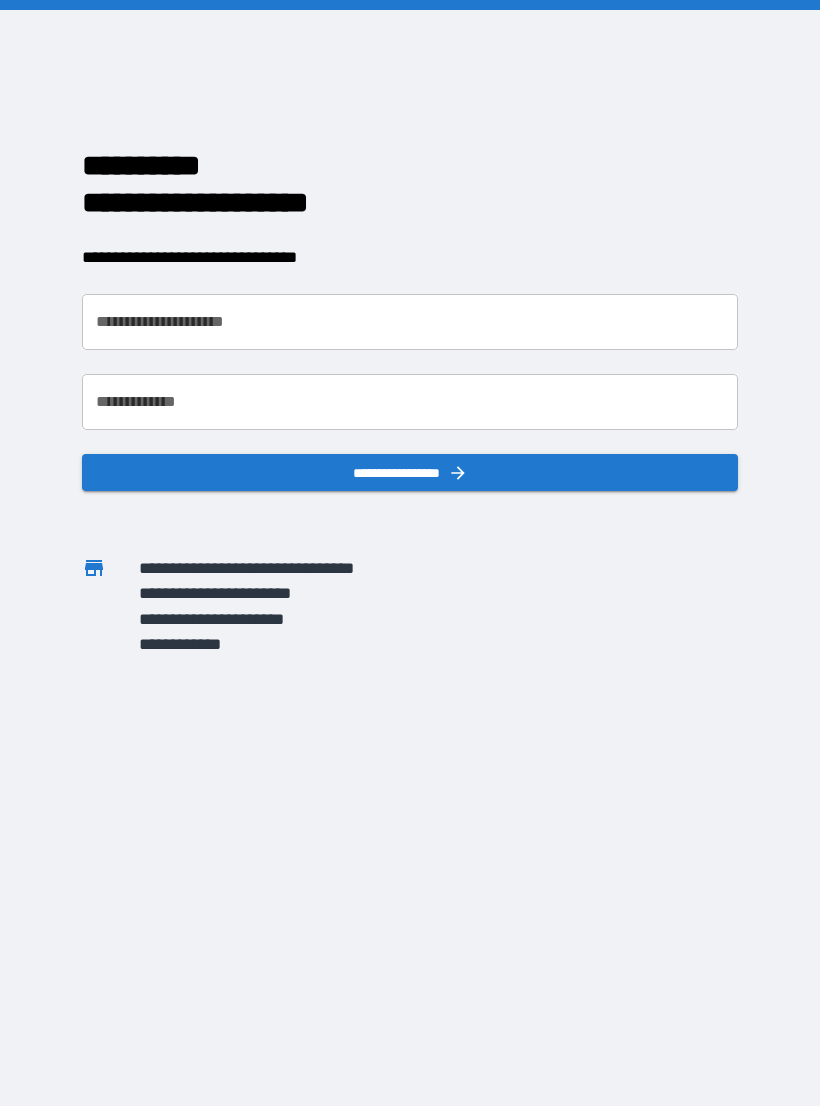 scroll, scrollTop: 0, scrollLeft: 0, axis: both 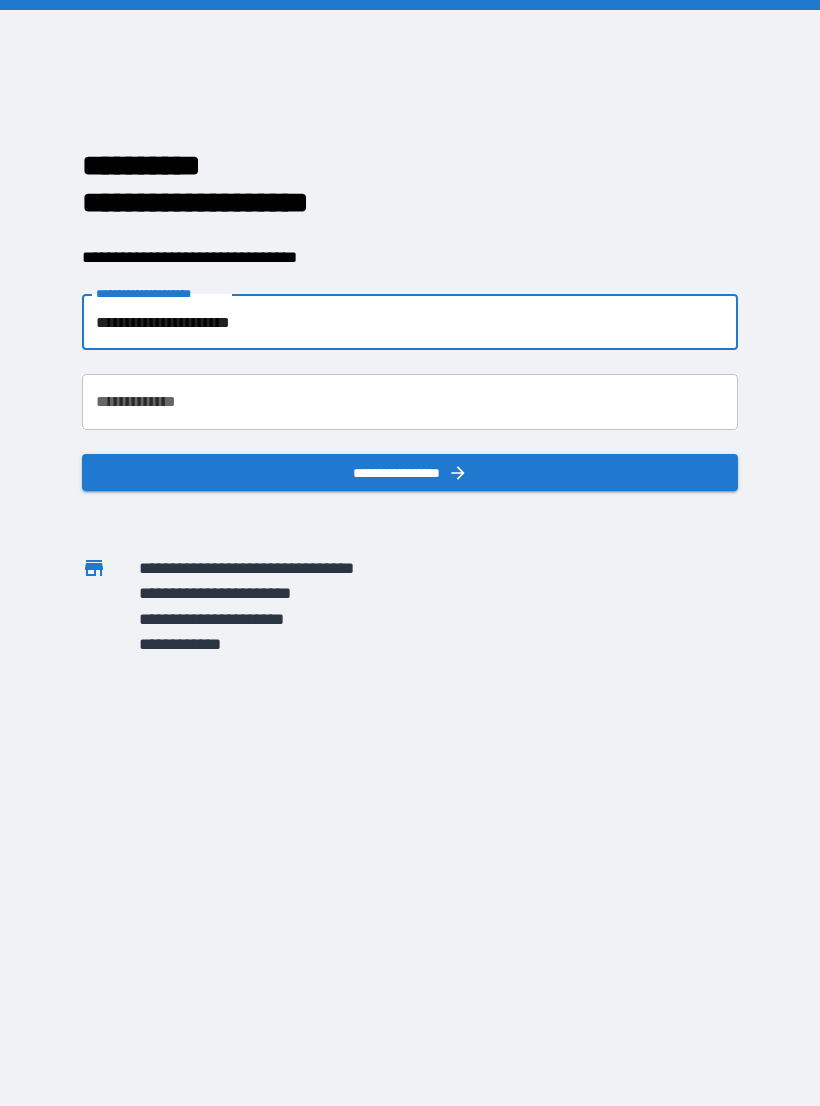 type on "**********" 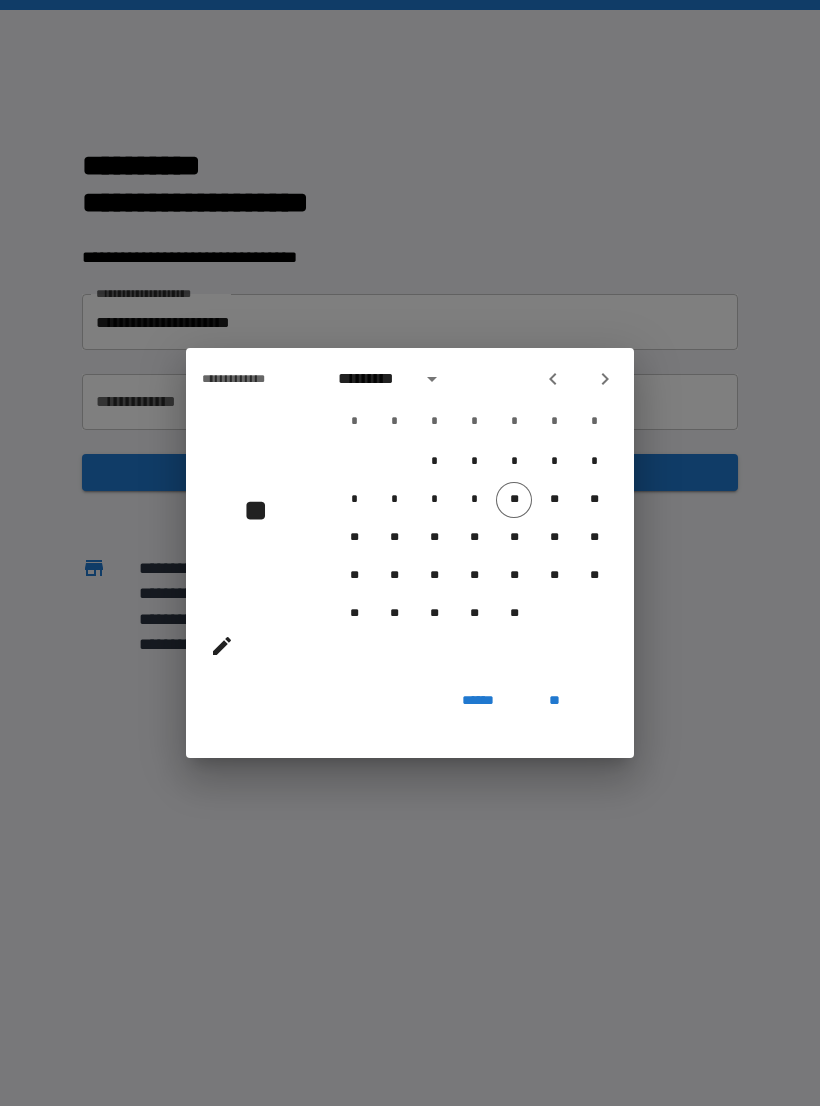 click on "**" at bounding box center [250, 530] 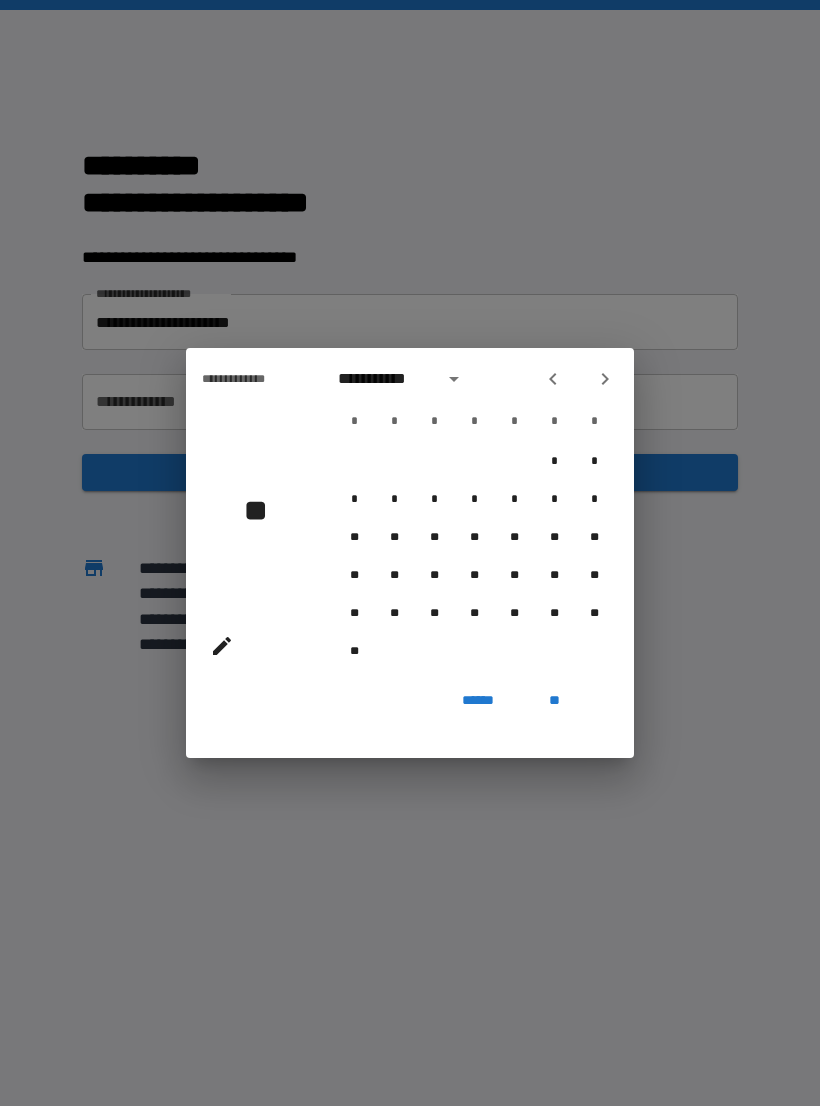 click 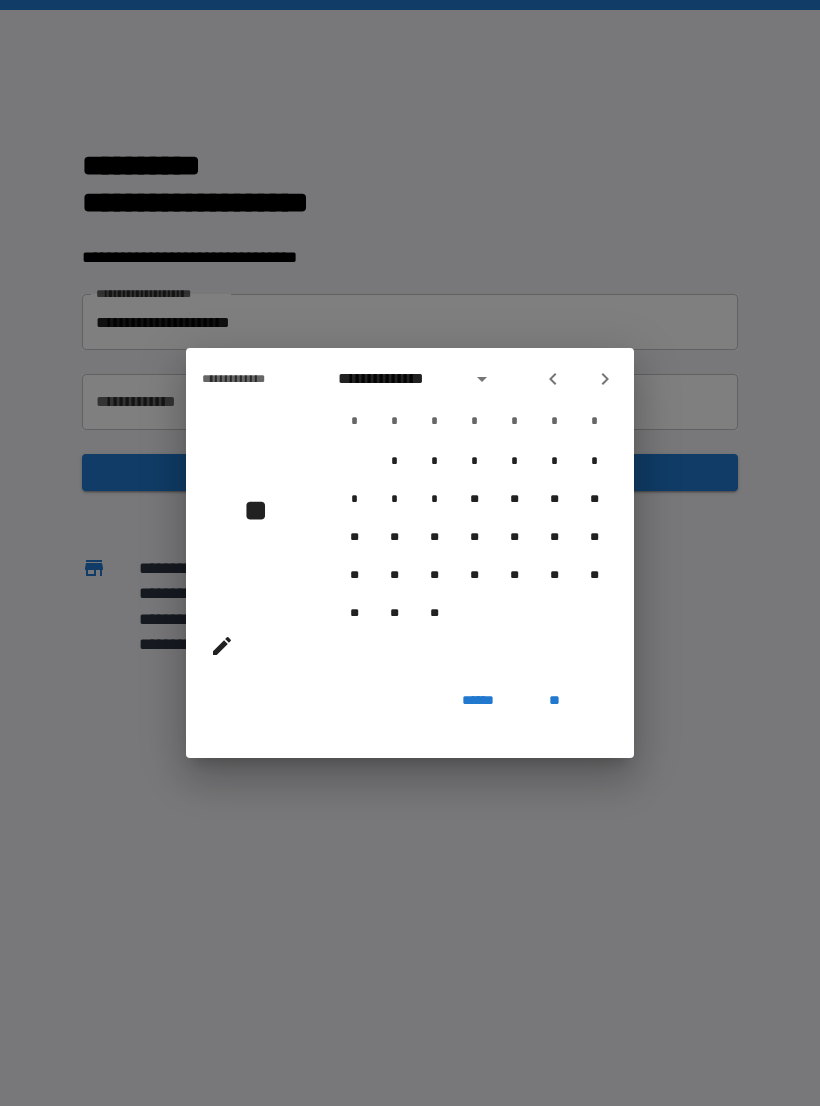 click 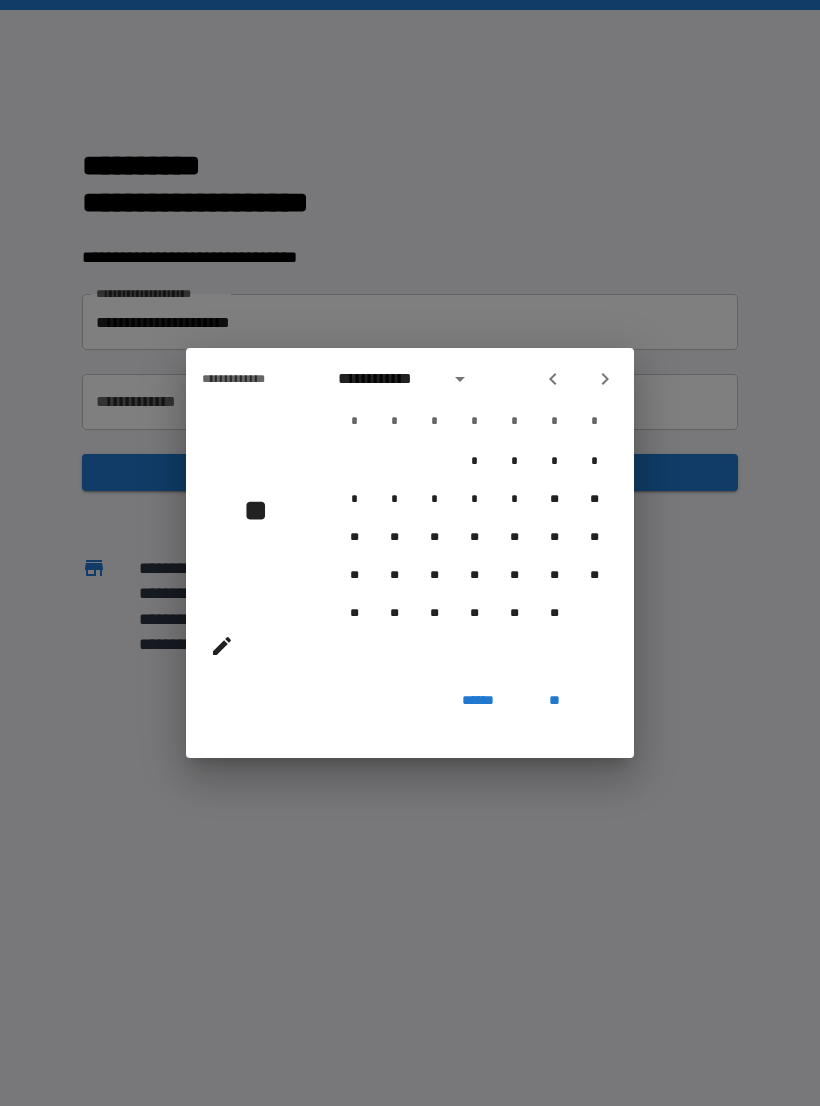 click 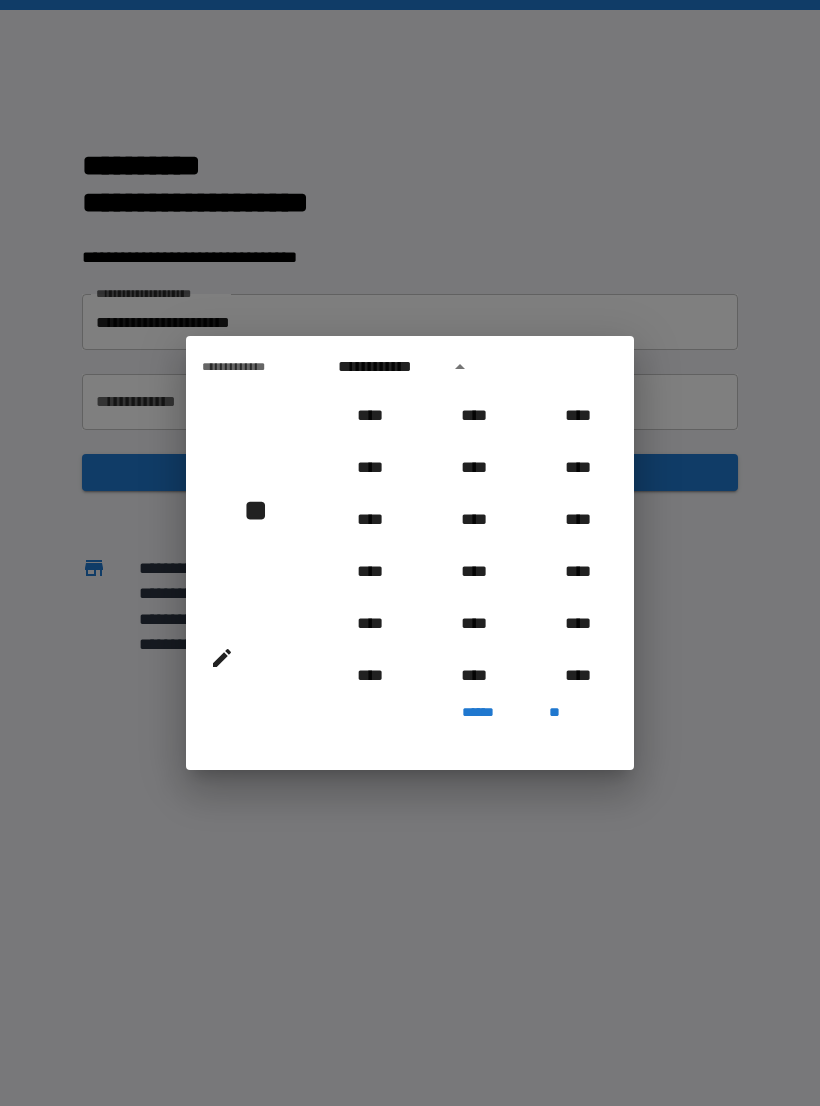 scroll, scrollTop: 2006, scrollLeft: 0, axis: vertical 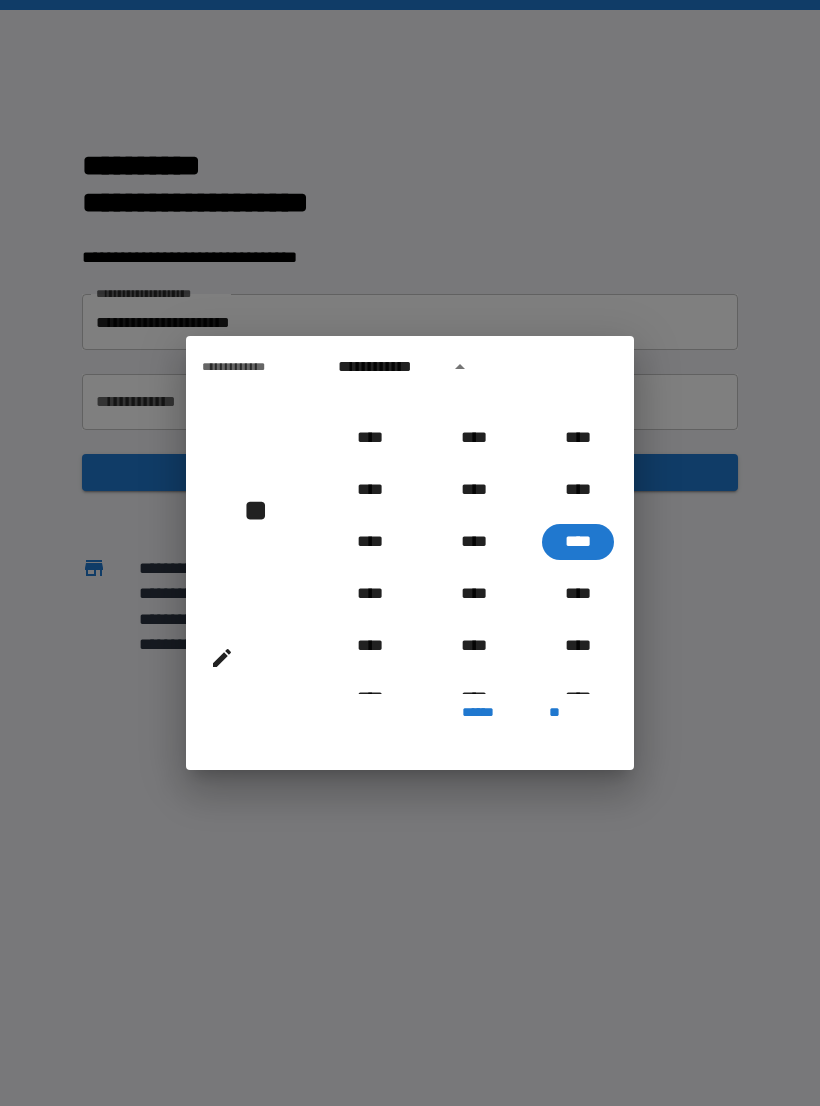 click on "**********" at bounding box center (474, 515) 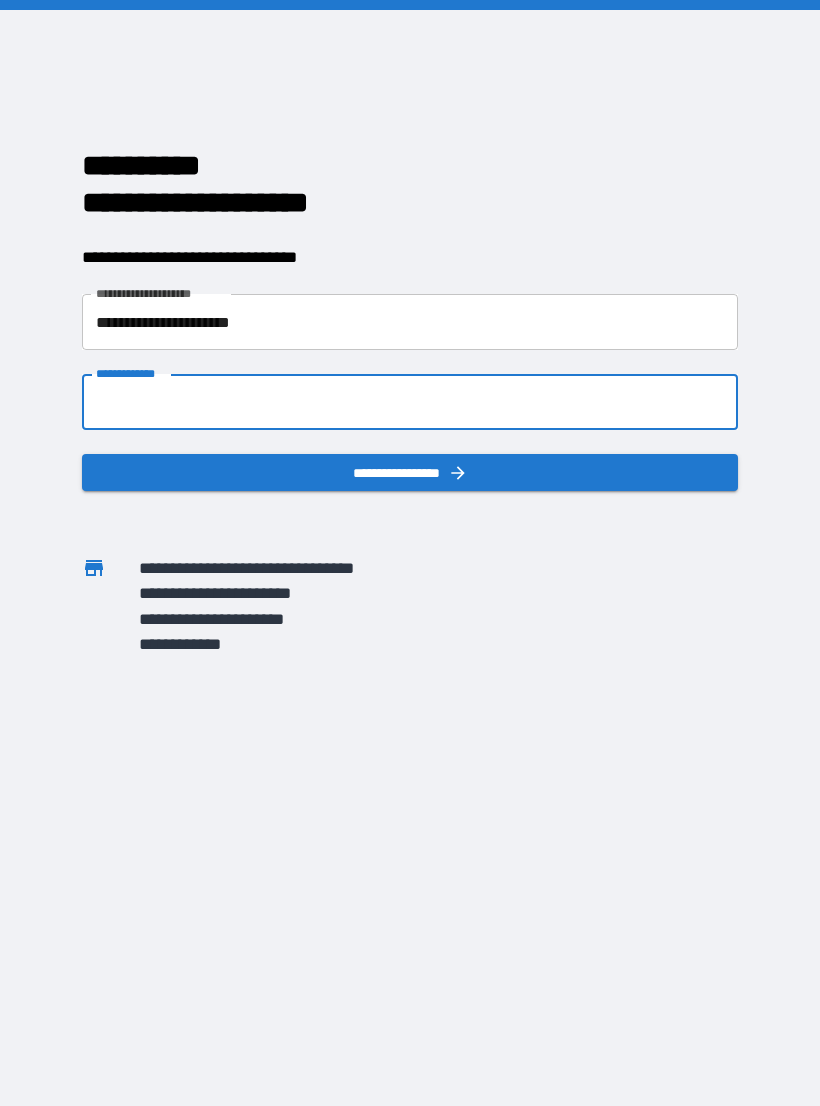 click on "**********" at bounding box center (410, 402) 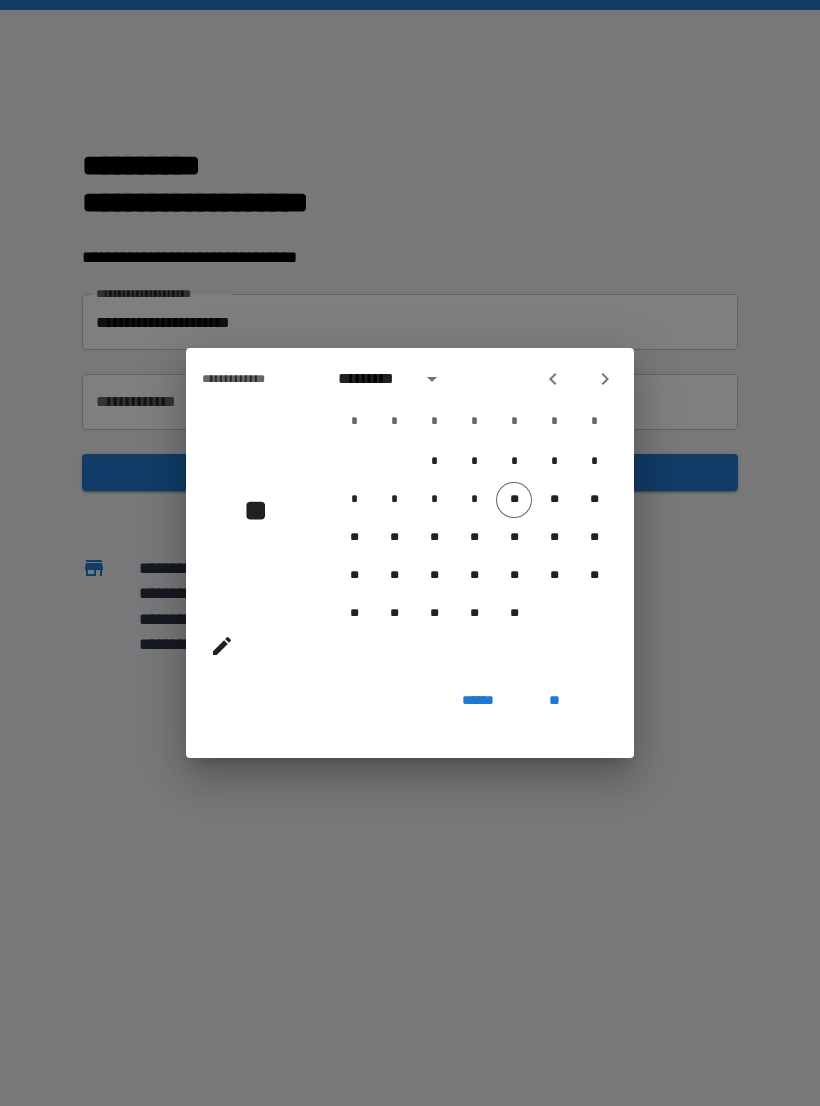 click 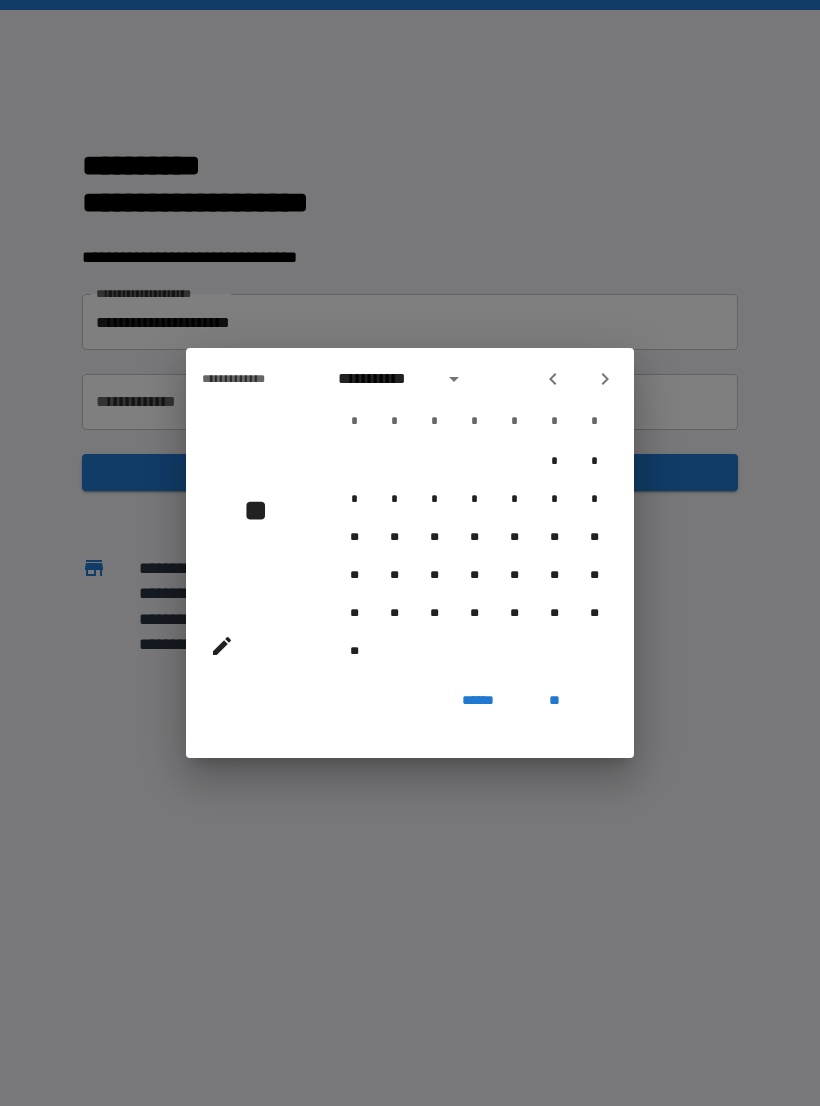 click 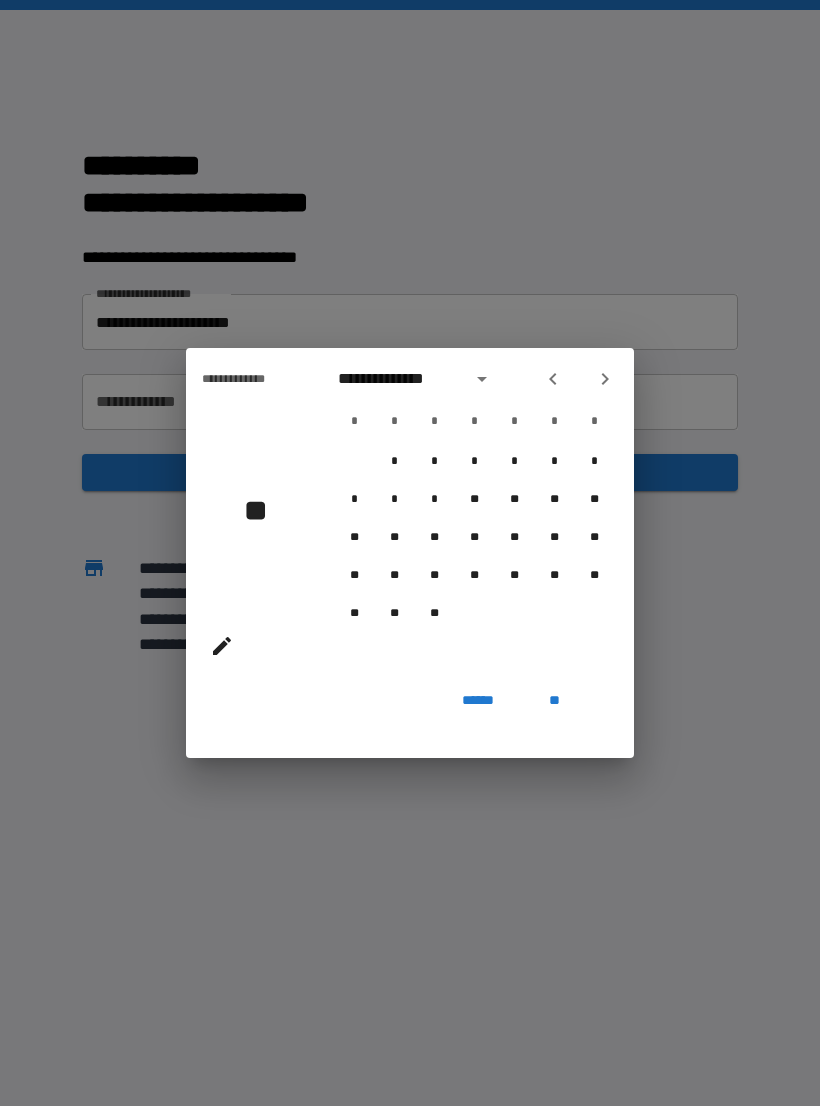 click 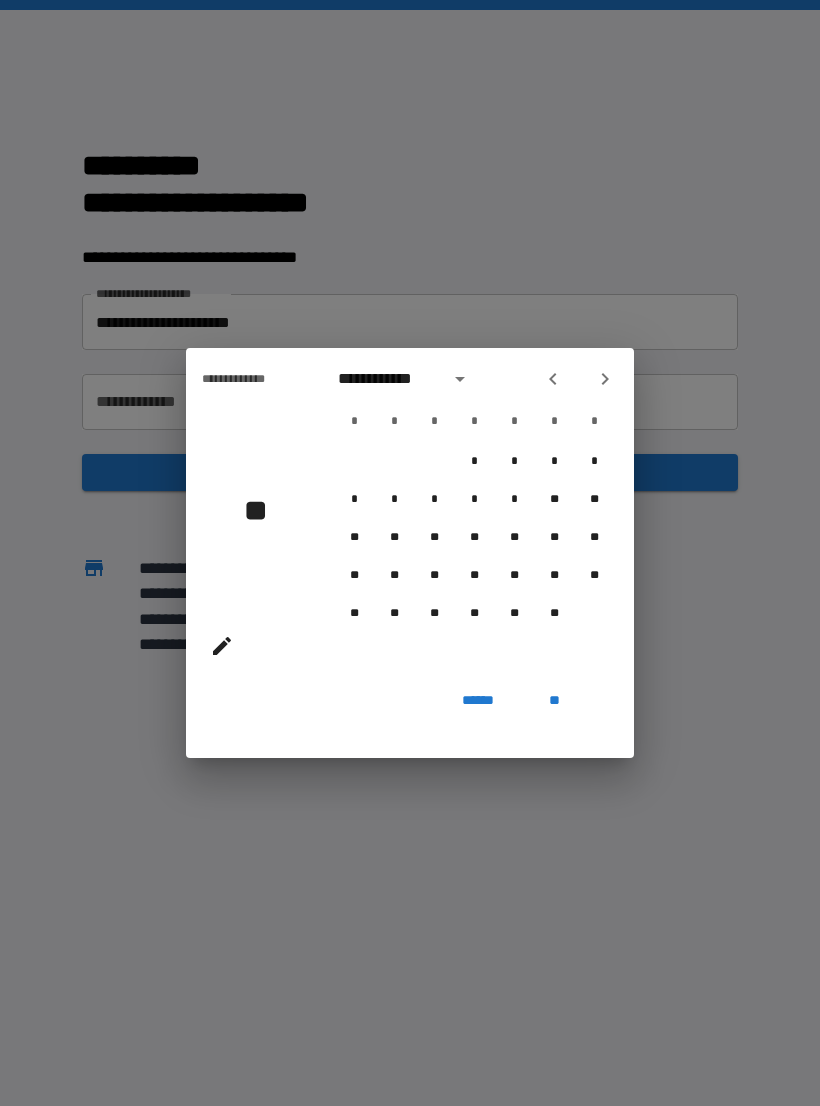click 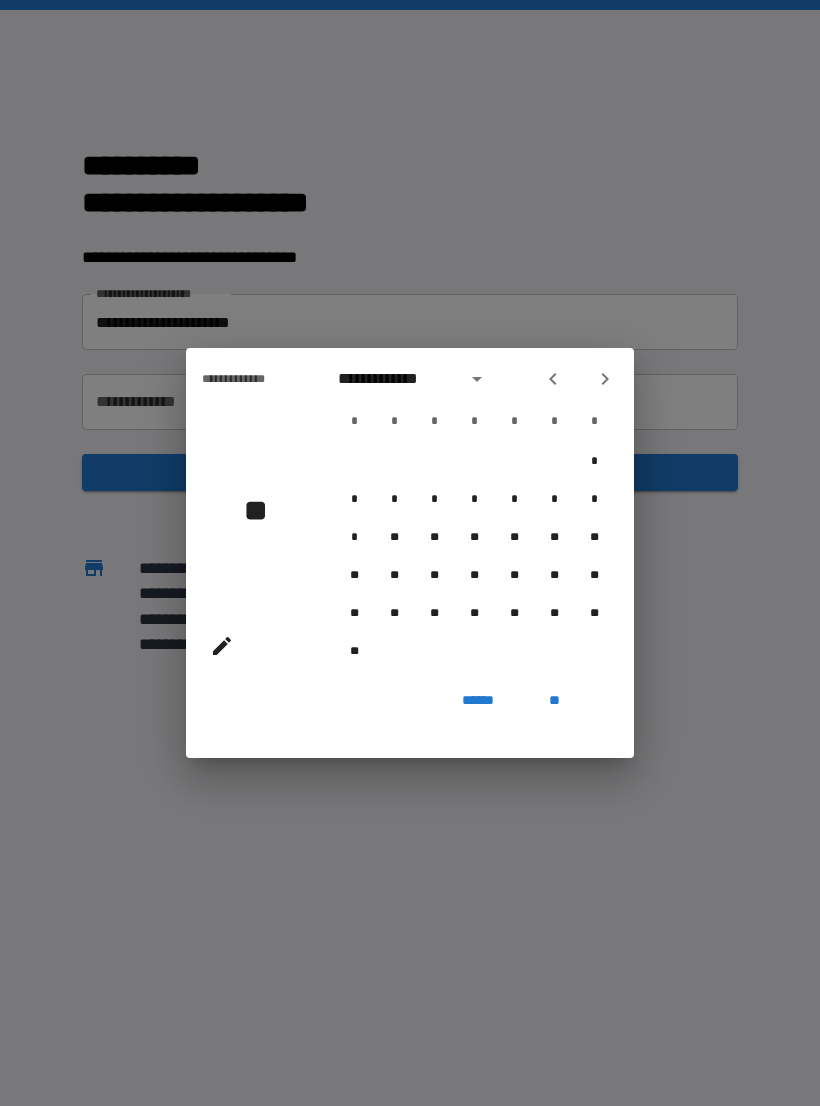 click at bounding box center [605, 379] 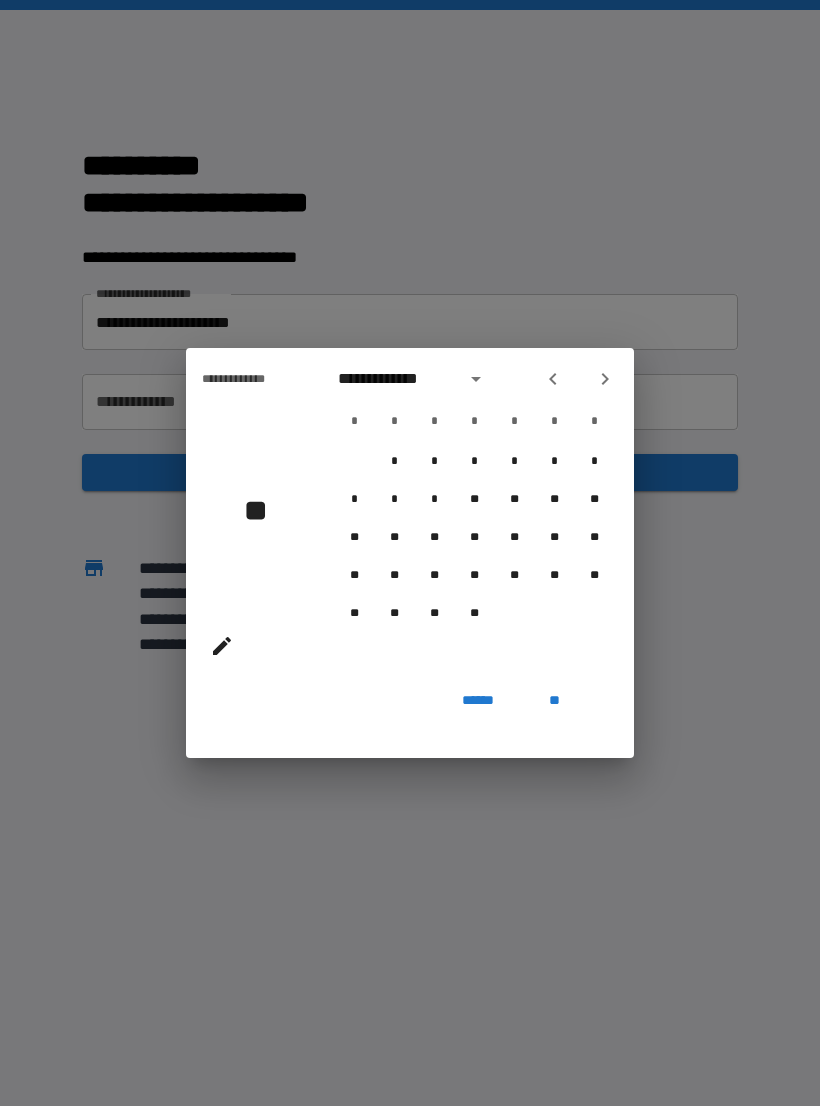 click 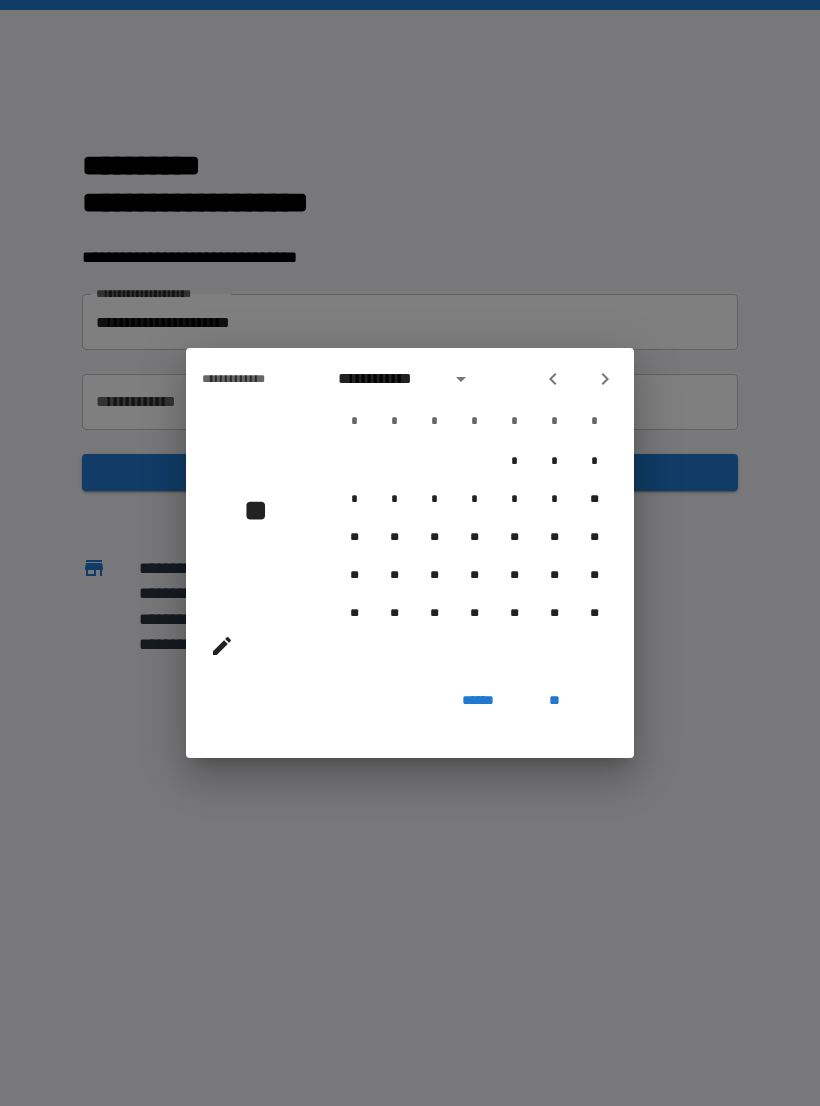 click 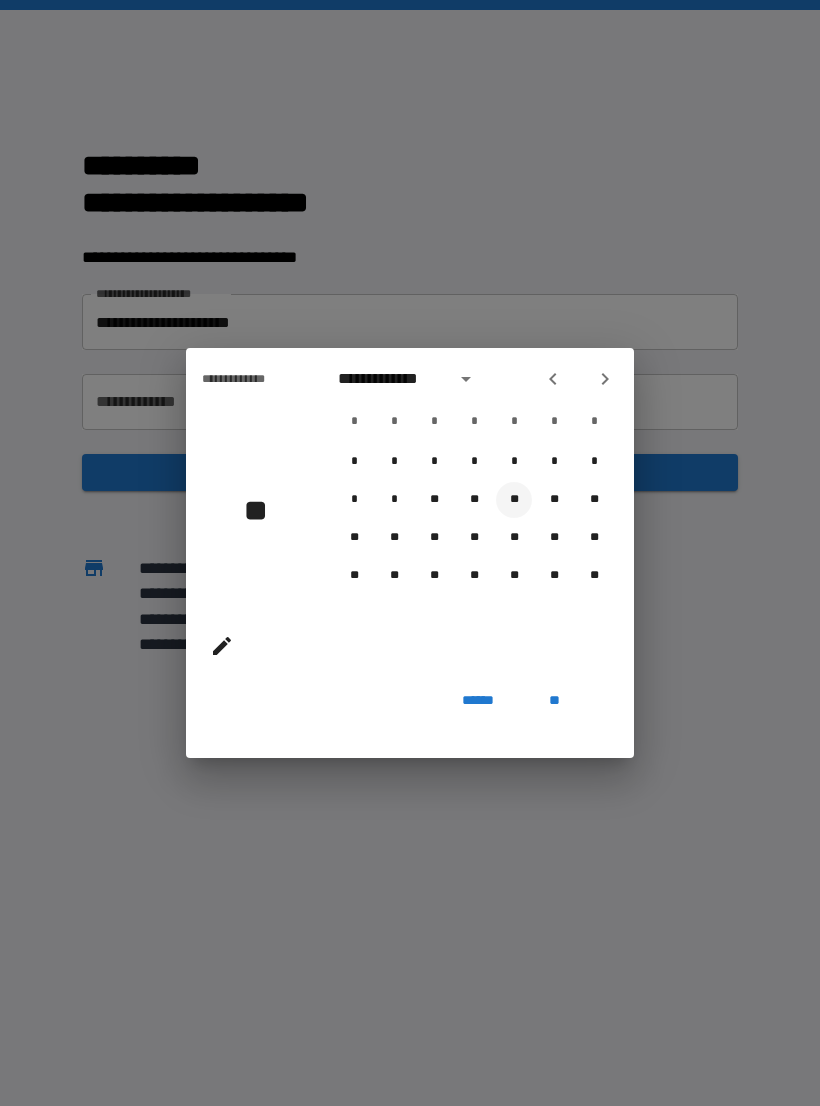 click on "**" at bounding box center (514, 500) 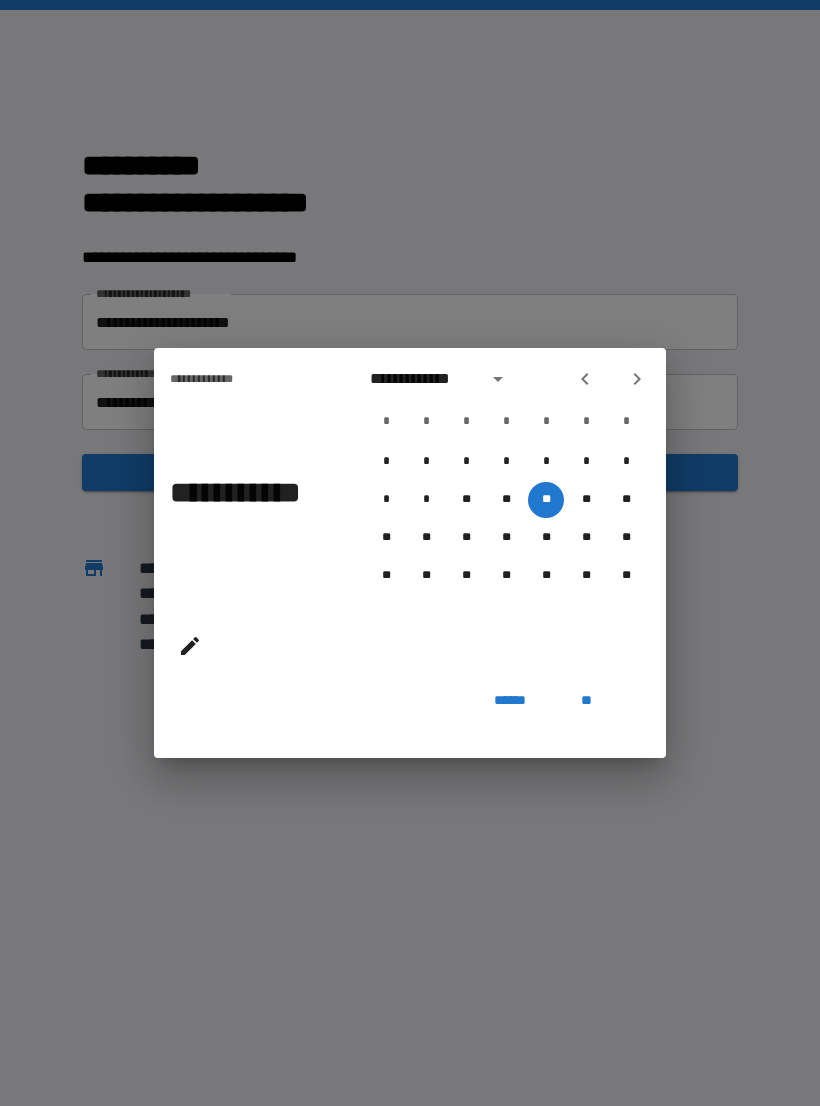 click 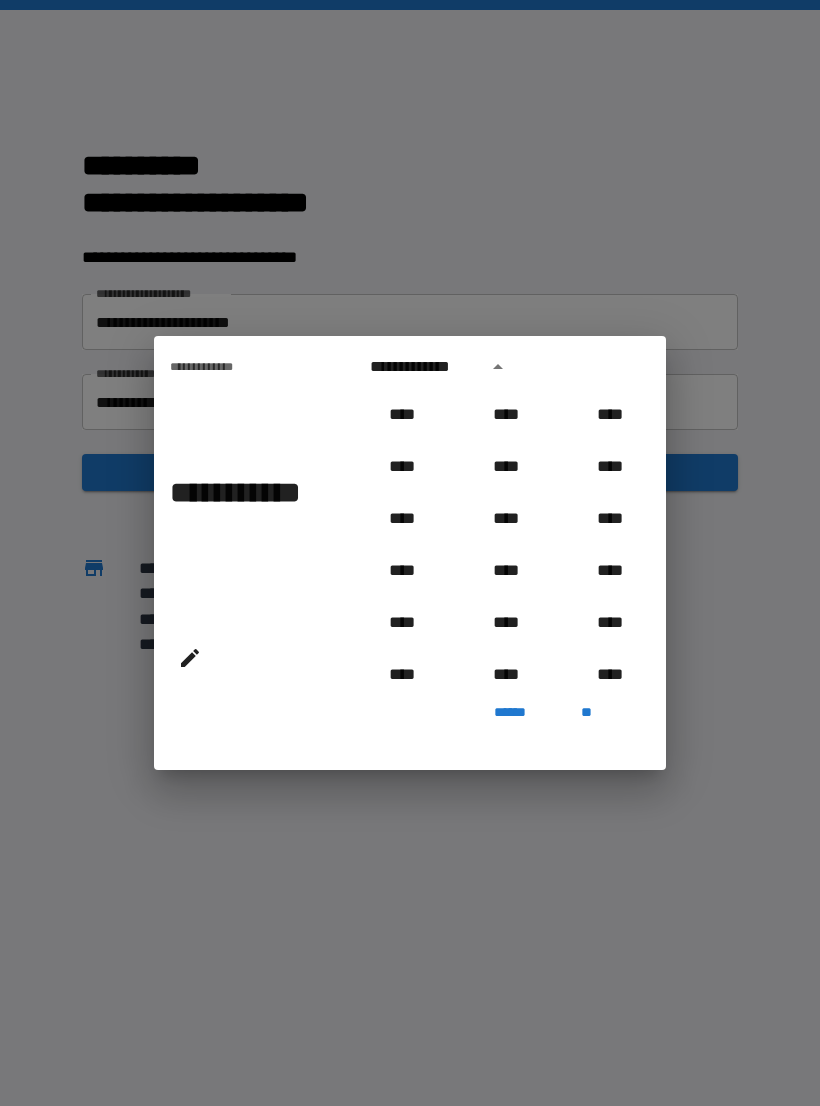 scroll, scrollTop: 992, scrollLeft: 0, axis: vertical 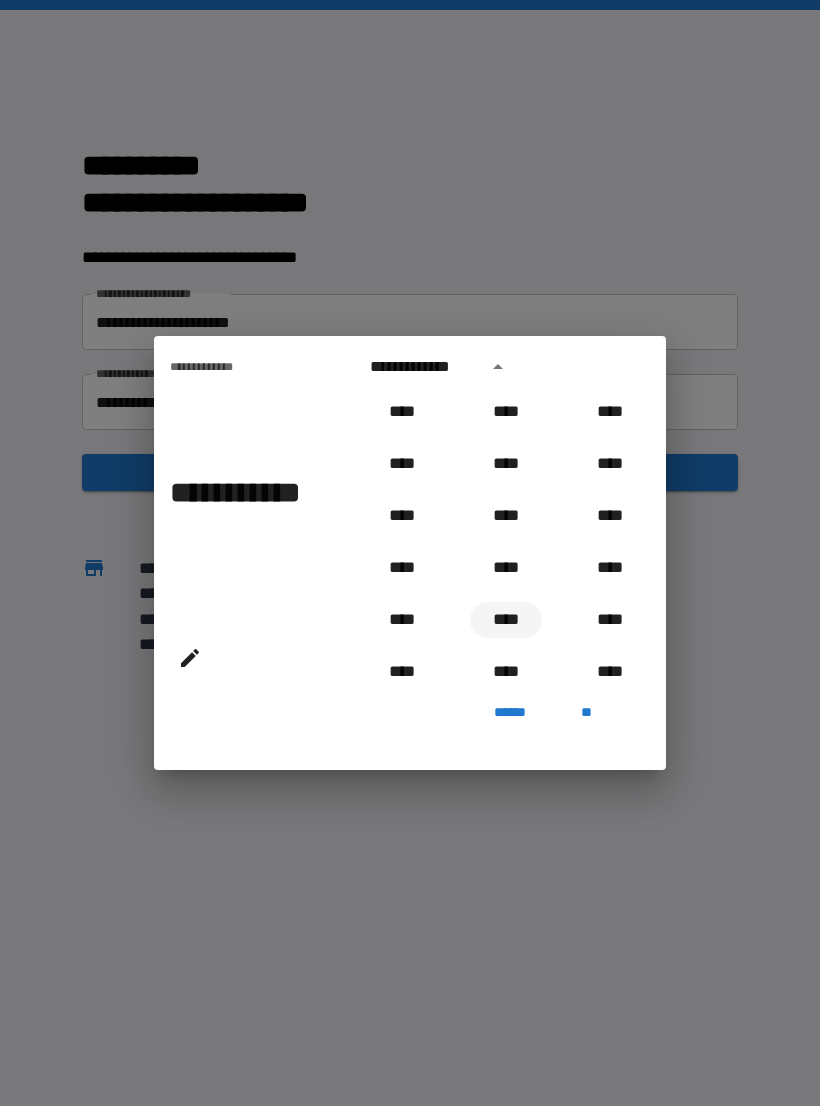 click on "****" at bounding box center (506, 620) 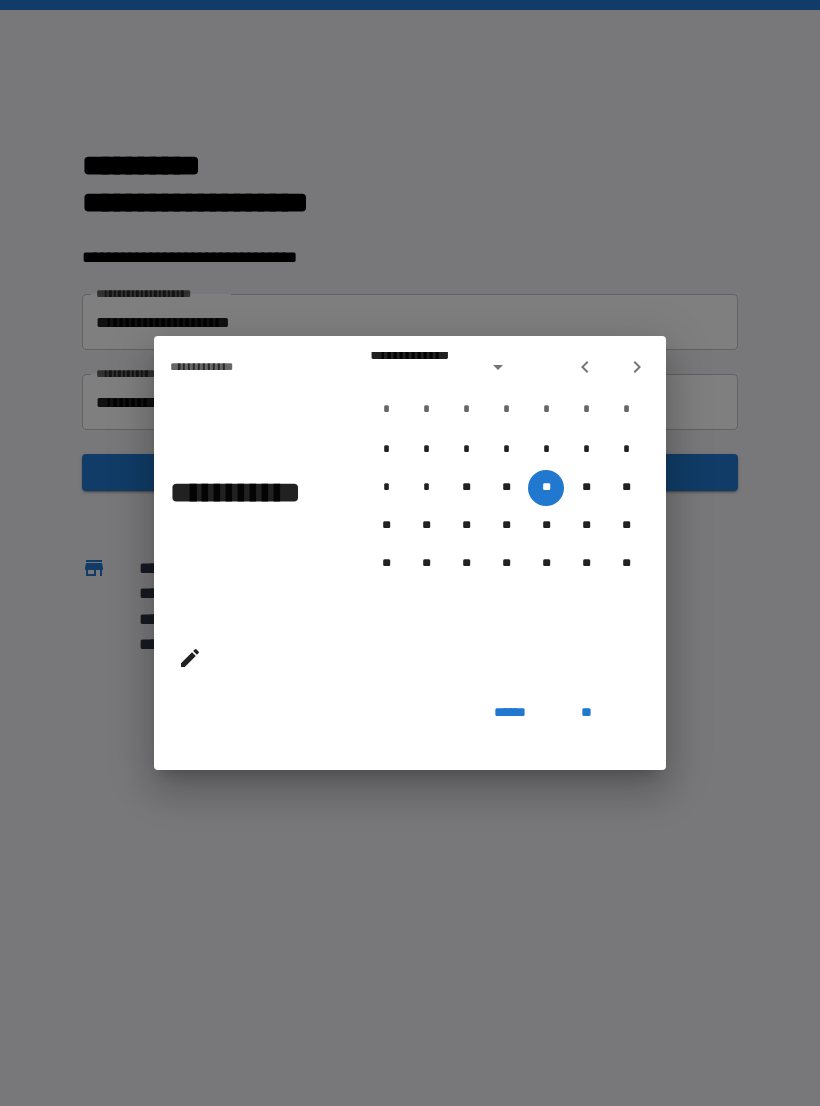 type on "**********" 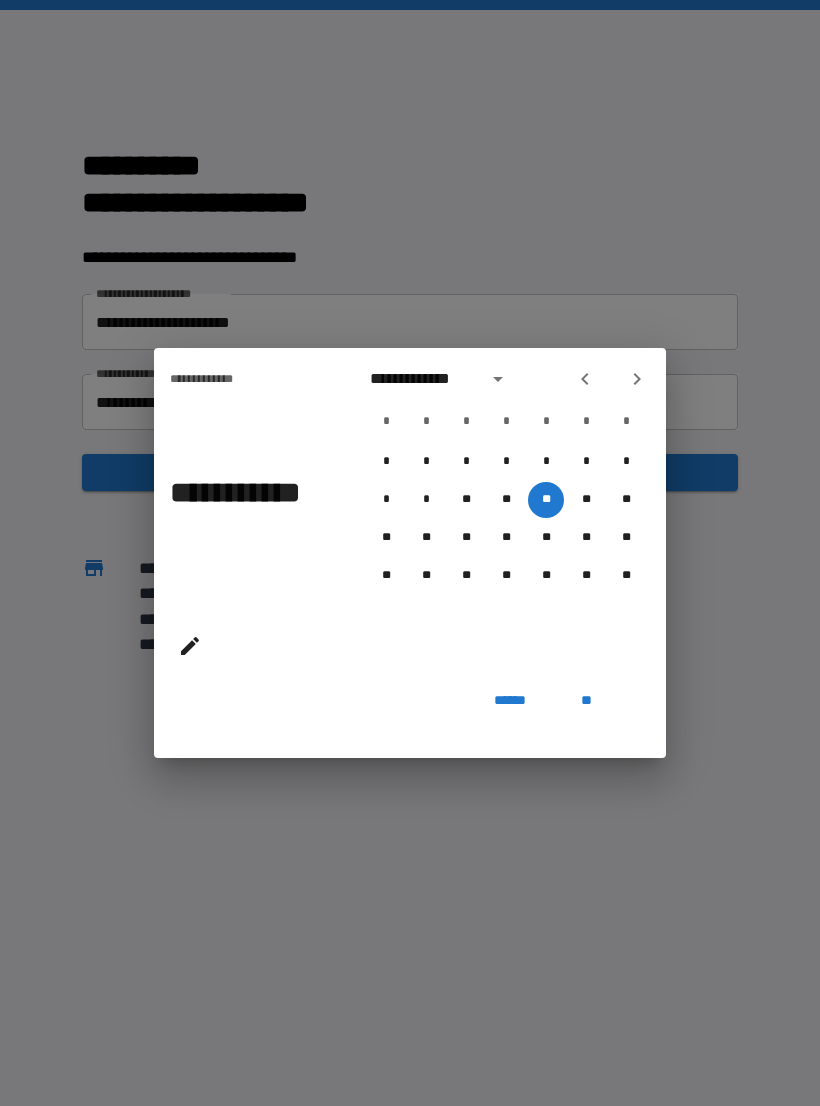 click on "**" at bounding box center [586, 700] 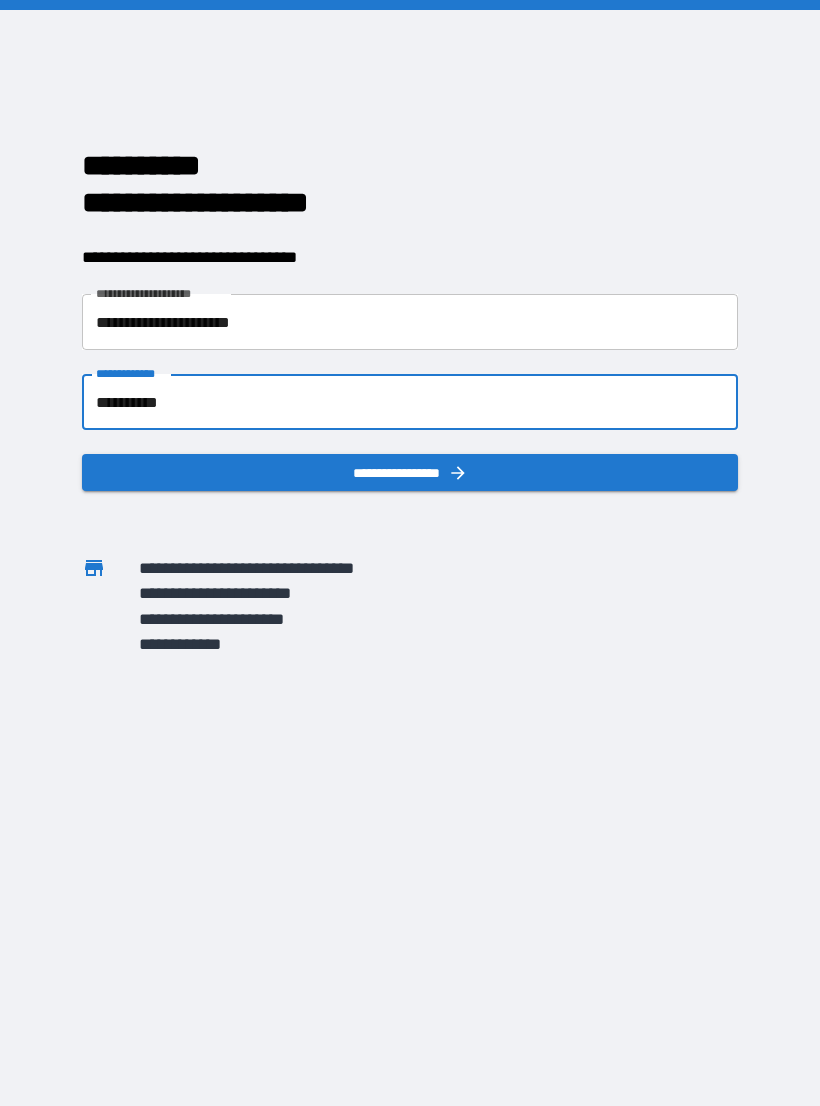 click on "**********" at bounding box center [410, 472] 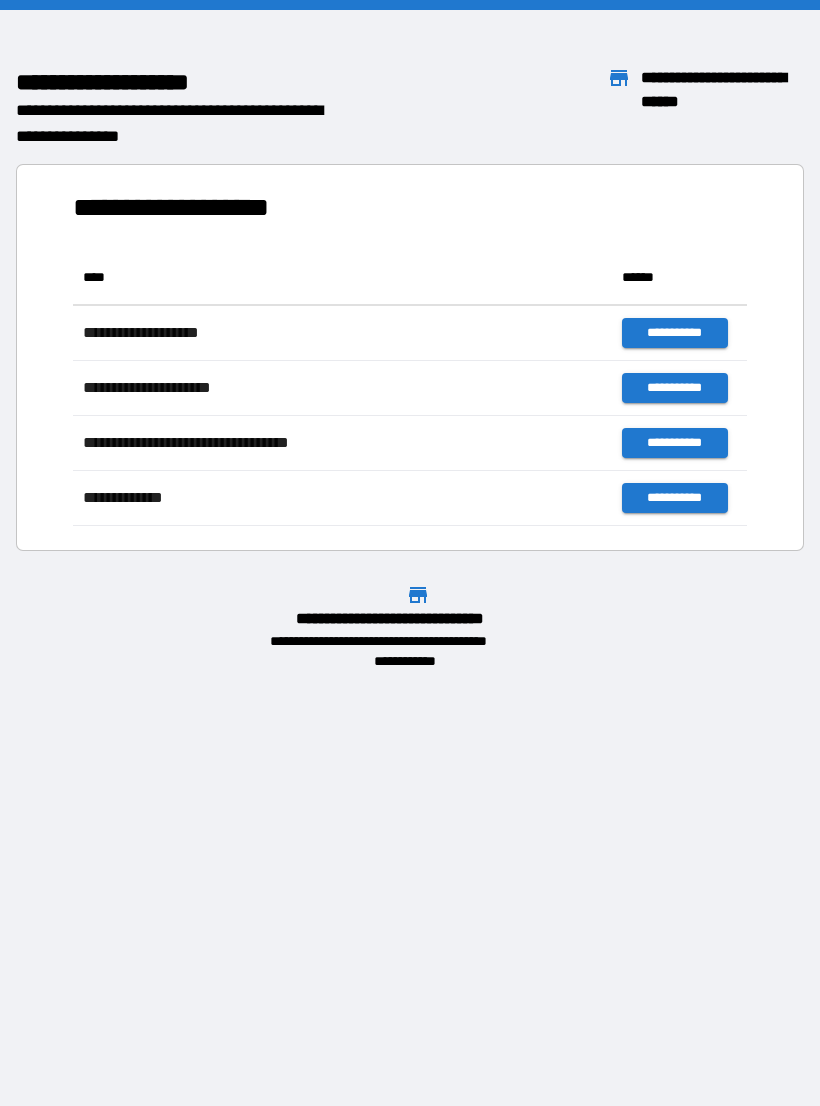 scroll, scrollTop: 1, scrollLeft: 1, axis: both 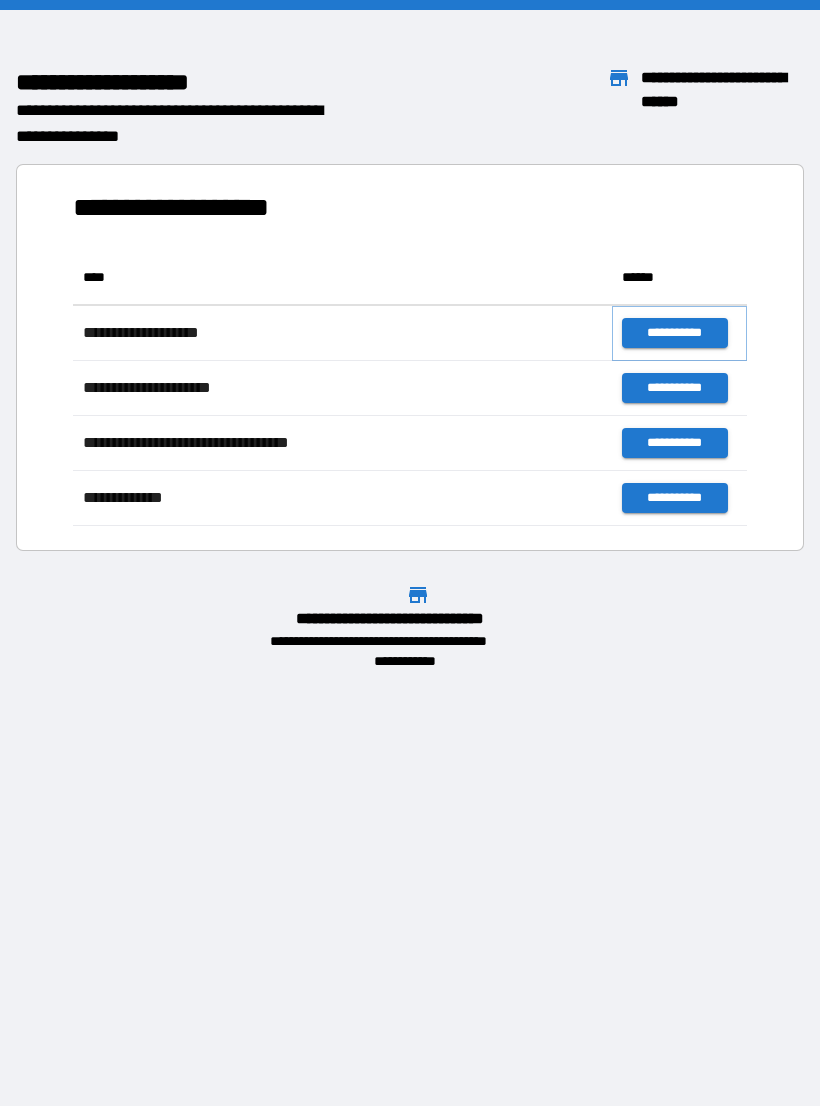 click on "**********" at bounding box center [674, 333] 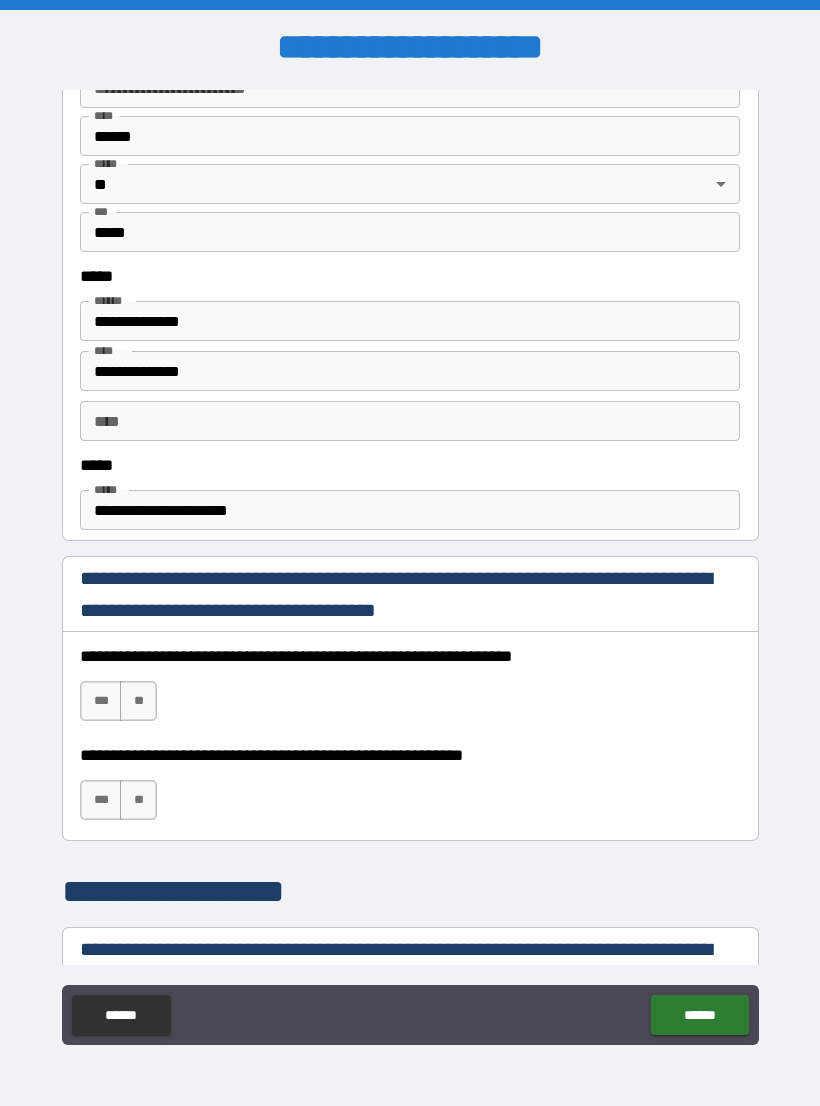 scroll, scrollTop: 892, scrollLeft: 0, axis: vertical 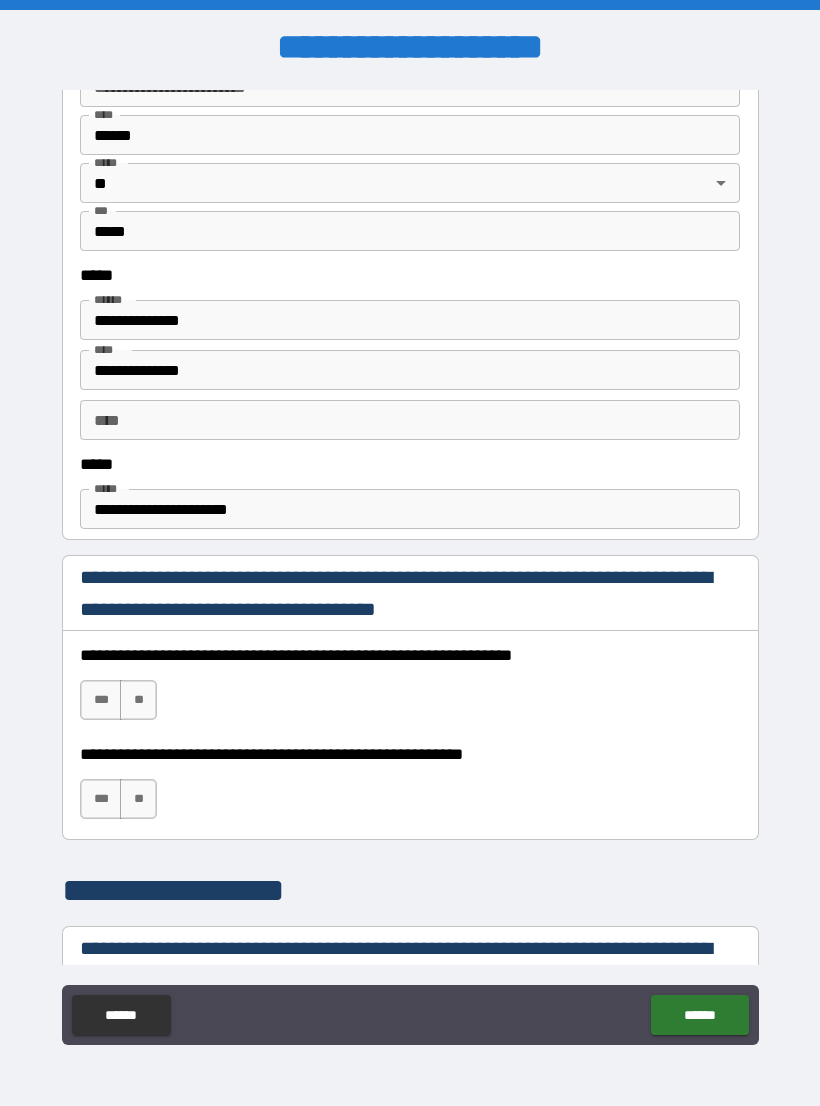click on "***" at bounding box center (101, 700) 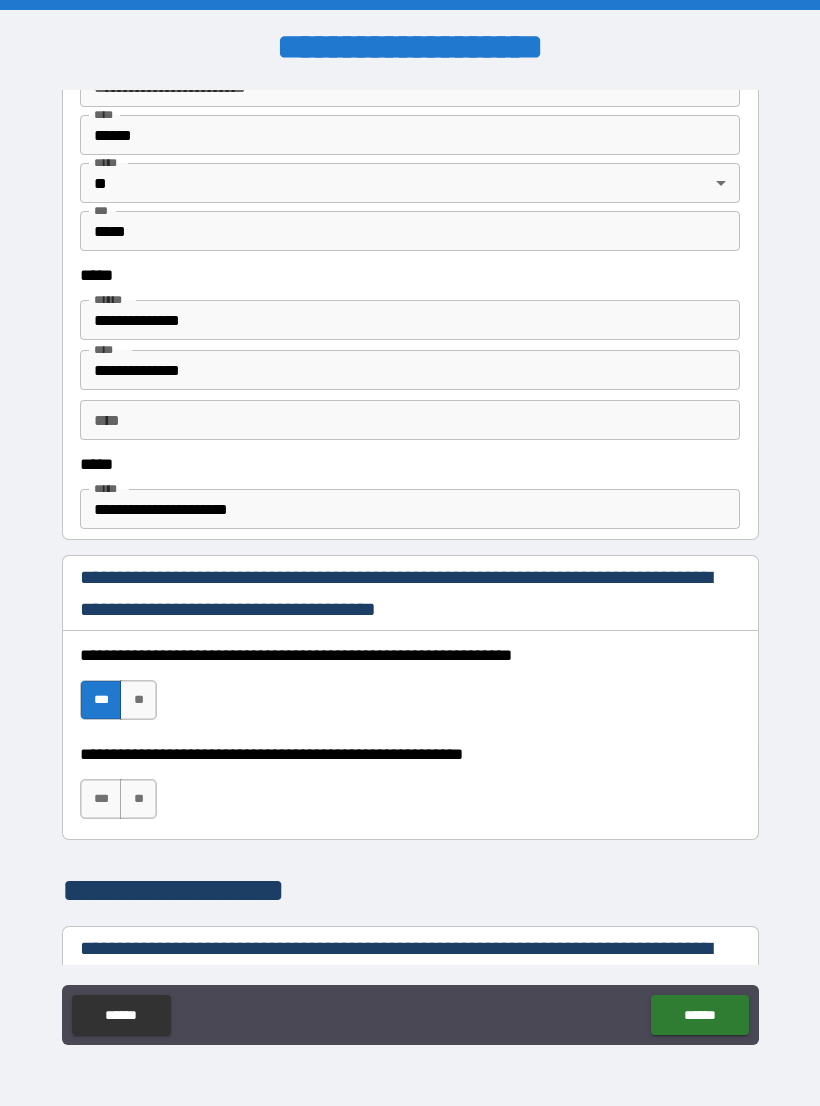 click on "***" at bounding box center (101, 799) 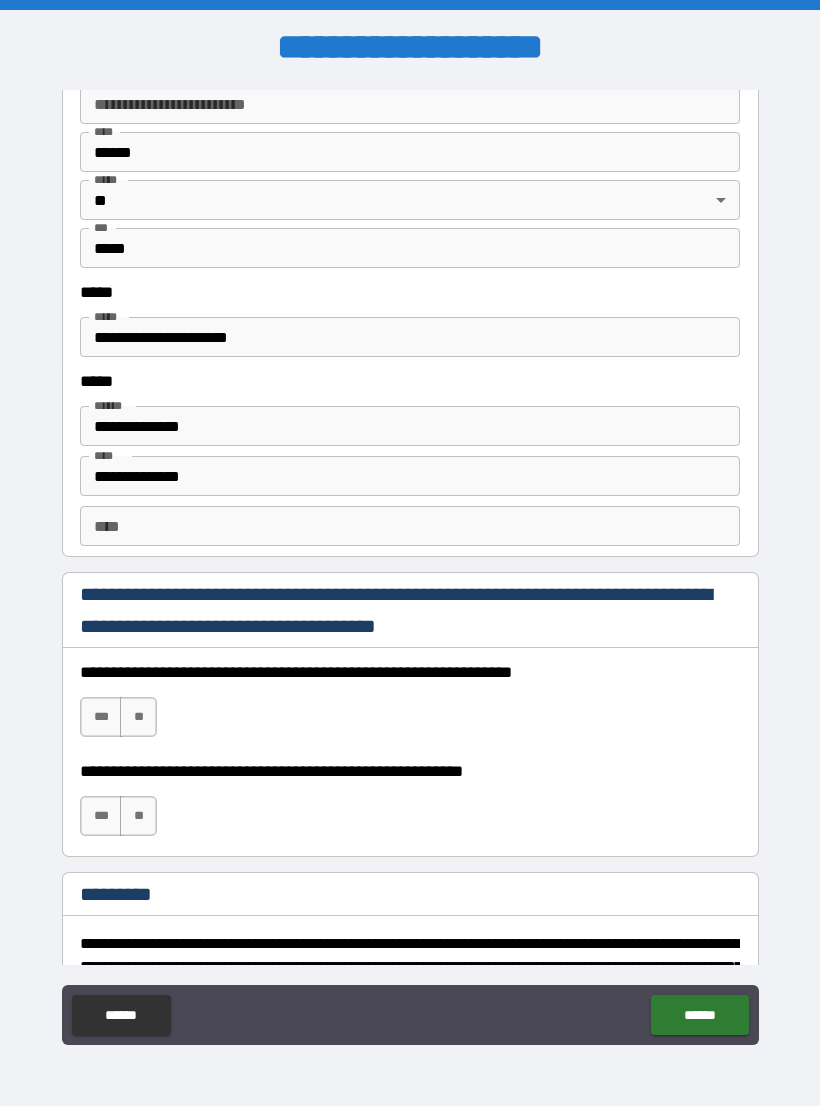 scroll, scrollTop: 2514, scrollLeft: 0, axis: vertical 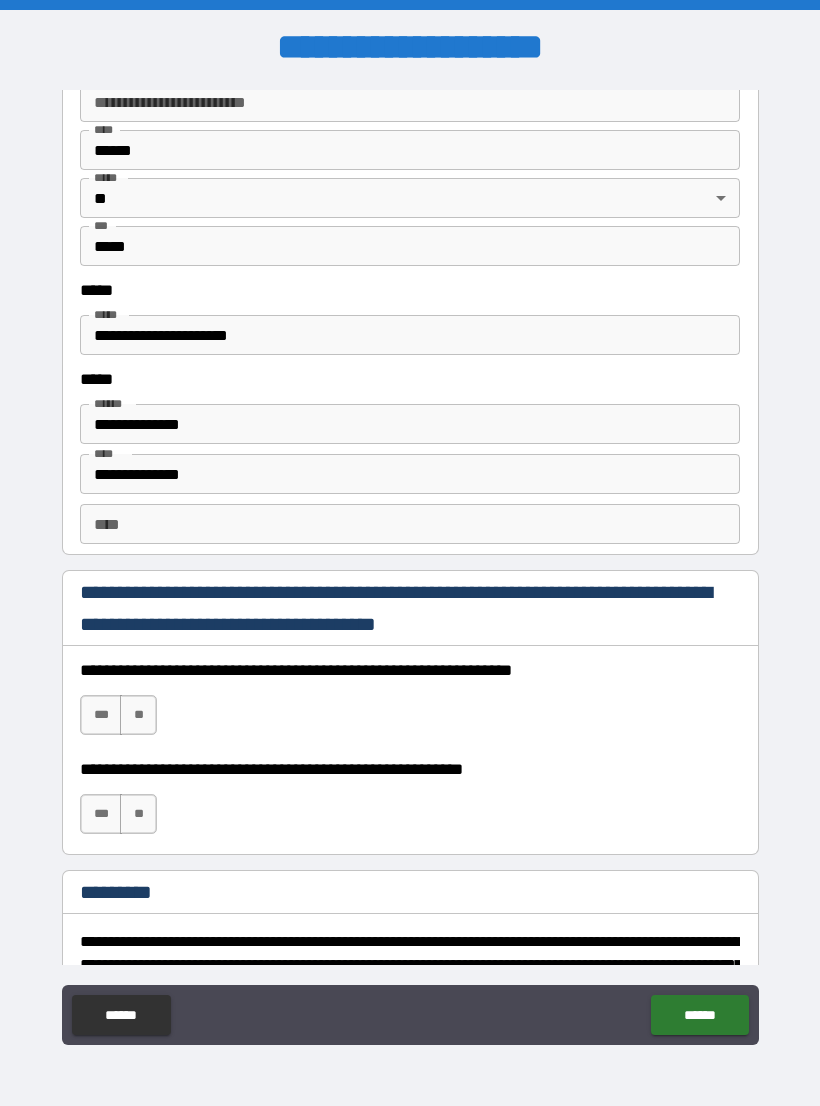 click on "***" at bounding box center [101, 814] 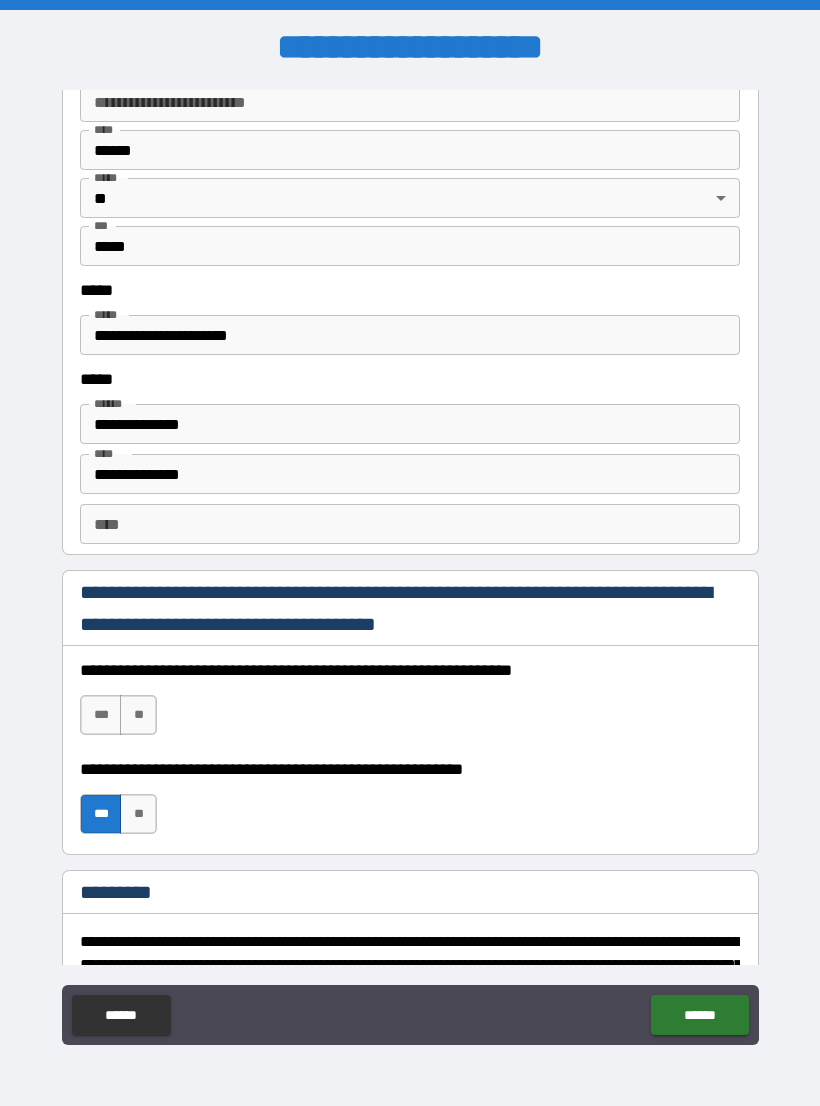 click on "***" at bounding box center [101, 715] 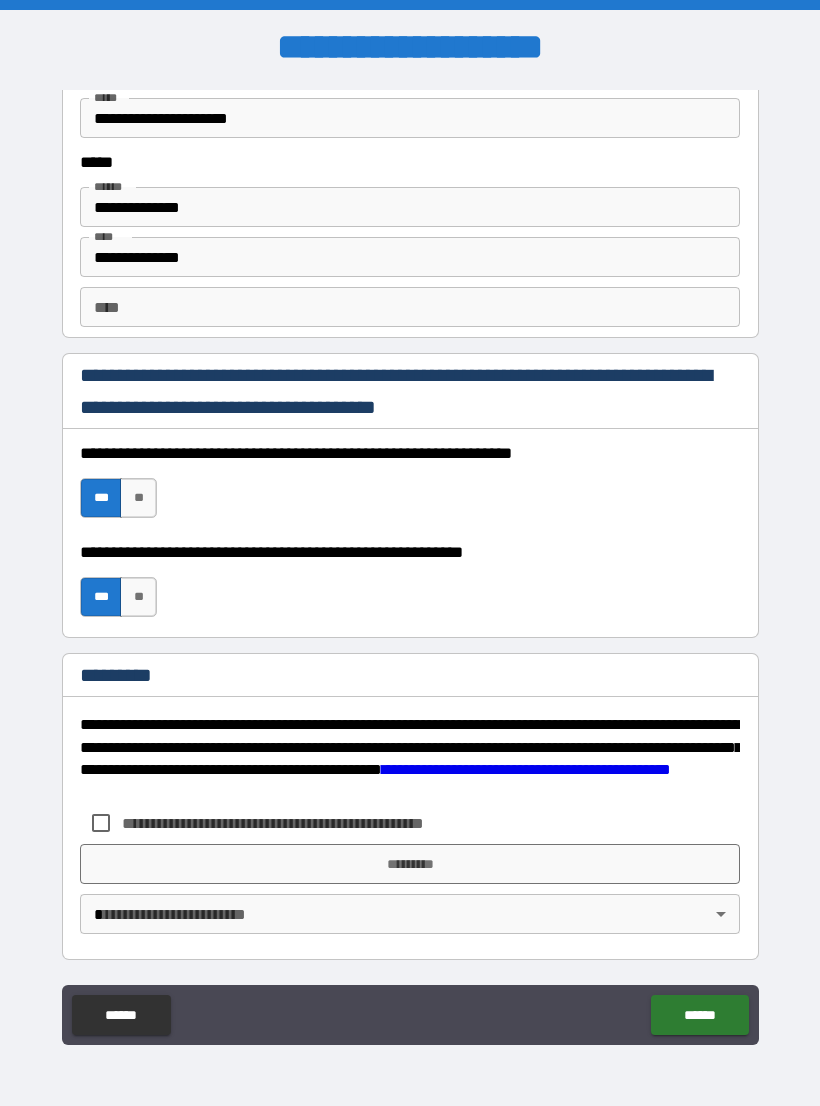 scroll, scrollTop: 2731, scrollLeft: 0, axis: vertical 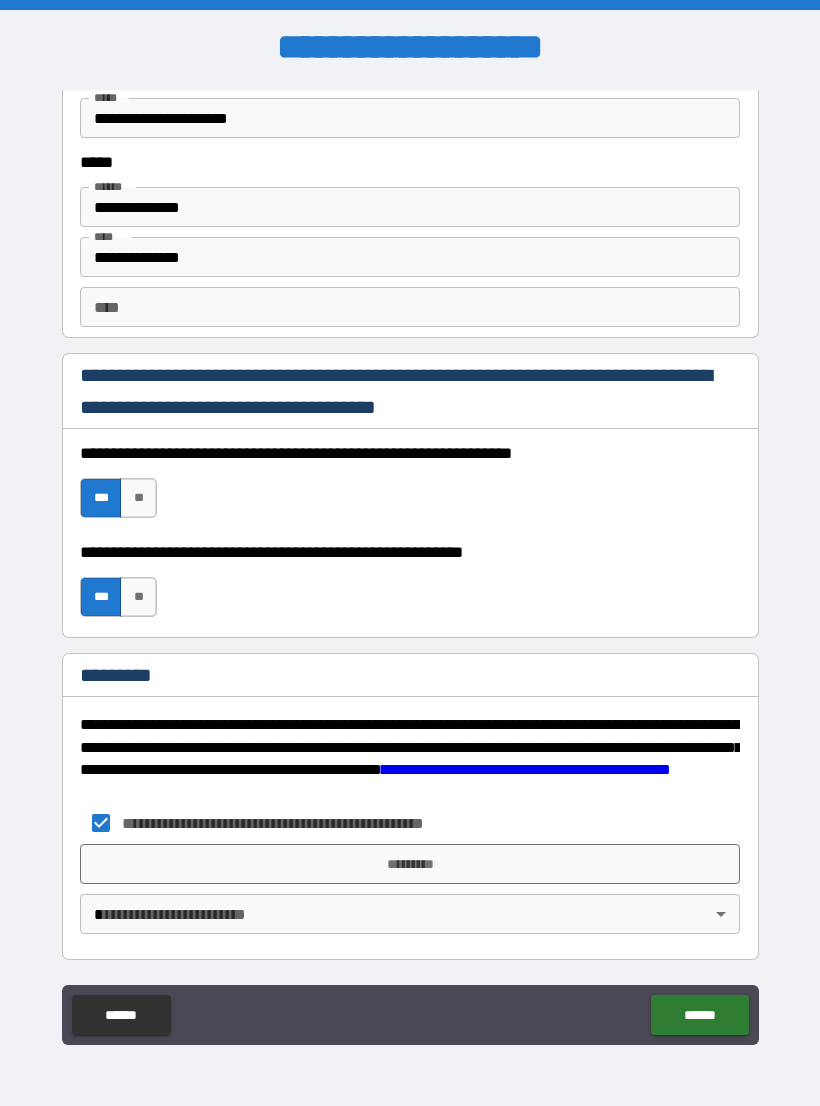 click on "*********" at bounding box center [410, 864] 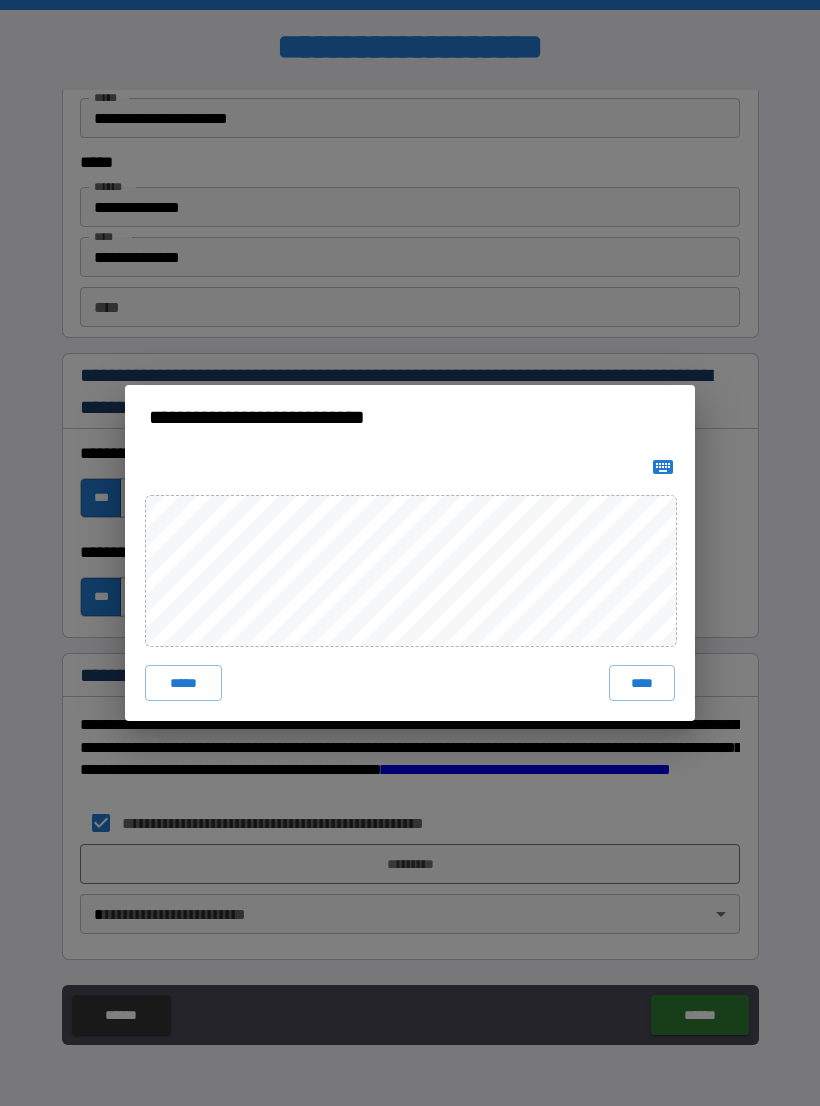 click on "**********" at bounding box center [410, 553] 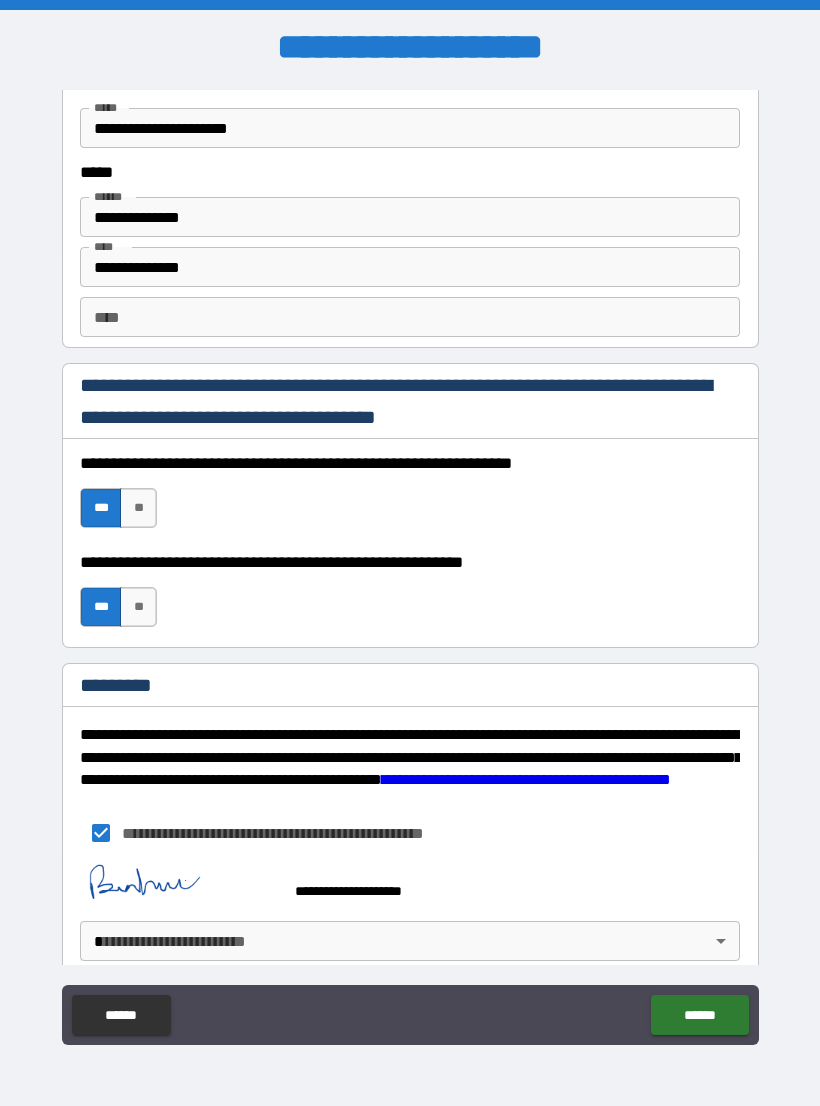 click at bounding box center (180, 882) 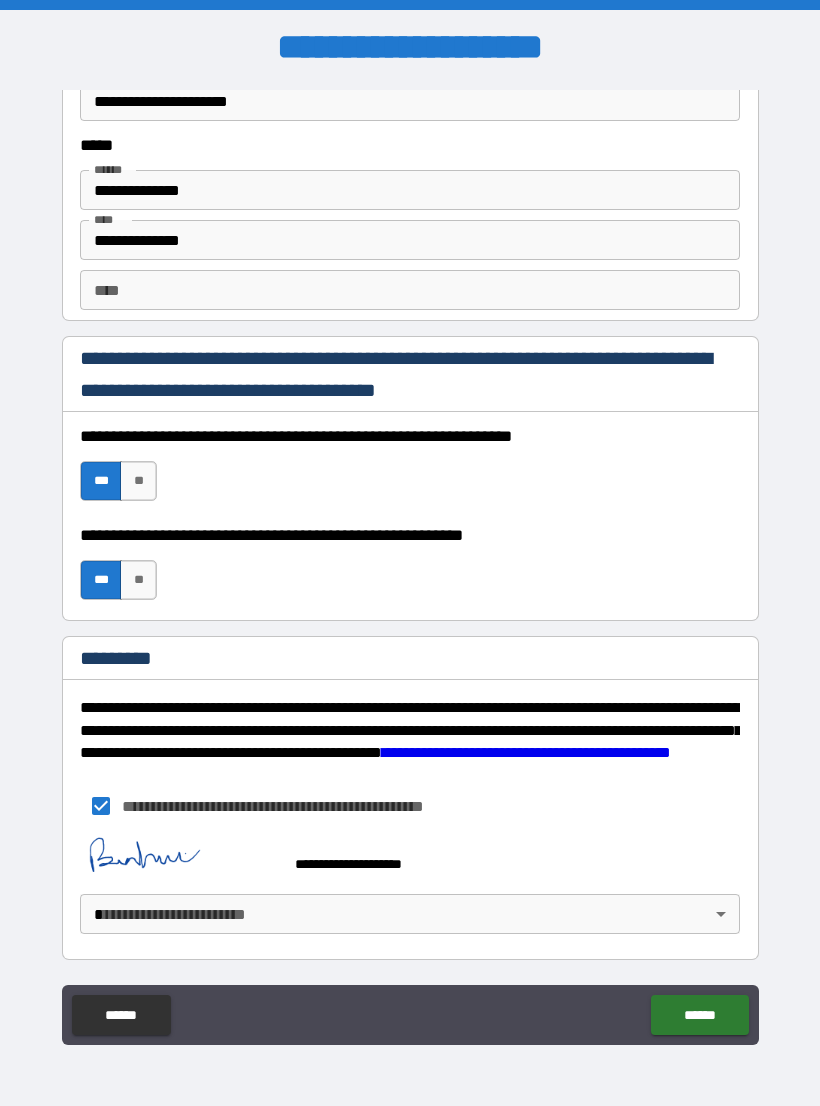 scroll, scrollTop: 2748, scrollLeft: 0, axis: vertical 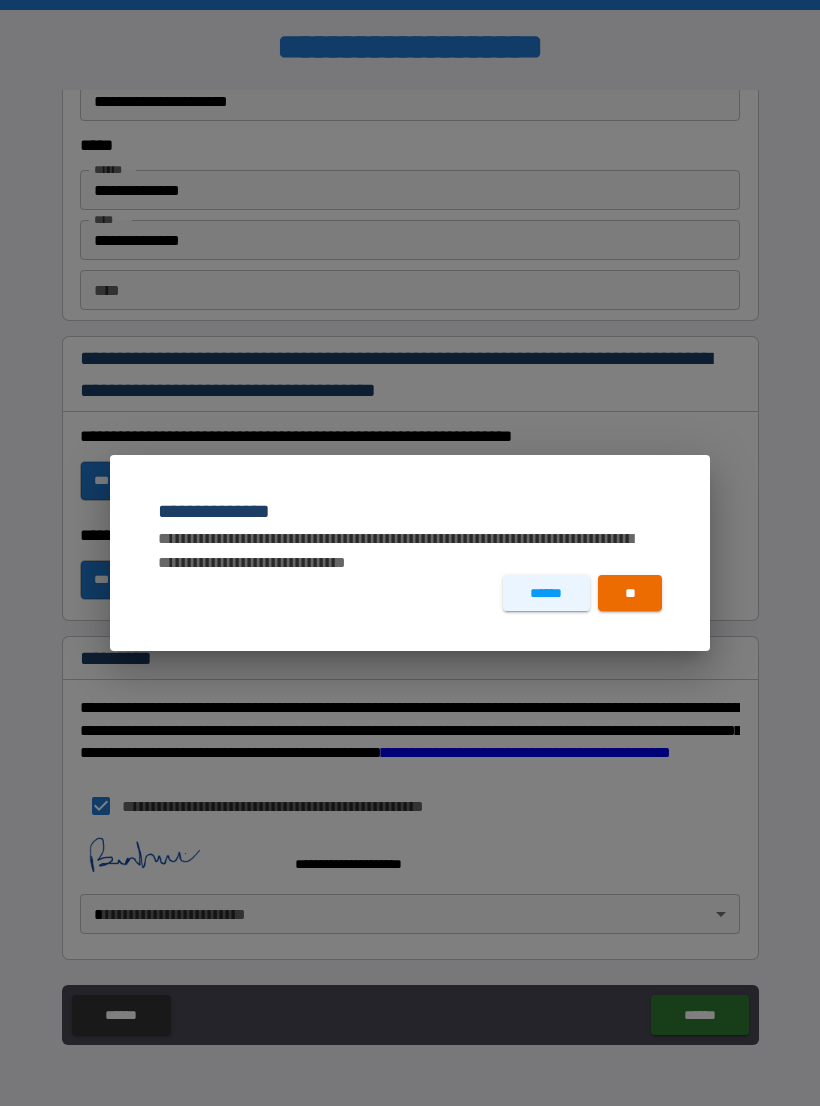 click on "******" at bounding box center [546, 593] 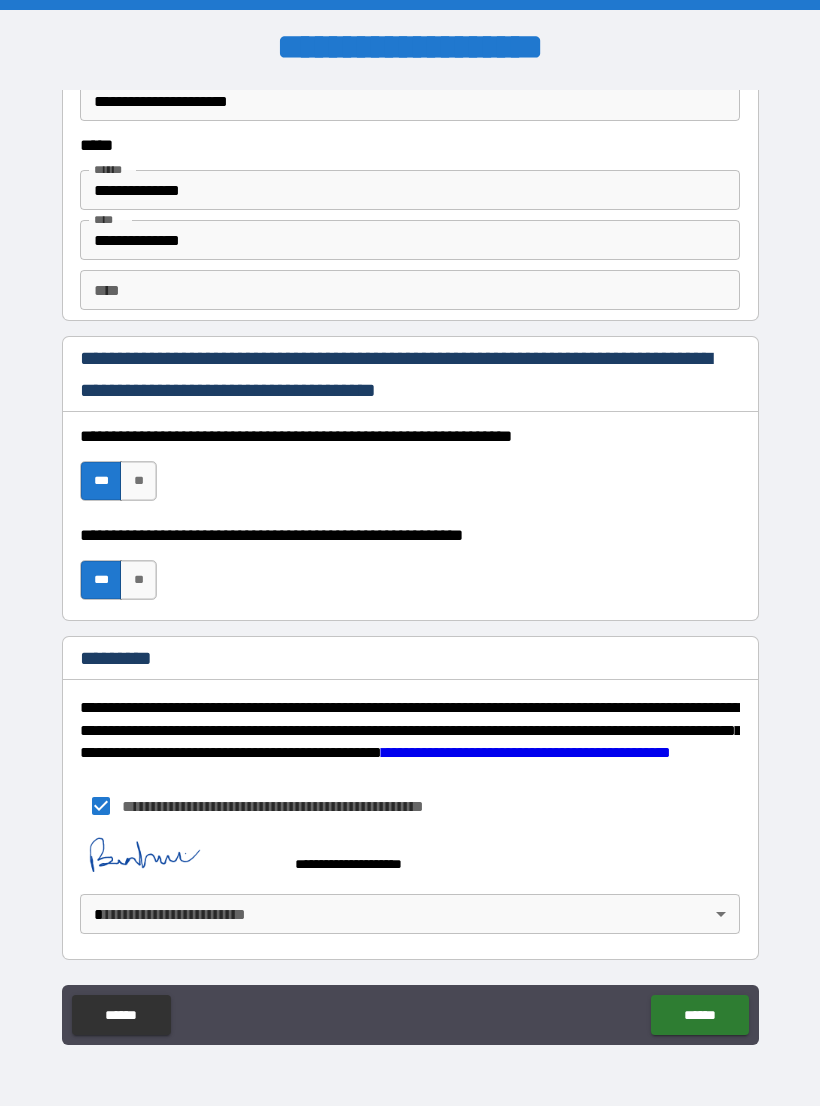 scroll, scrollTop: 2748, scrollLeft: 0, axis: vertical 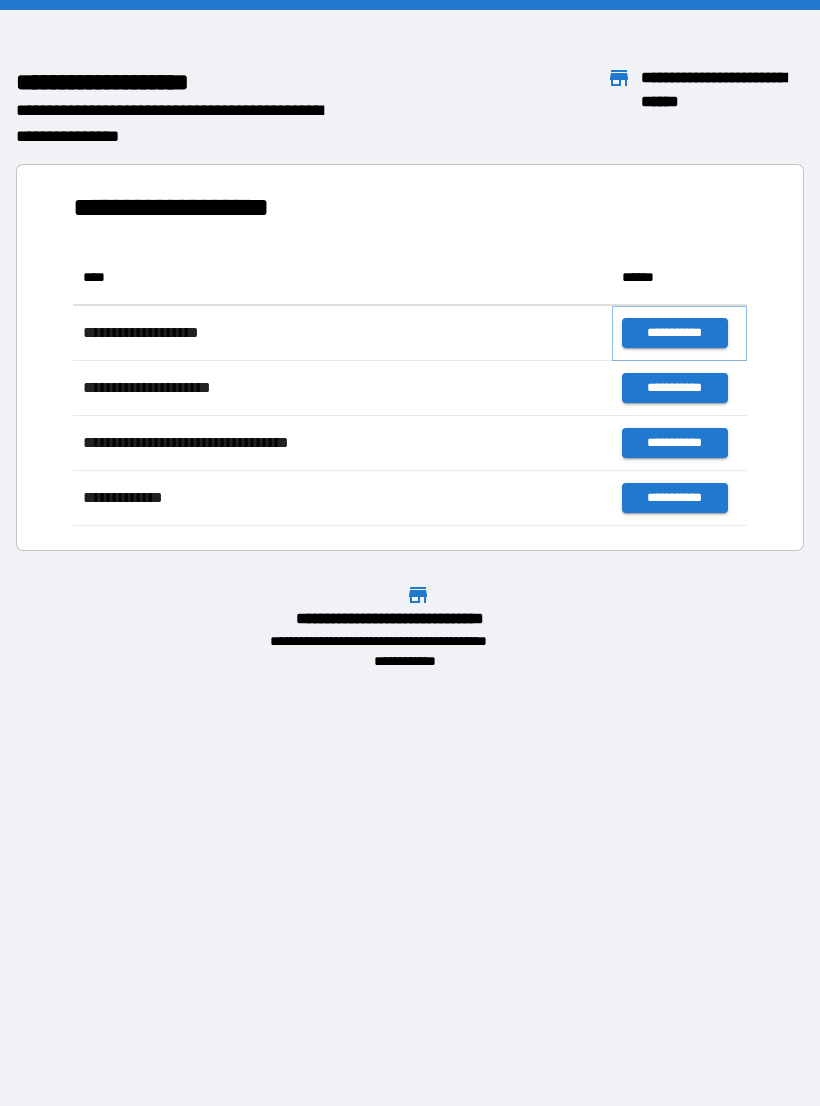 click on "**********" at bounding box center (674, 333) 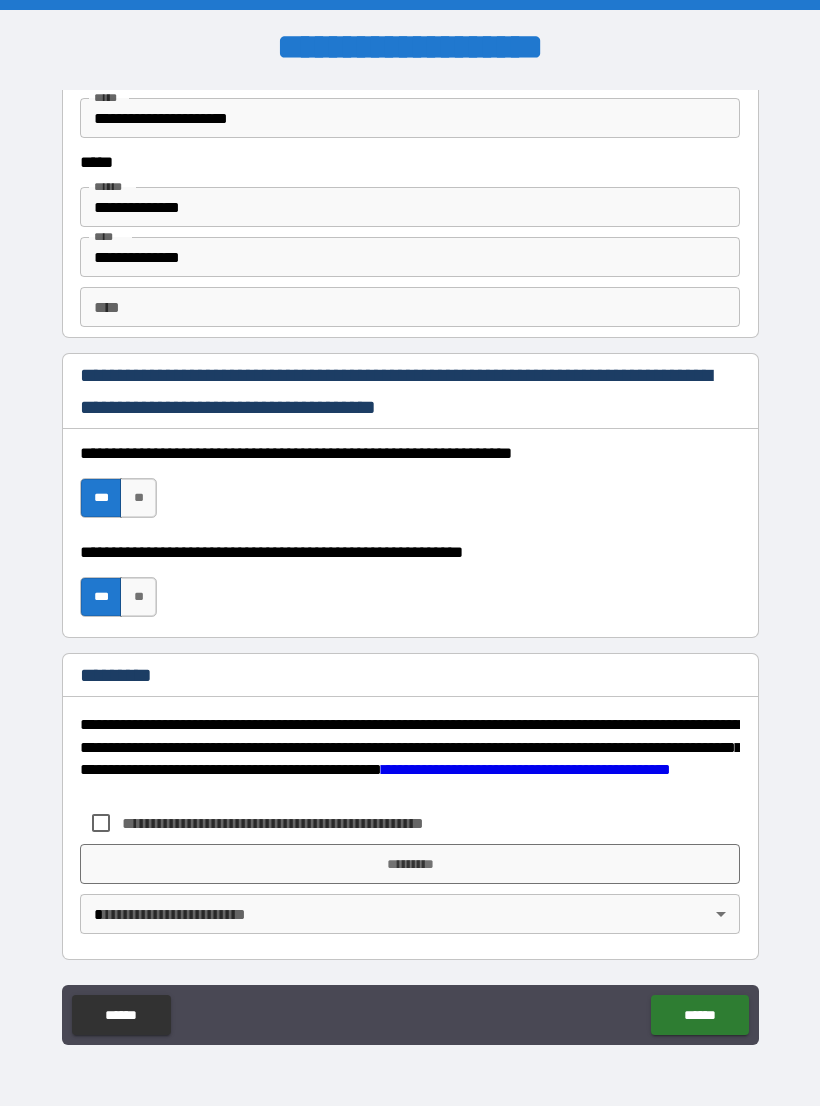 scroll, scrollTop: 2731, scrollLeft: 0, axis: vertical 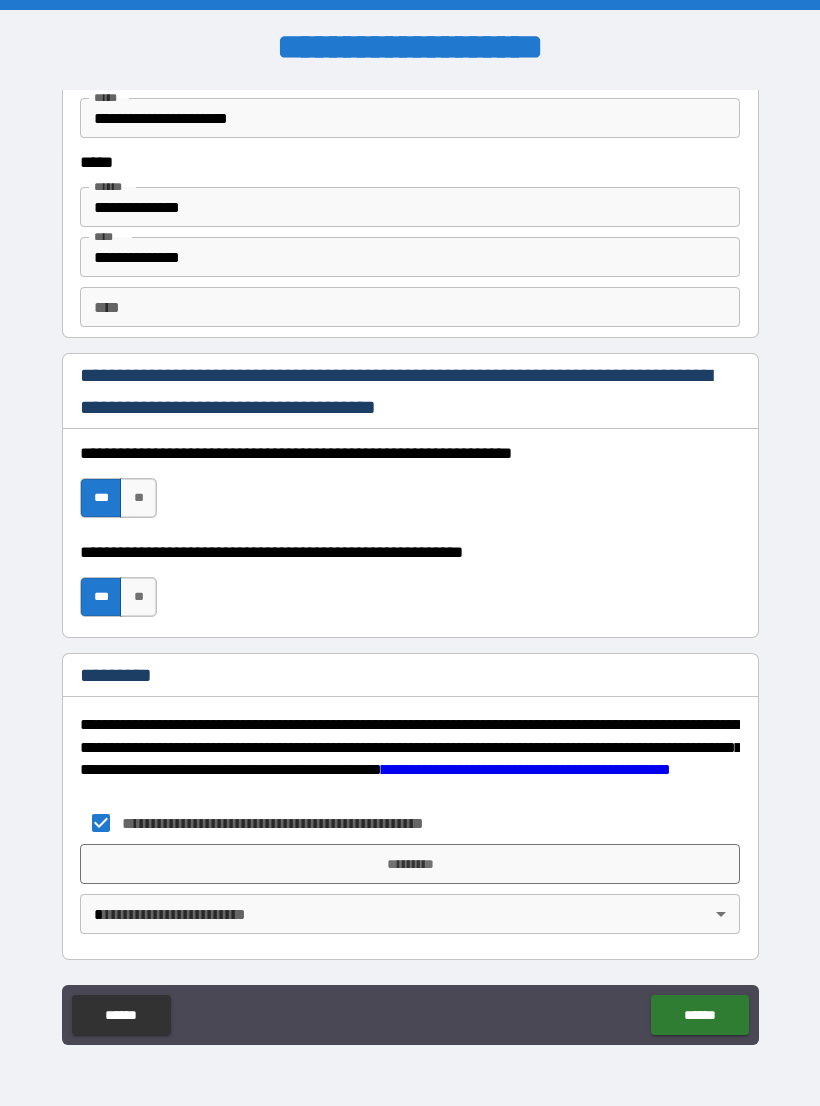 click on "*********" at bounding box center [410, 864] 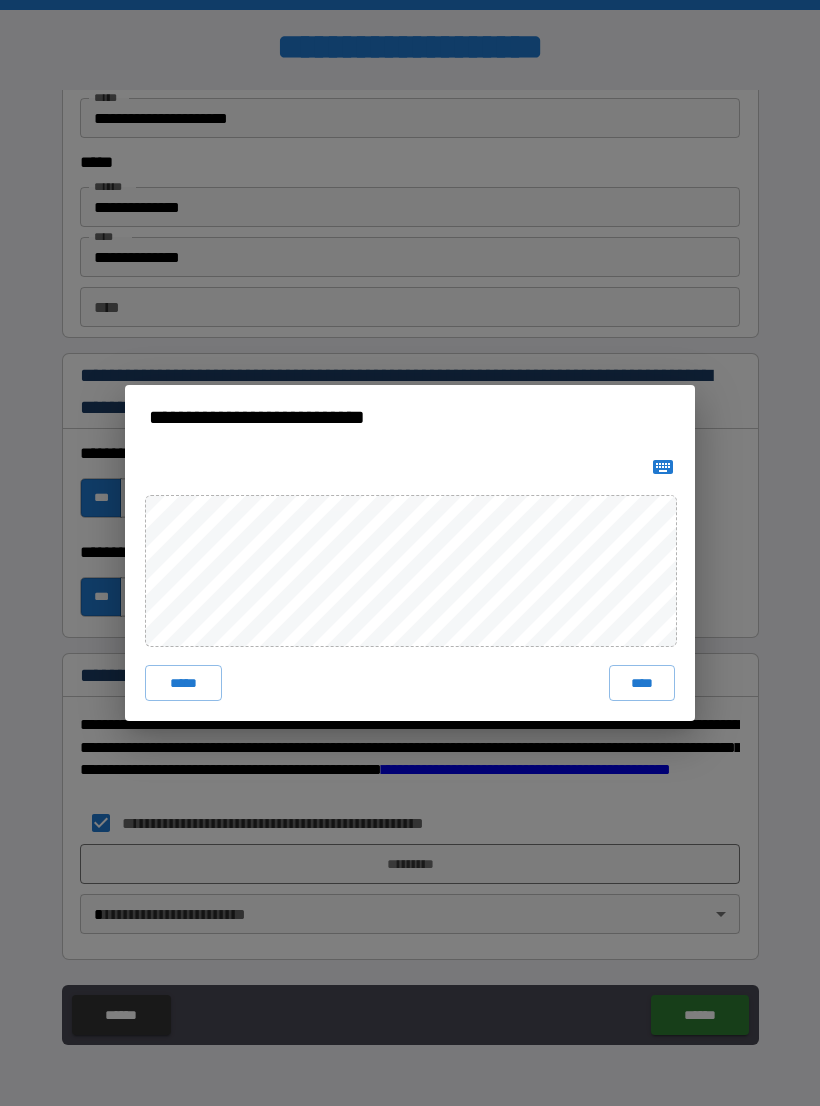 click 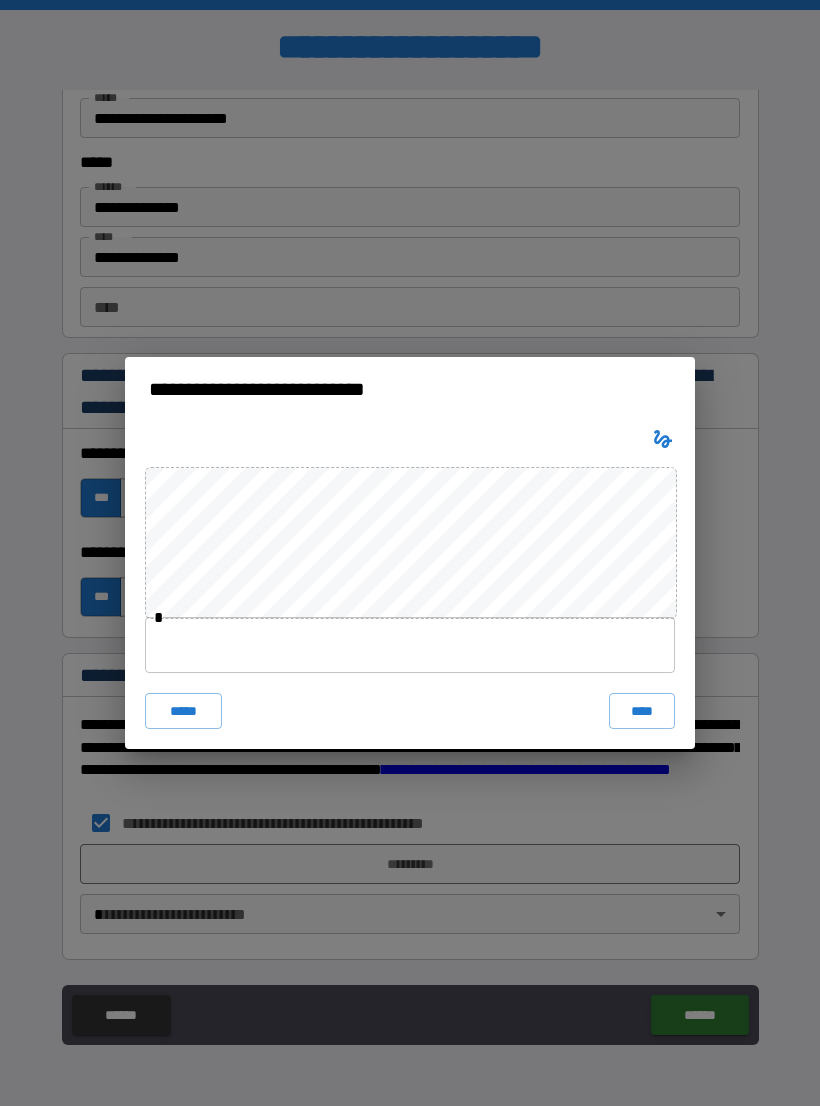 click on "*****" at bounding box center [183, 711] 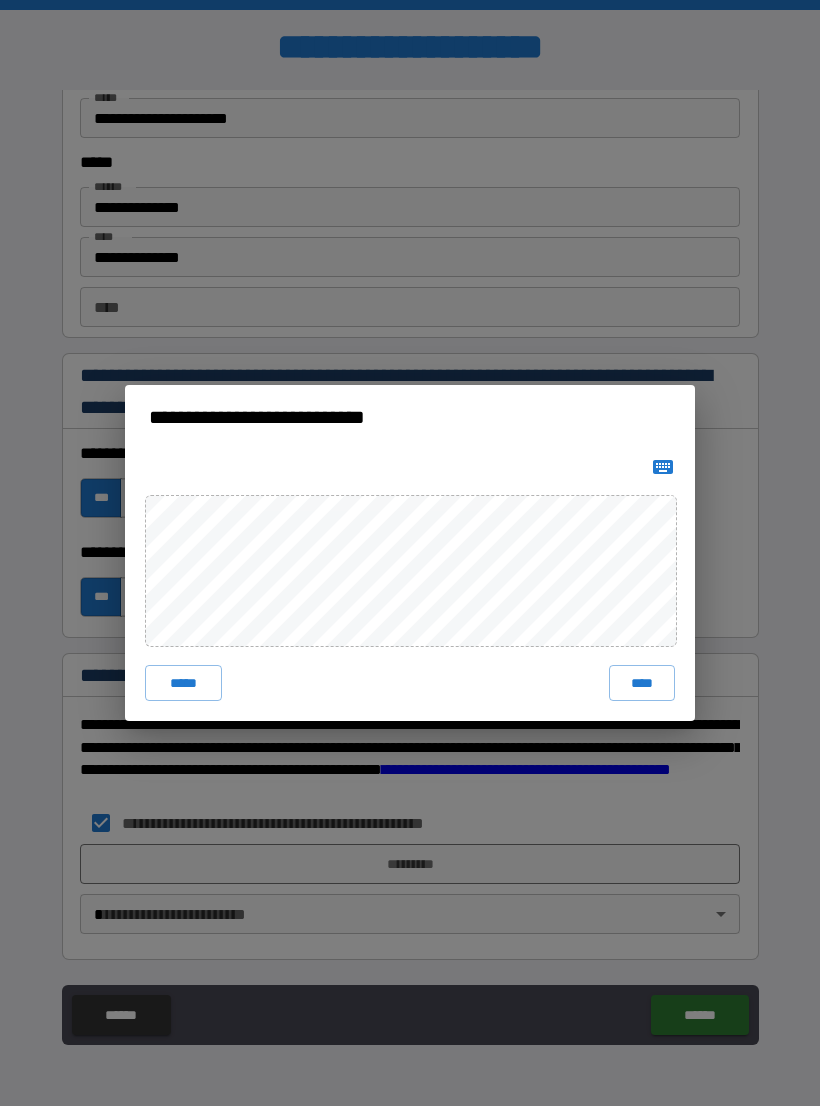 click on "*****" at bounding box center [183, 683] 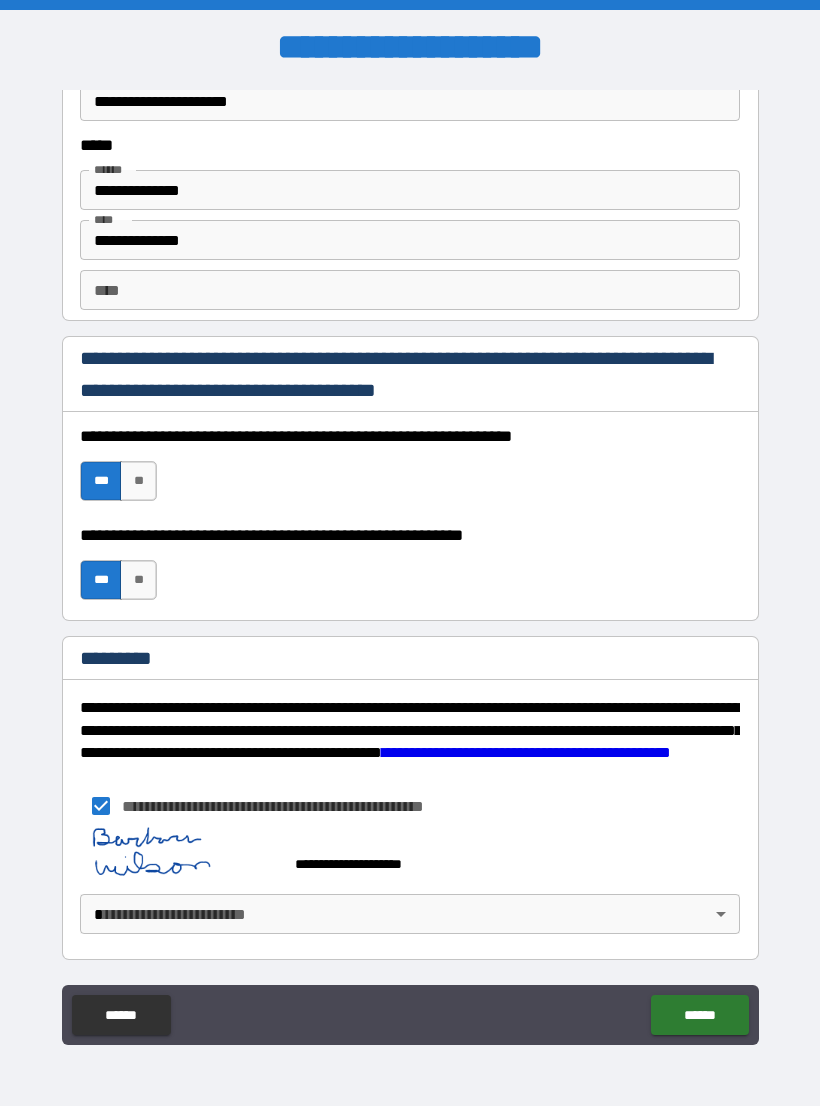scroll, scrollTop: 2748, scrollLeft: 0, axis: vertical 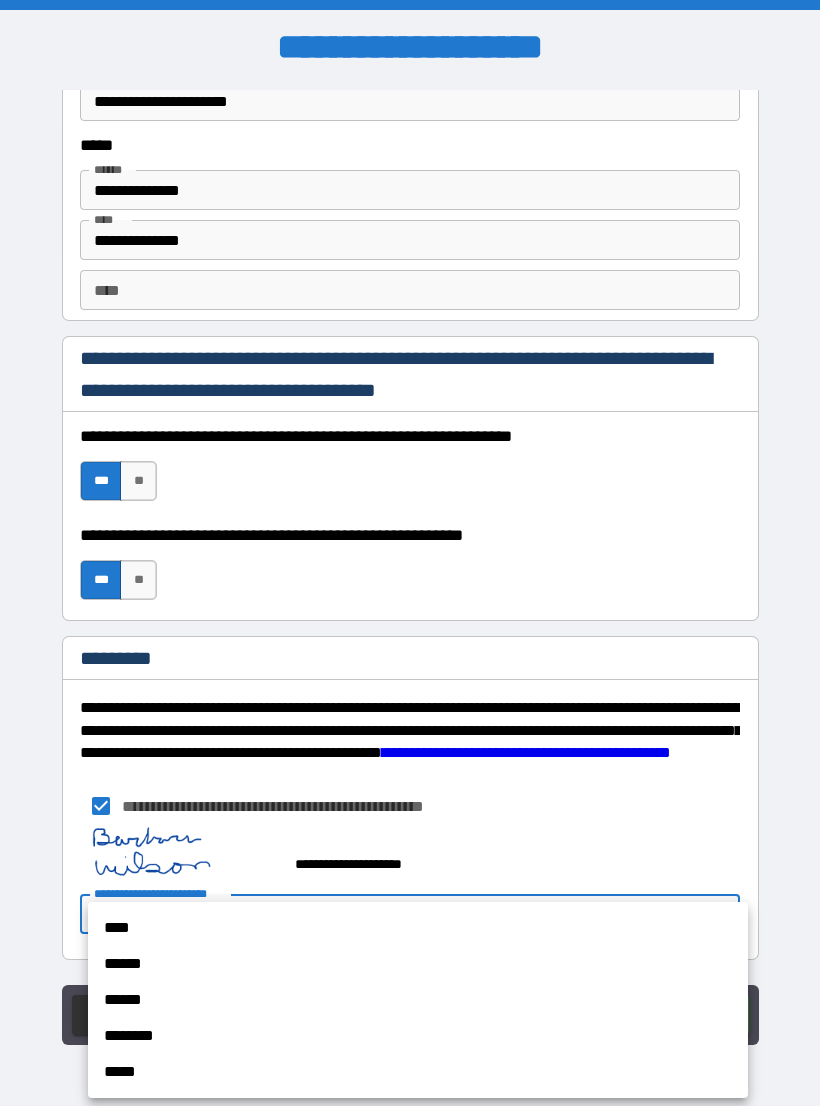 click on "****" at bounding box center (418, 928) 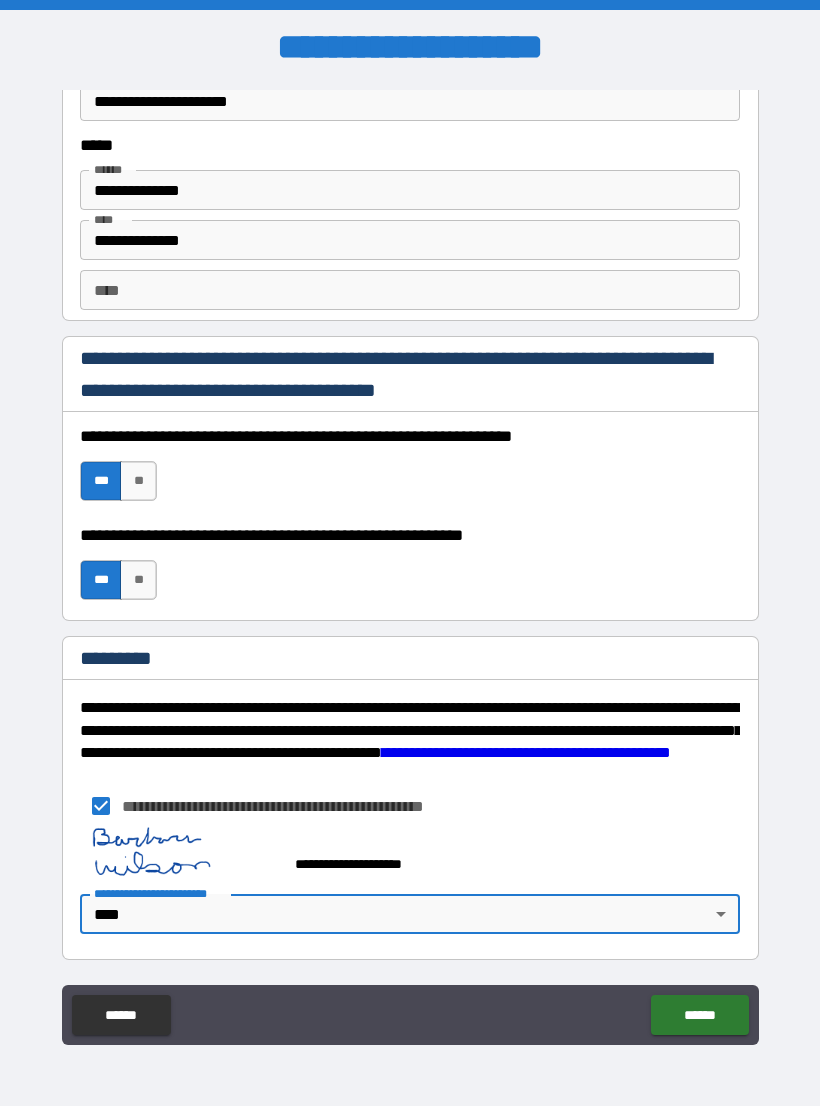 click on "******" at bounding box center (699, 1015) 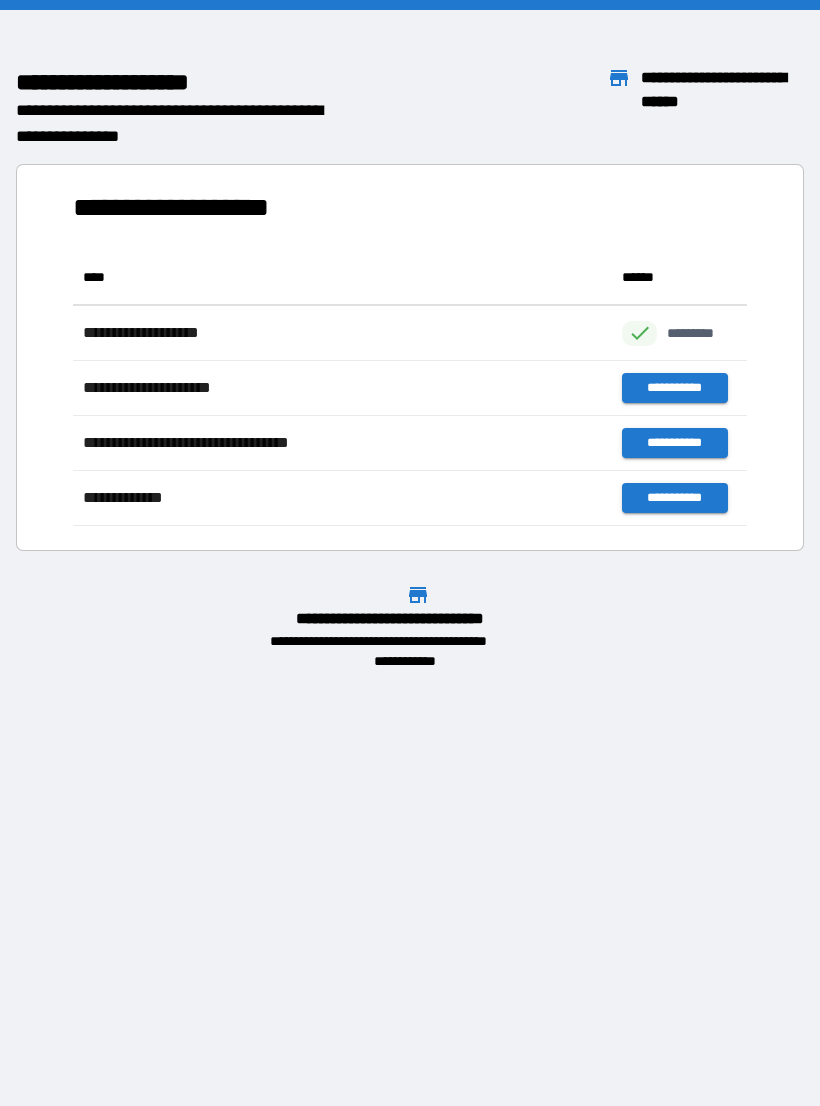 scroll, scrollTop: 1, scrollLeft: 1, axis: both 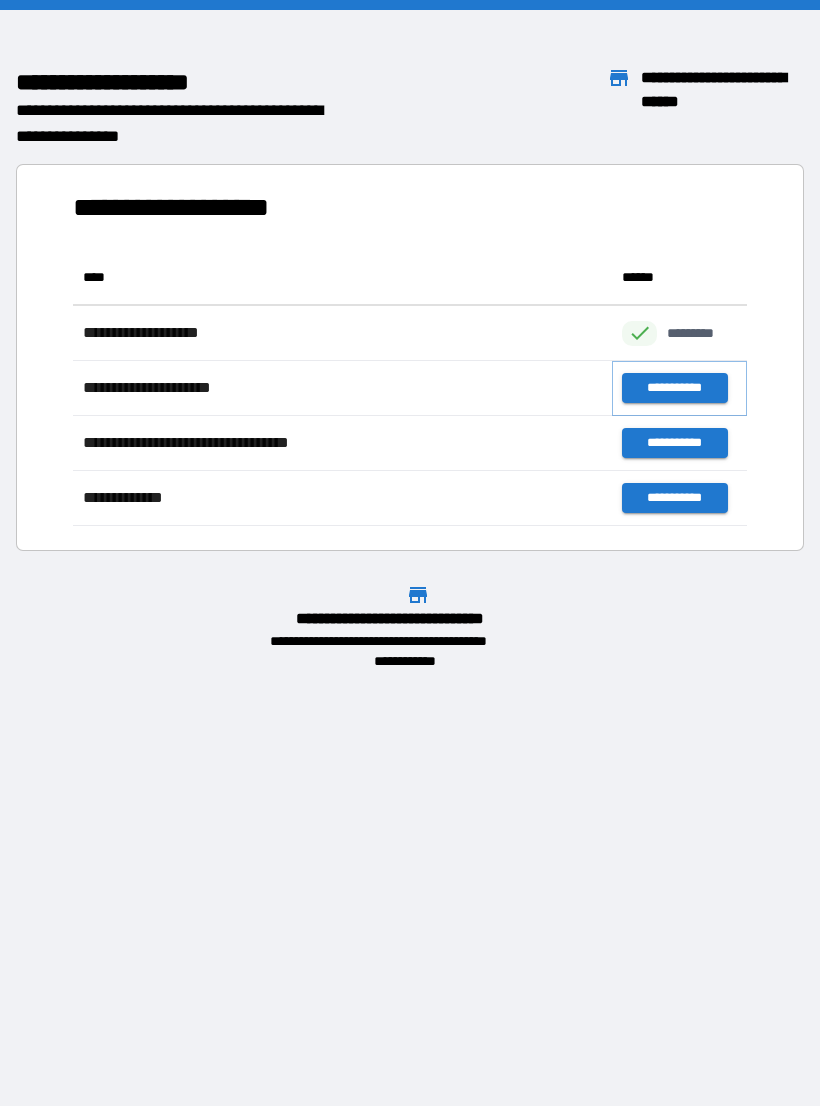 click on "**********" at bounding box center [674, 388] 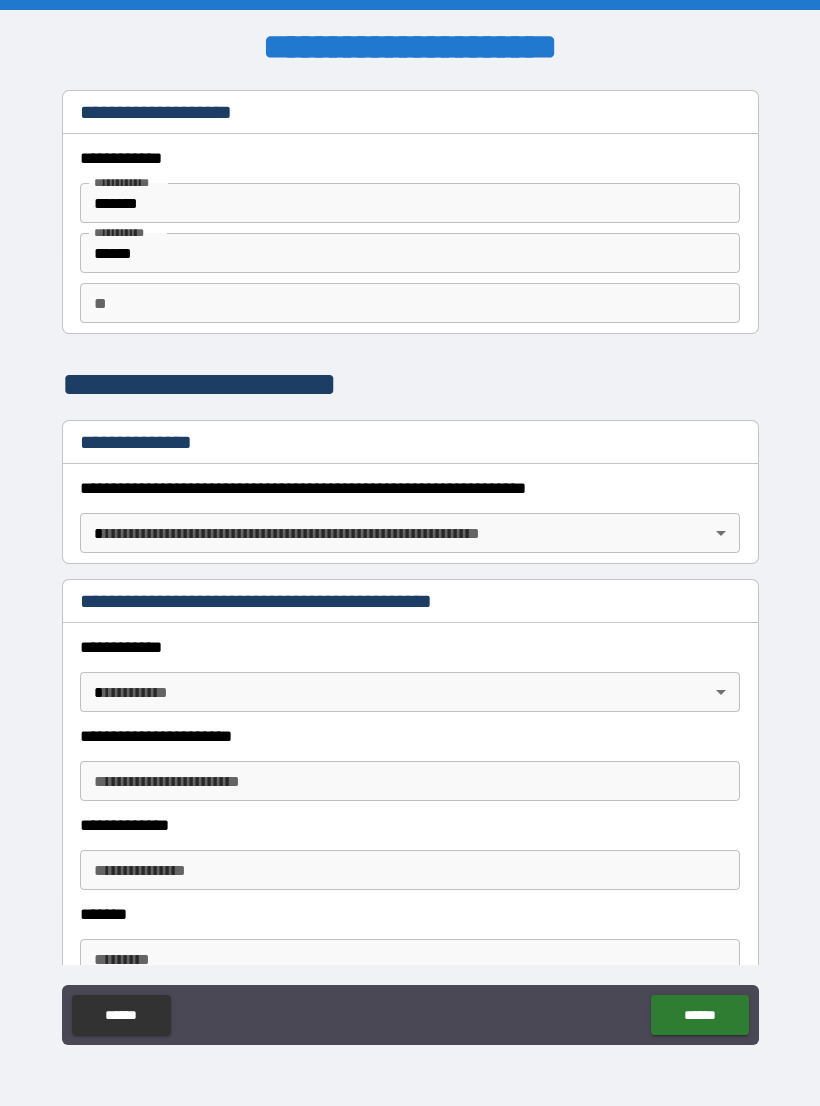 click on "**********" at bounding box center [410, 568] 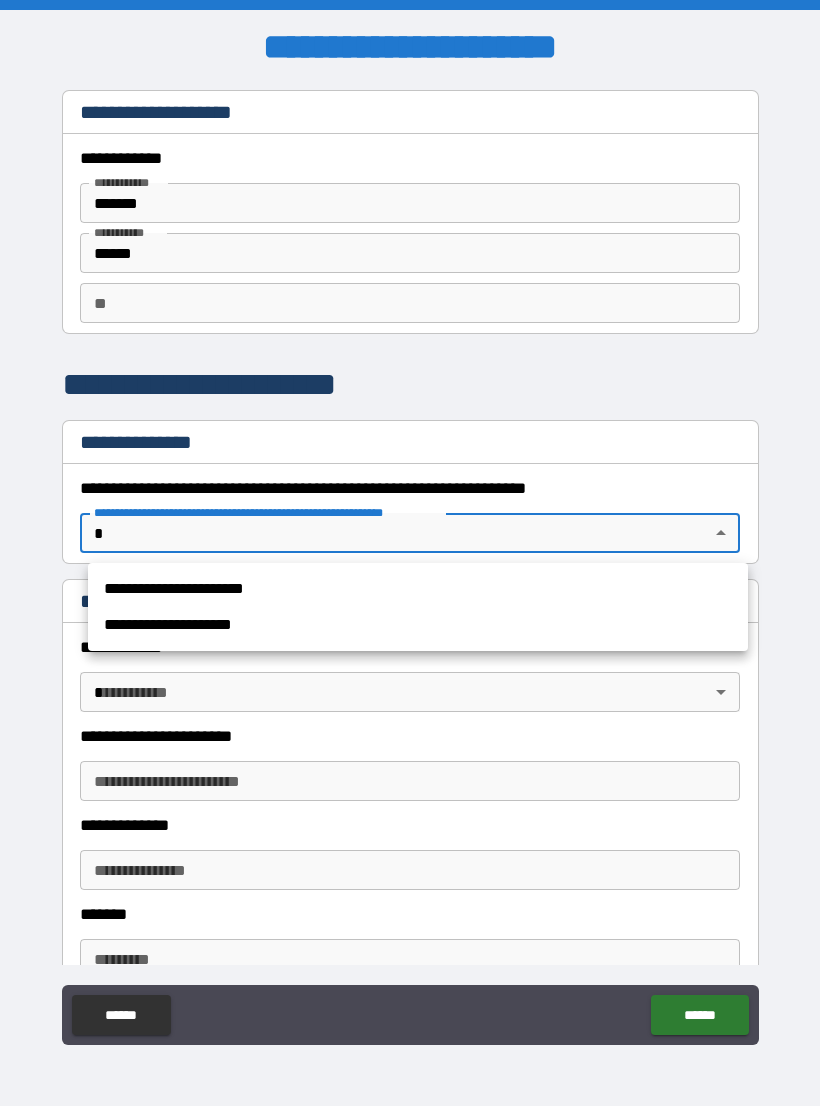 click on "**********" at bounding box center [418, 589] 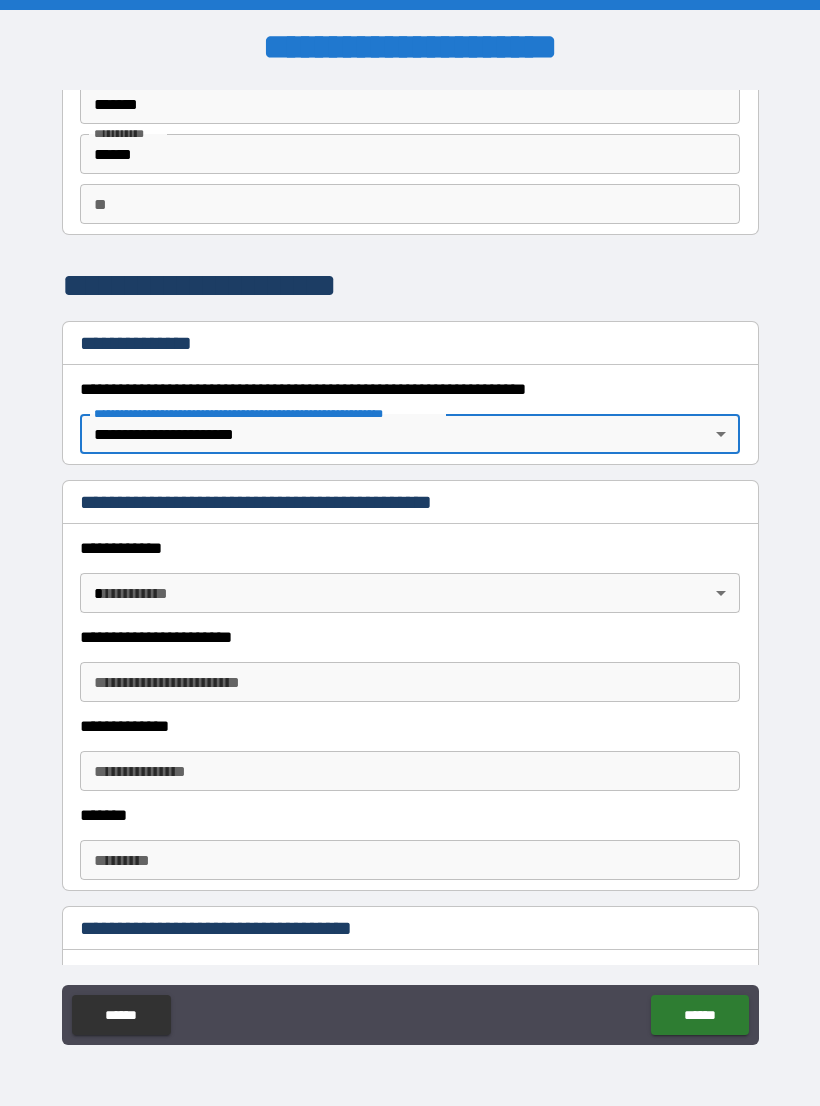 scroll, scrollTop: 103, scrollLeft: 0, axis: vertical 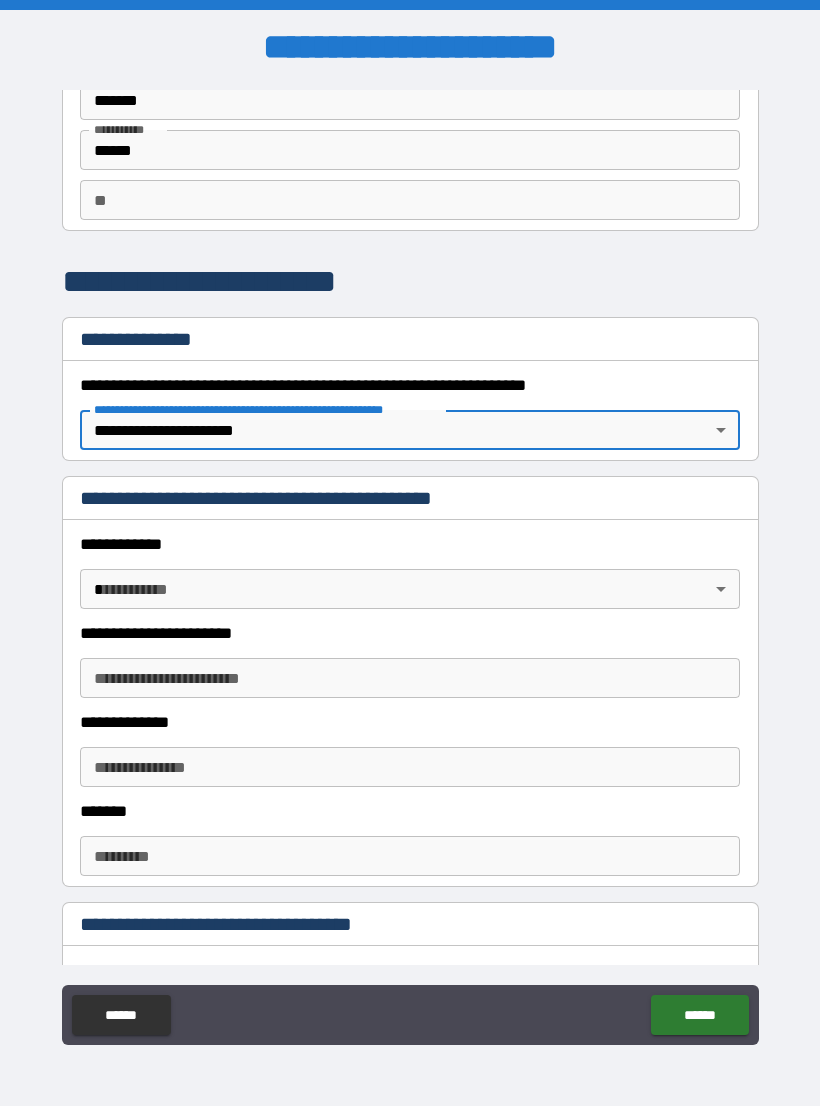 click on "**********" at bounding box center [410, 568] 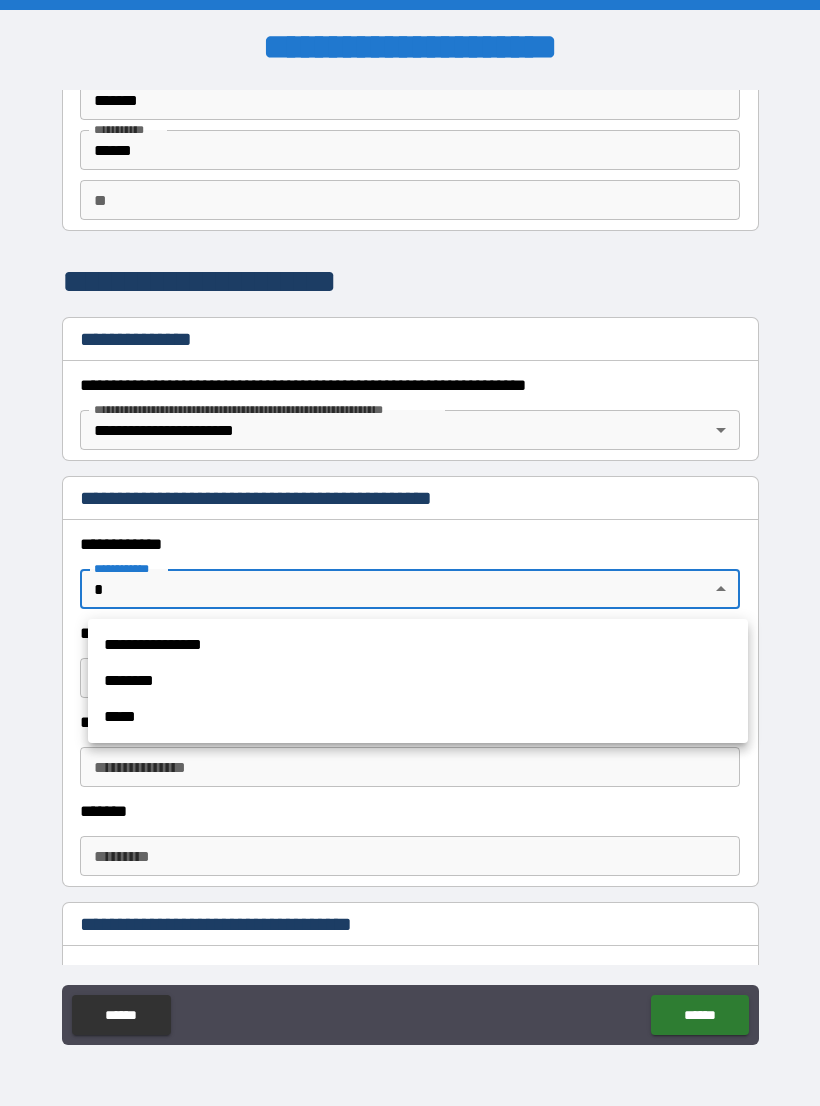 click on "*****" at bounding box center [418, 717] 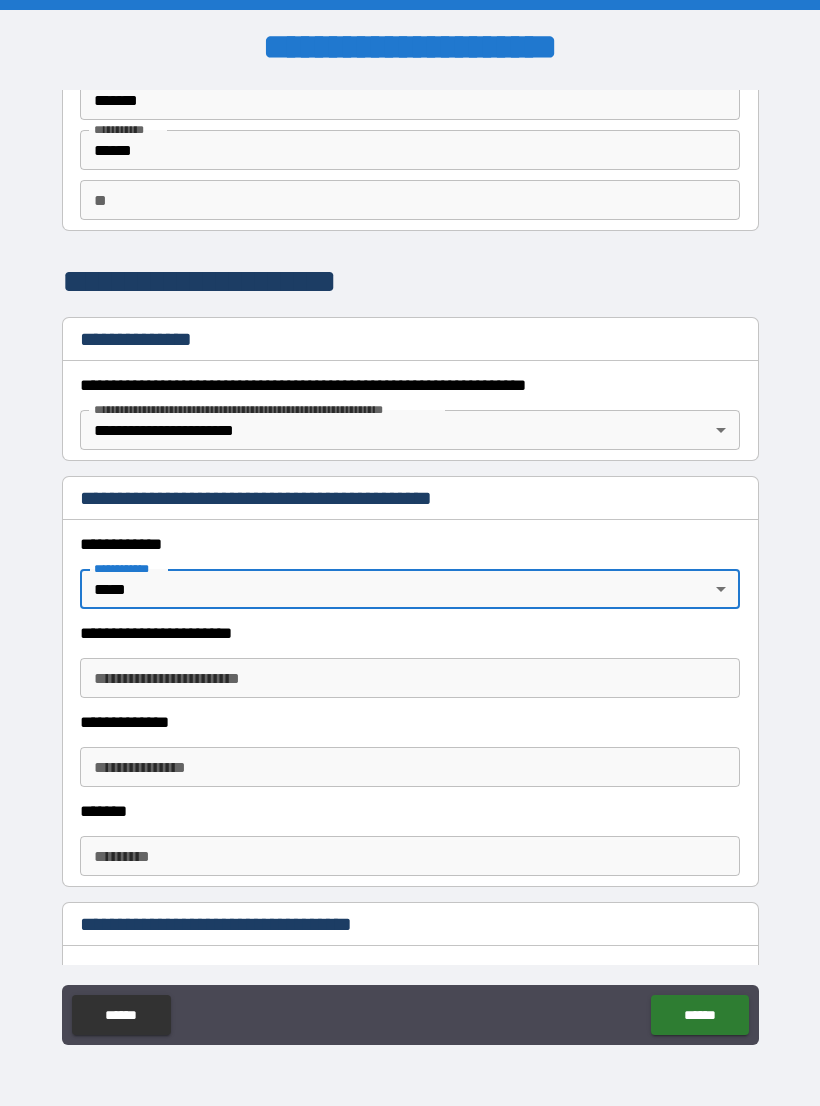 click on "**********" at bounding box center [410, 678] 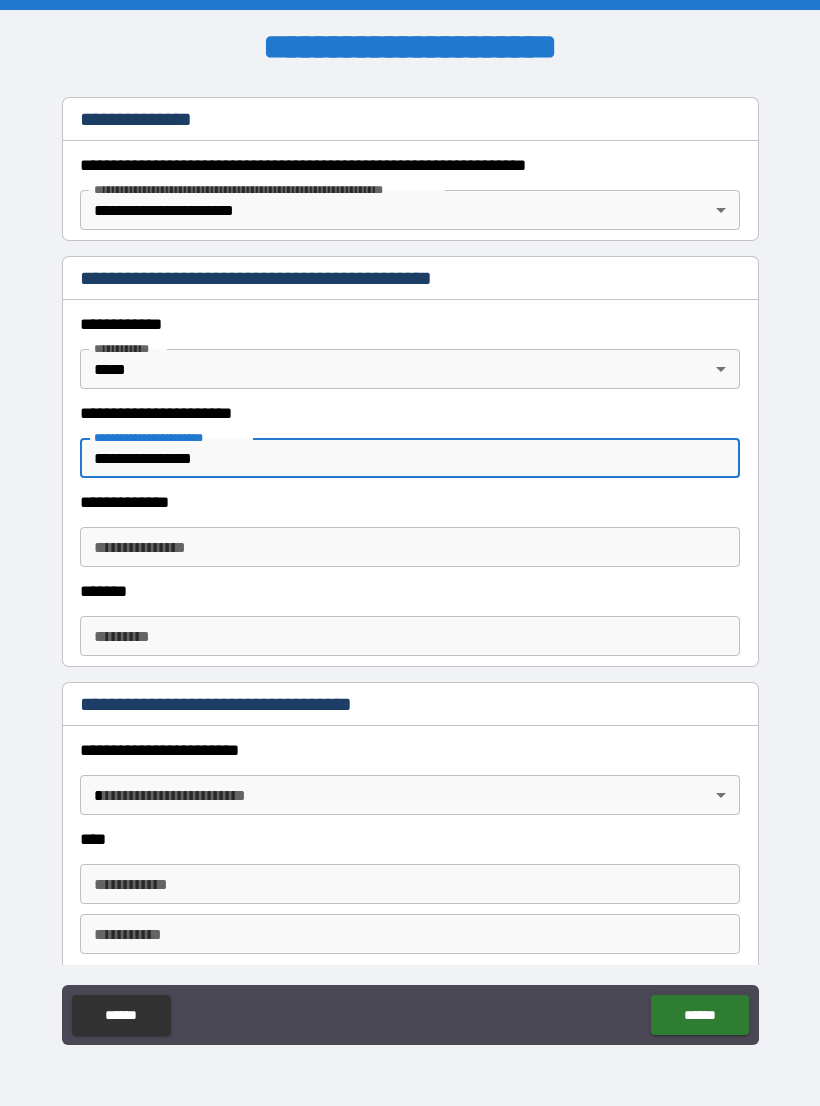 scroll, scrollTop: 324, scrollLeft: 0, axis: vertical 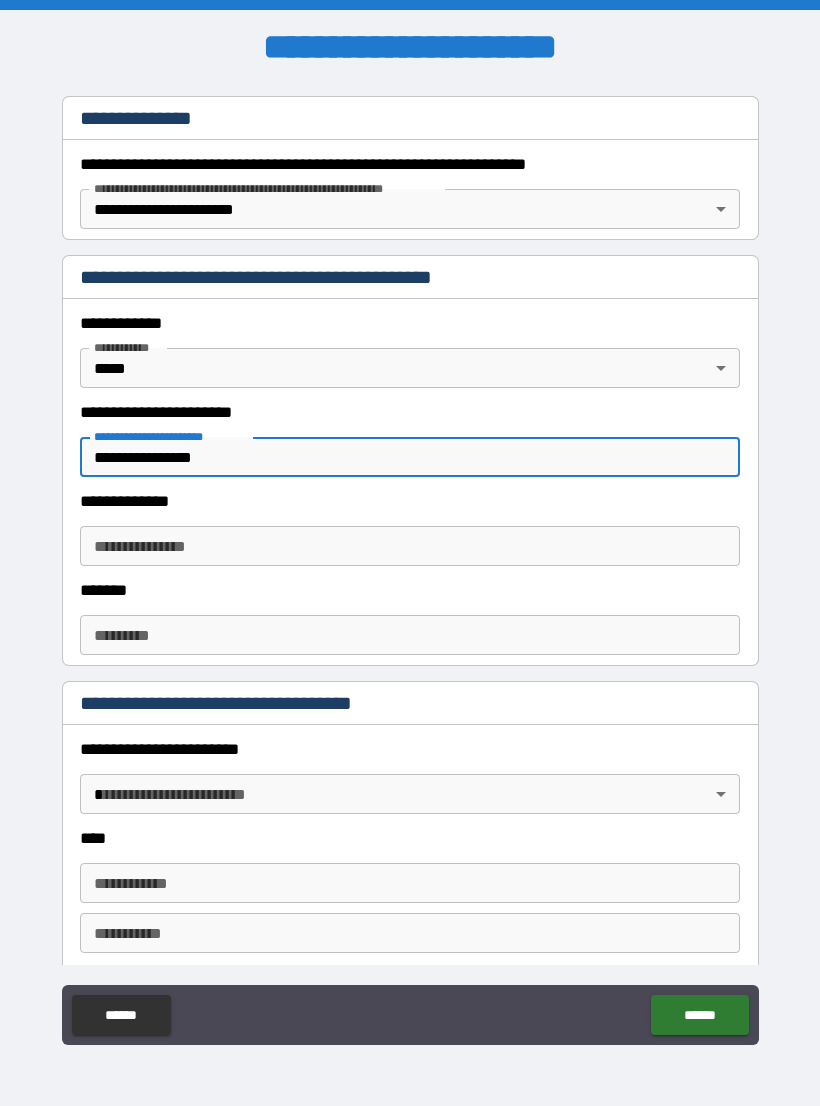 type on "**********" 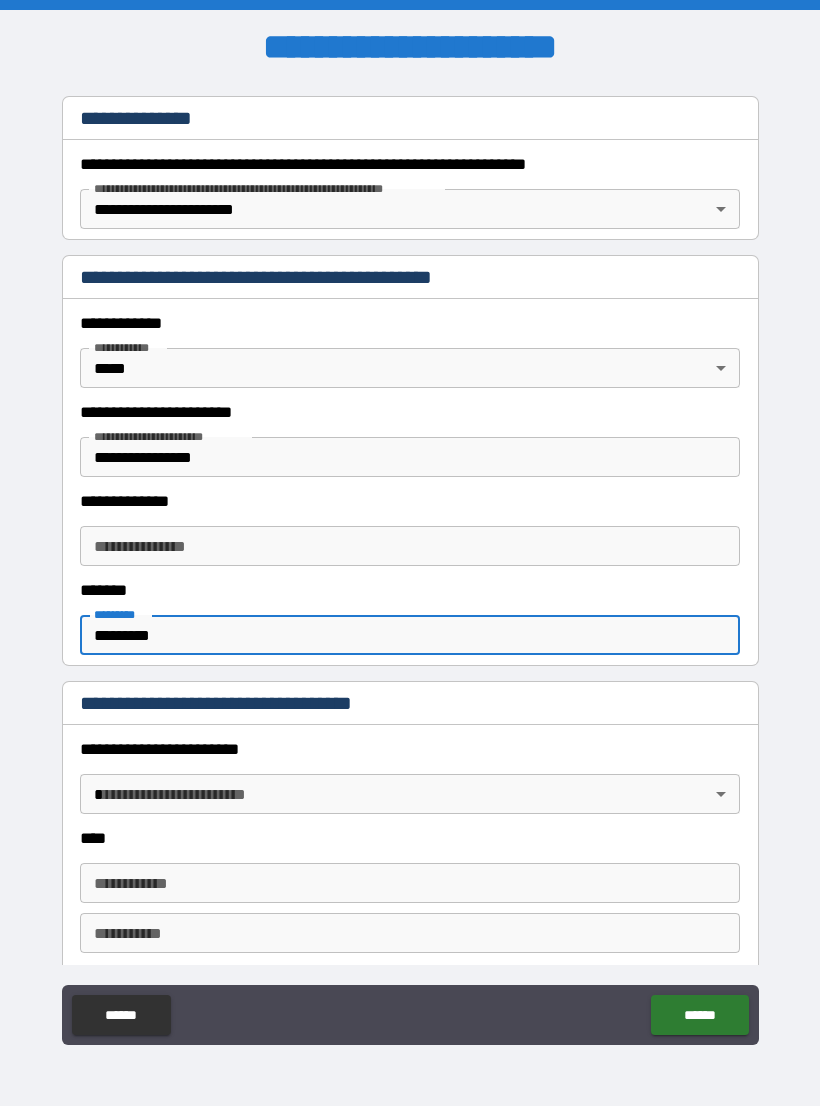 type on "*********" 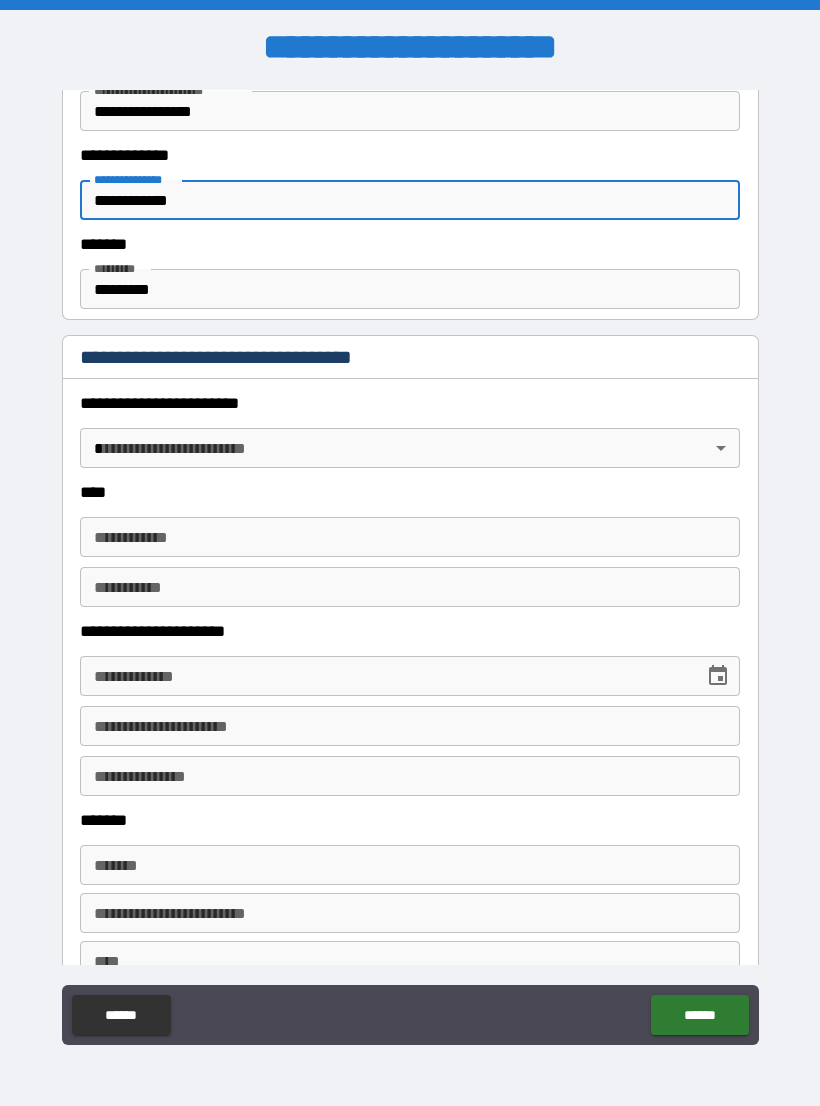 scroll, scrollTop: 692, scrollLeft: 0, axis: vertical 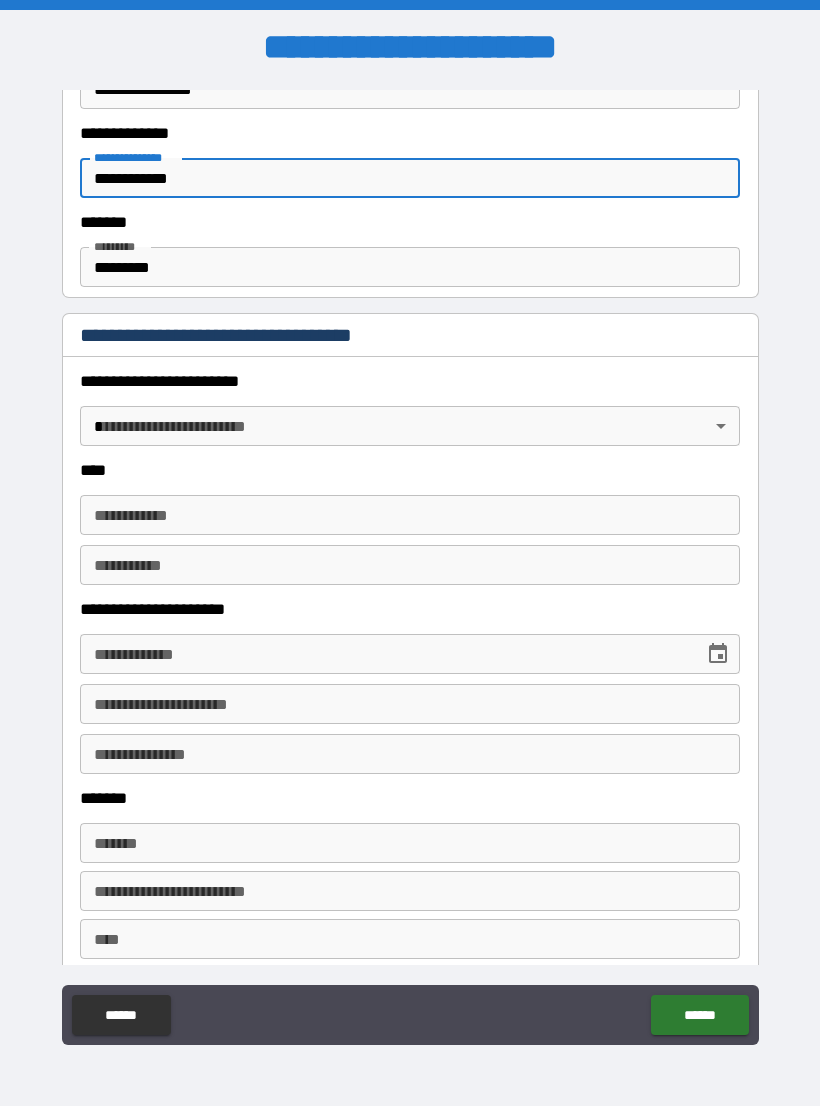 type on "**********" 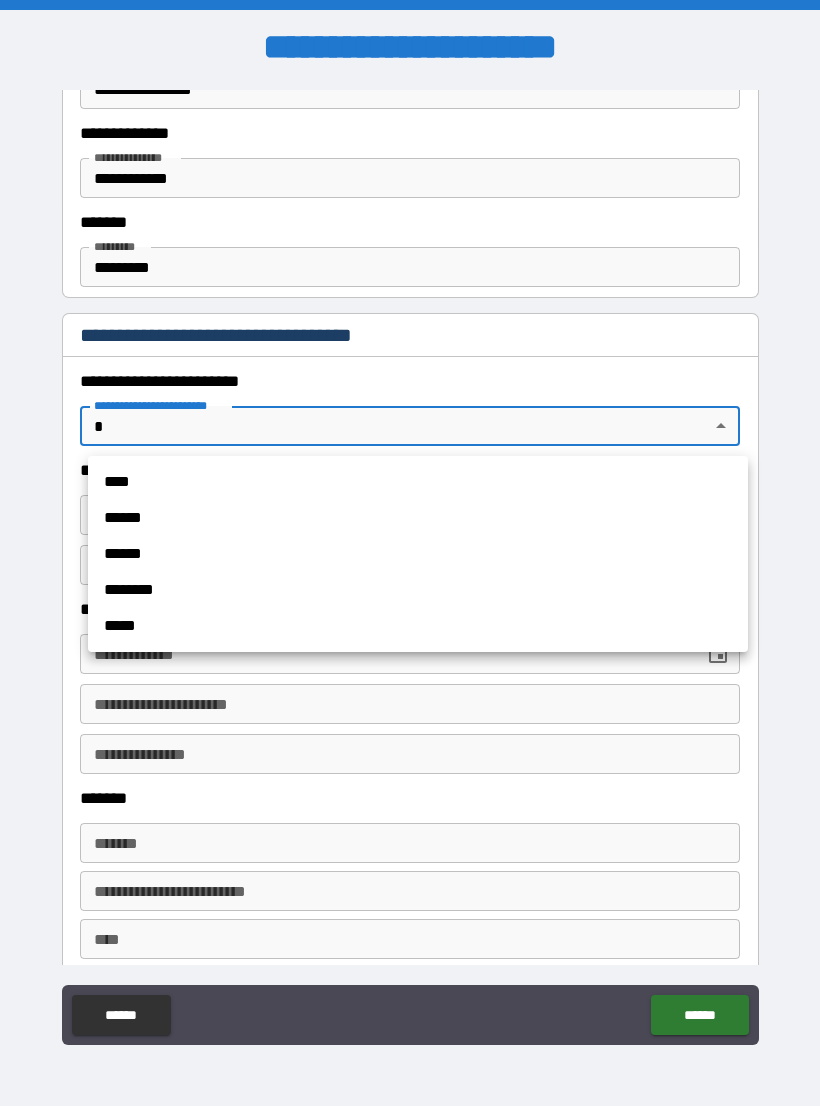 click on "******" at bounding box center (418, 554) 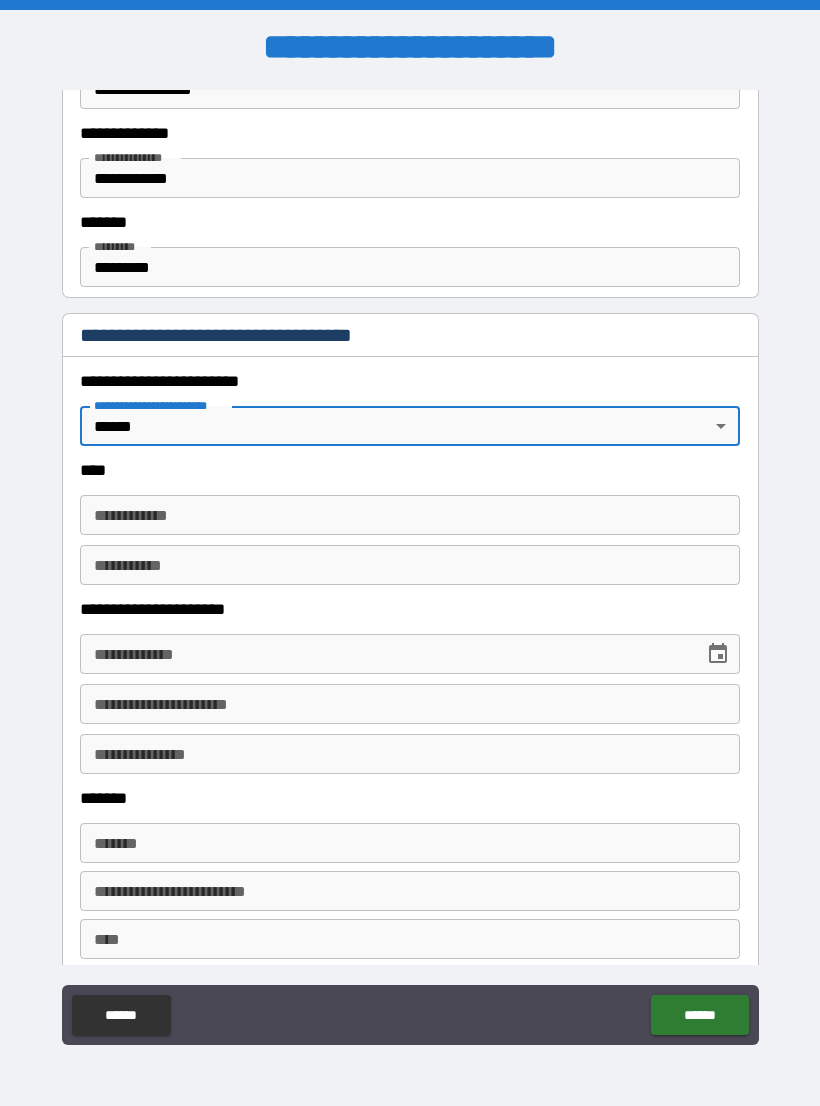 click on "**********" at bounding box center [410, 515] 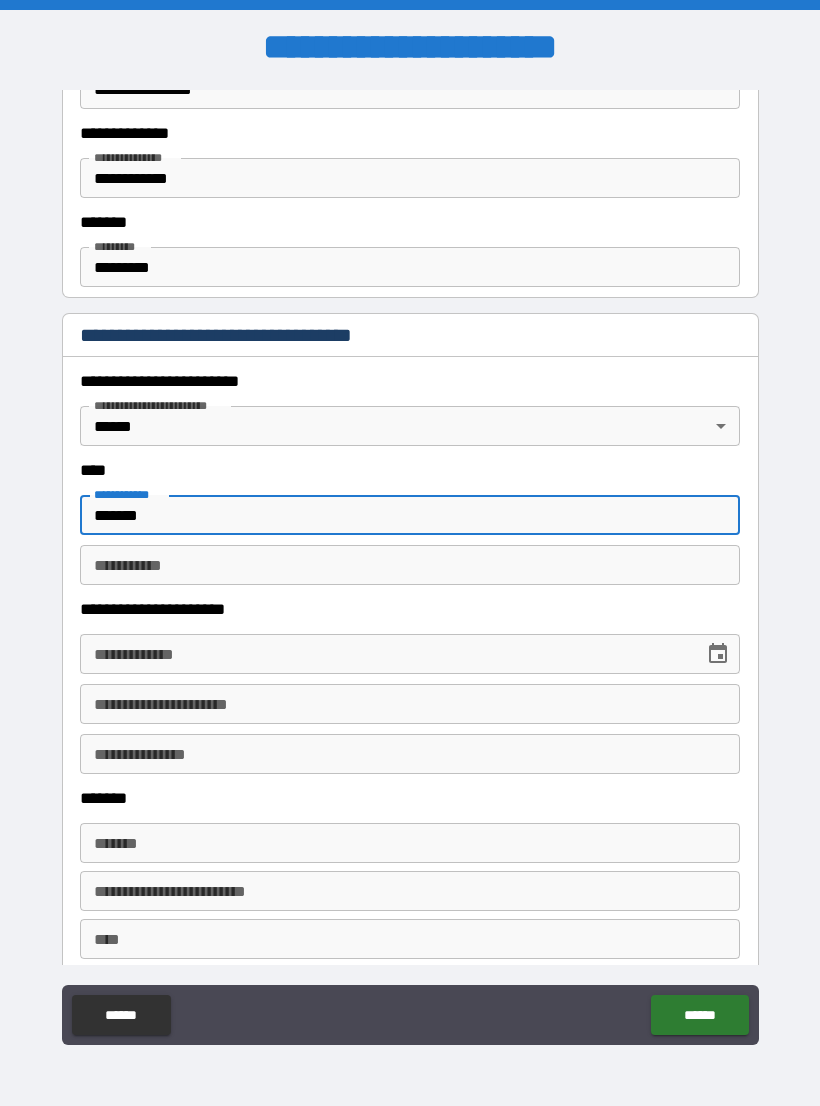 type on "******" 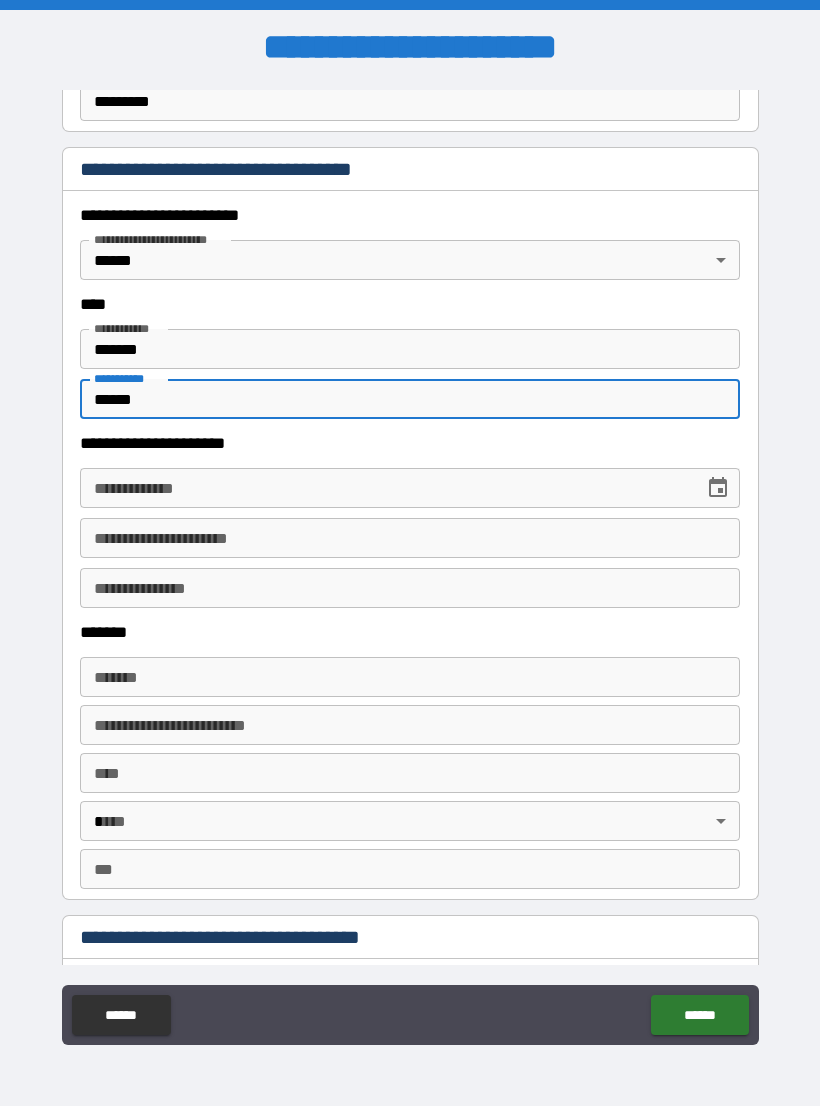 scroll, scrollTop: 860, scrollLeft: 0, axis: vertical 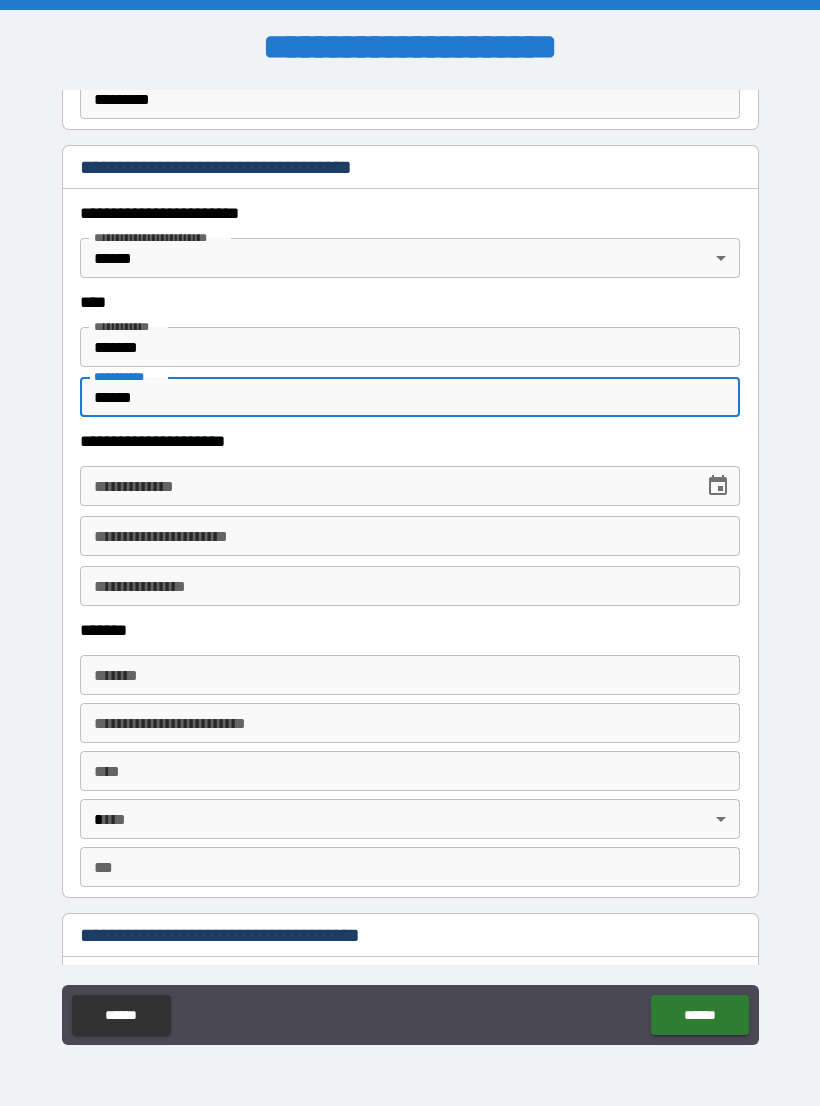 type on "******" 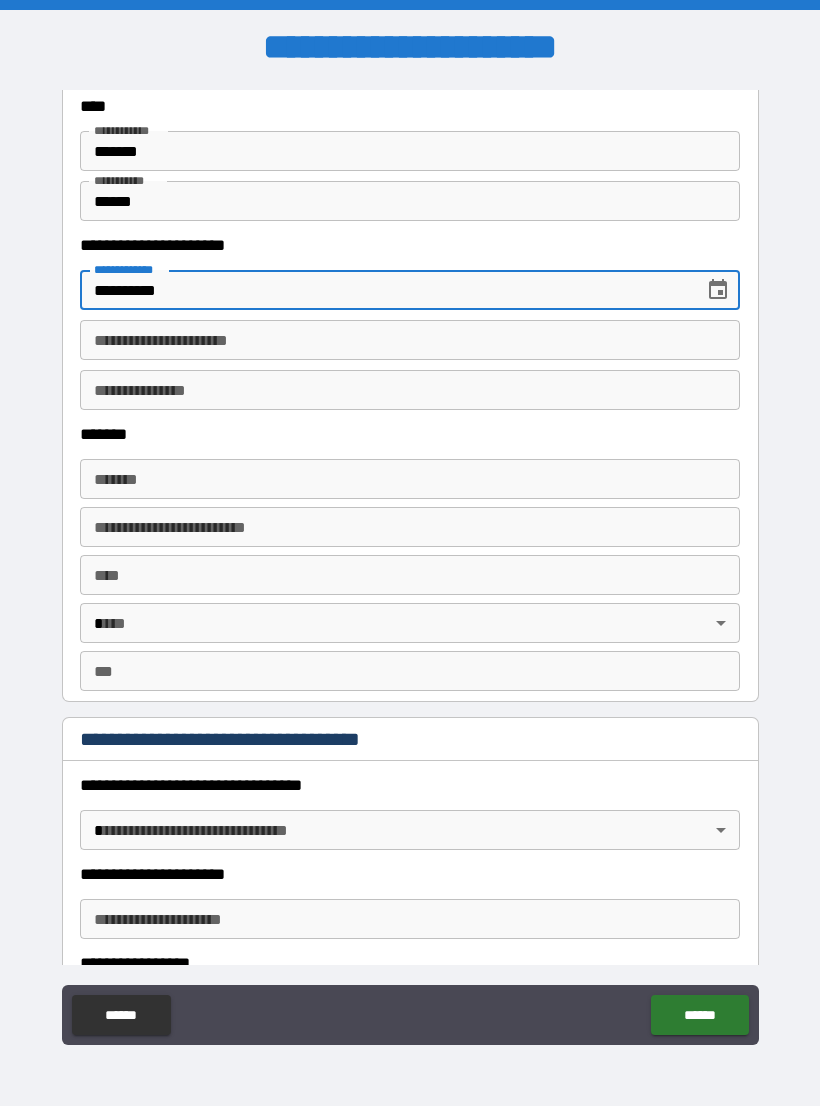 scroll, scrollTop: 1055, scrollLeft: 0, axis: vertical 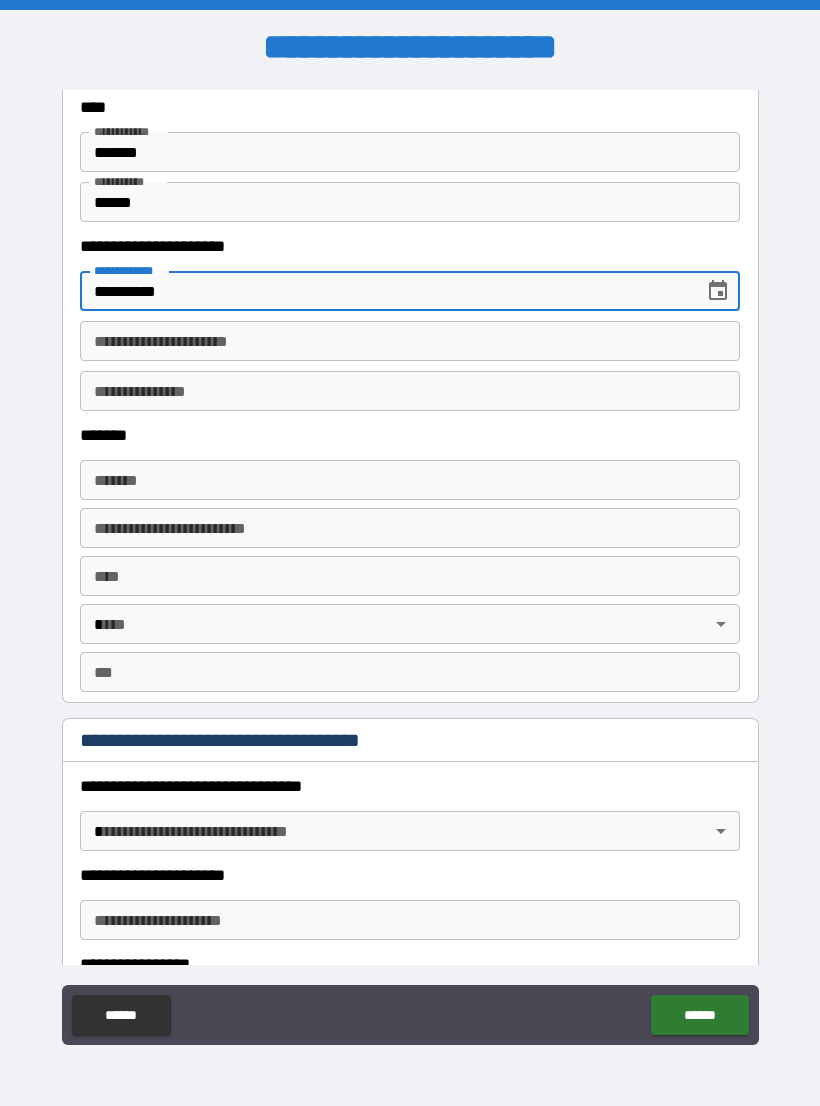 type on "**********" 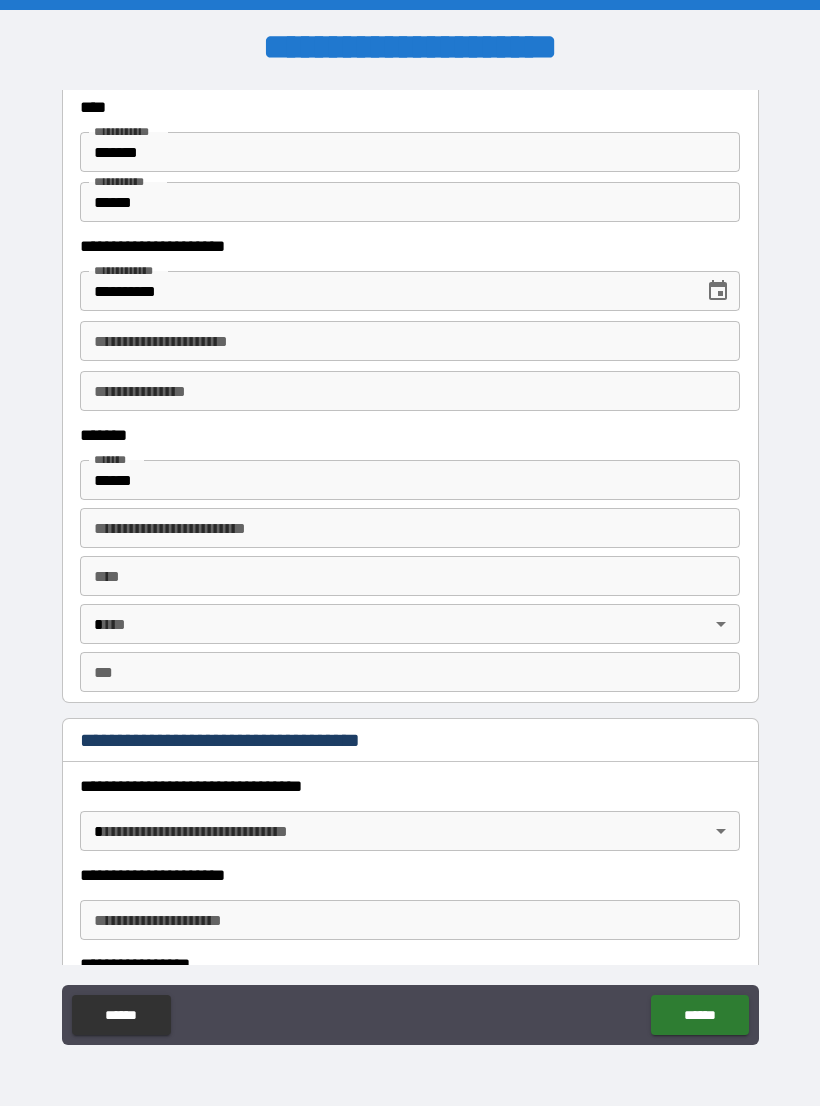 type on "**********" 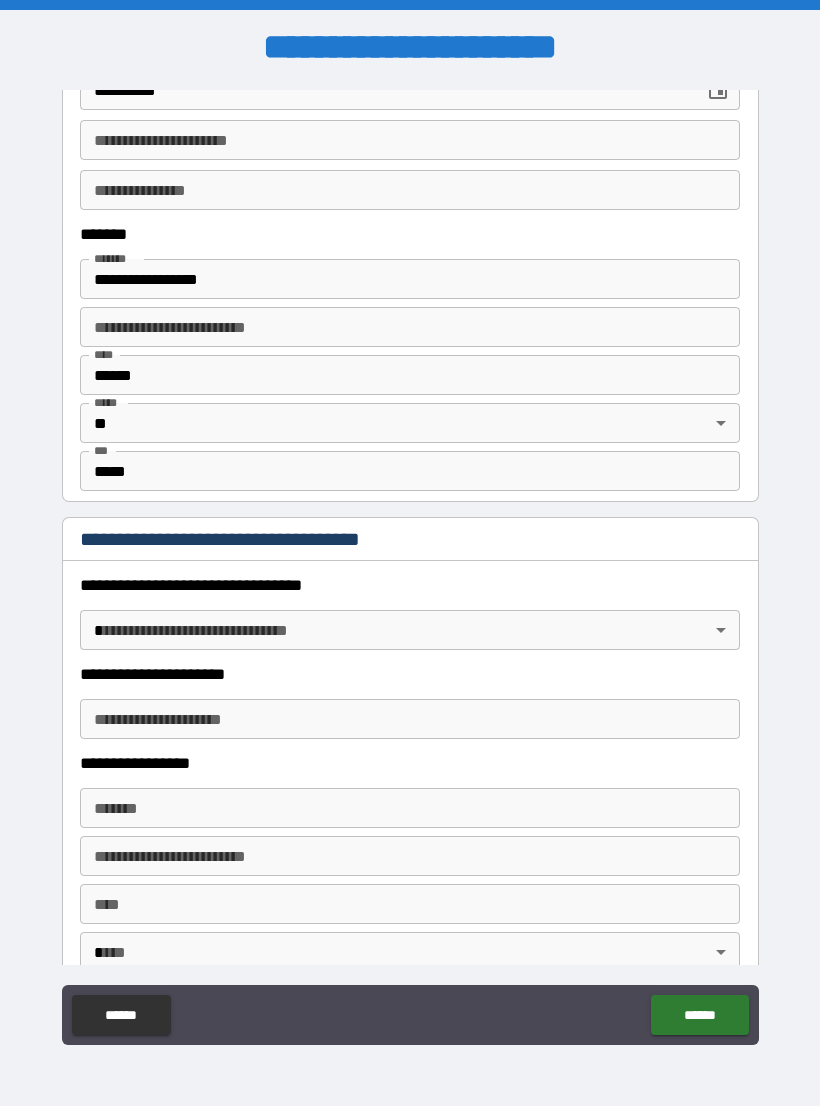 scroll, scrollTop: 1257, scrollLeft: 0, axis: vertical 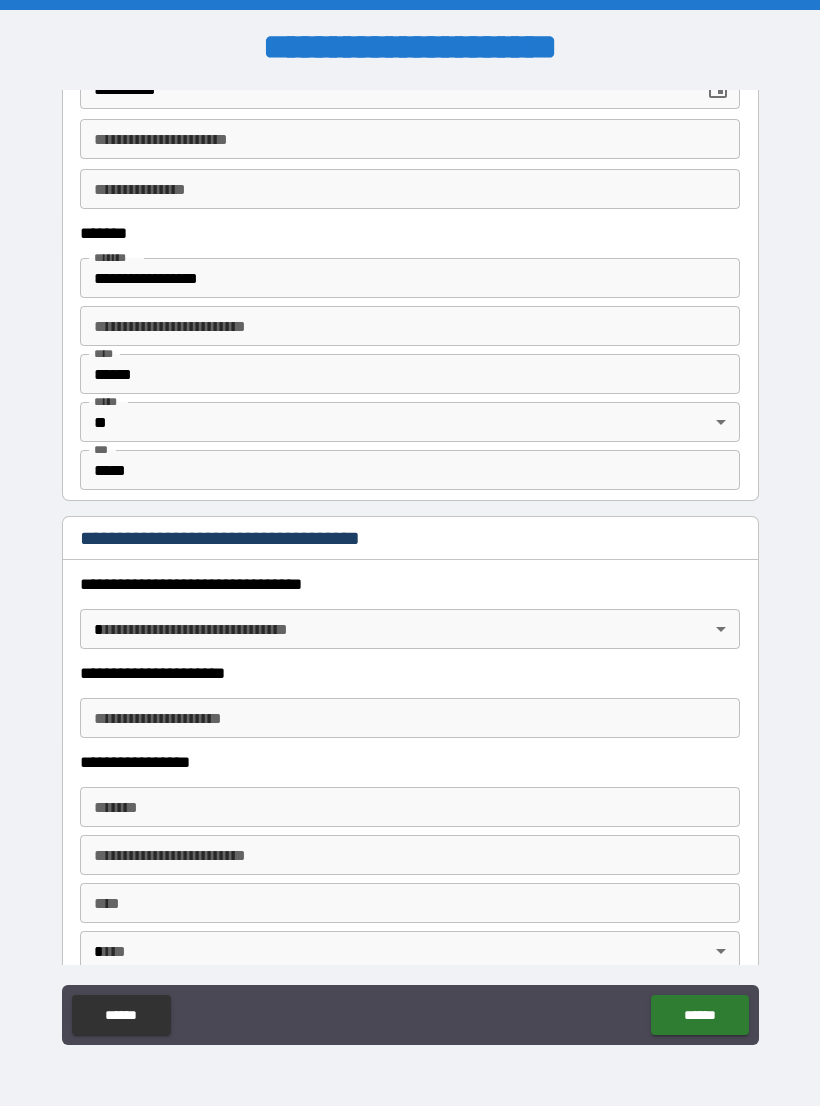 click on "**********" at bounding box center [410, 568] 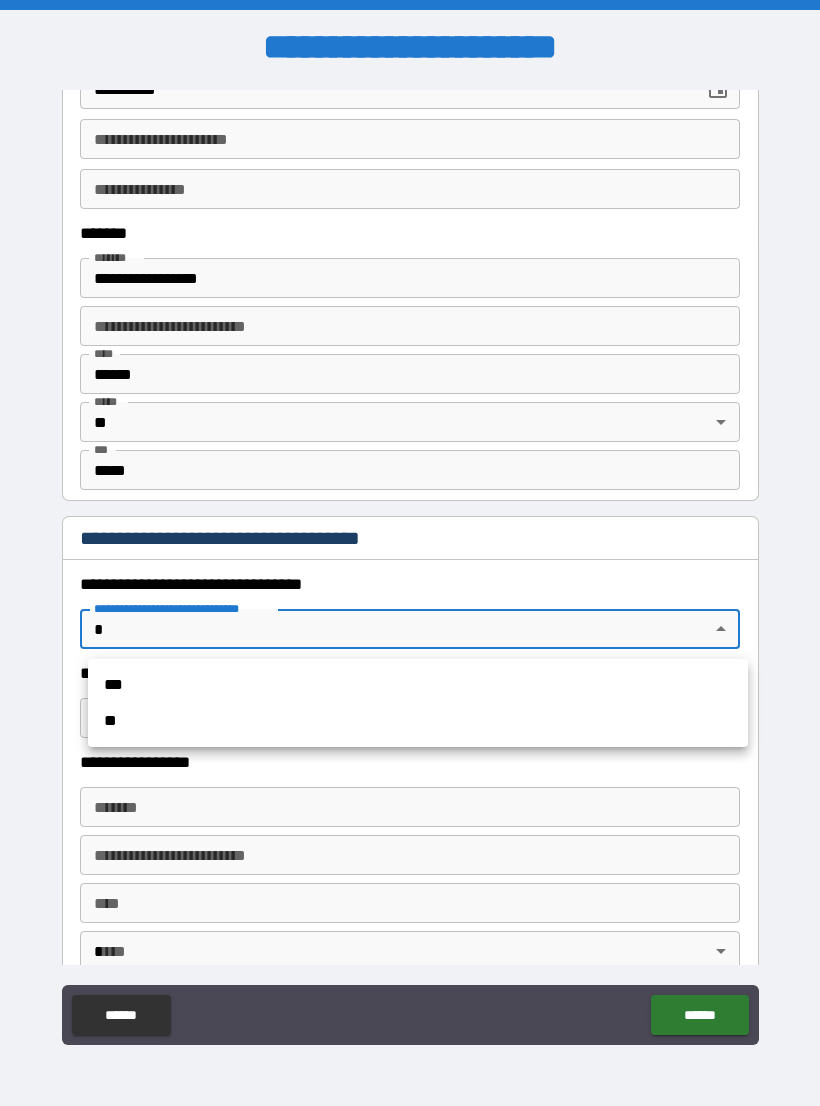 click on "***" at bounding box center [418, 685] 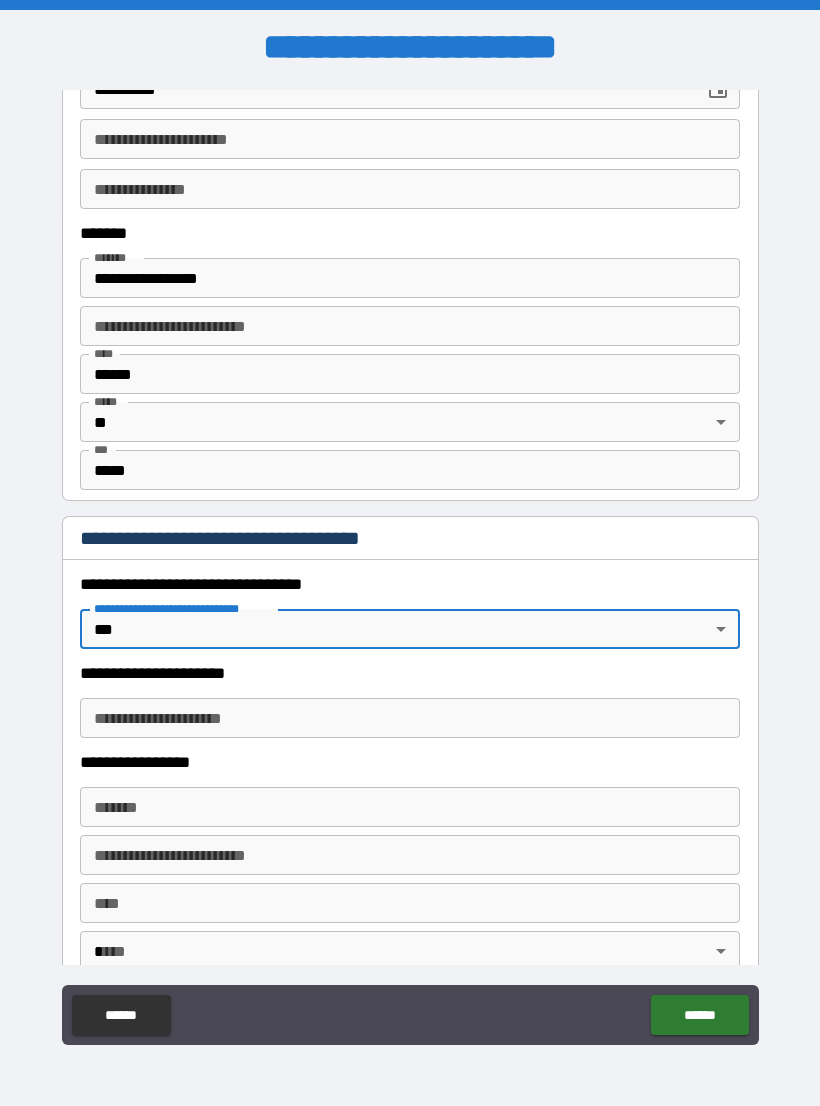 click on "**********" at bounding box center (410, 718) 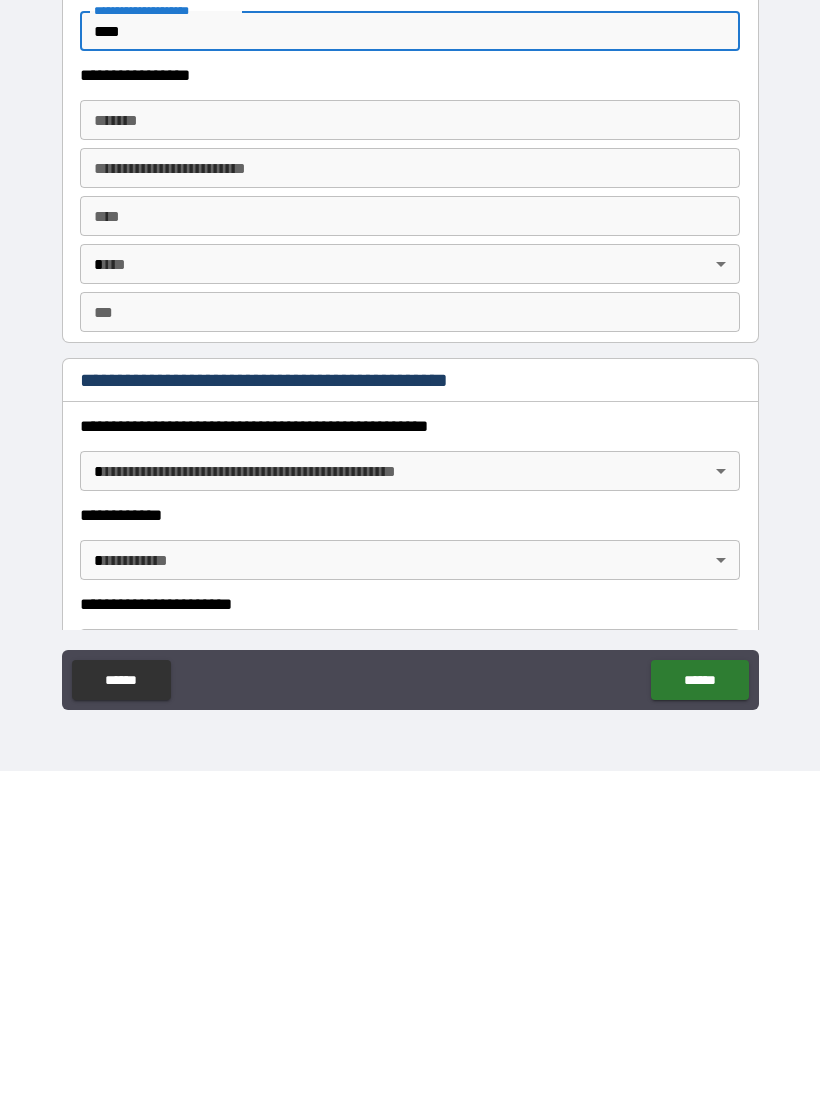 scroll, scrollTop: 1614, scrollLeft: 0, axis: vertical 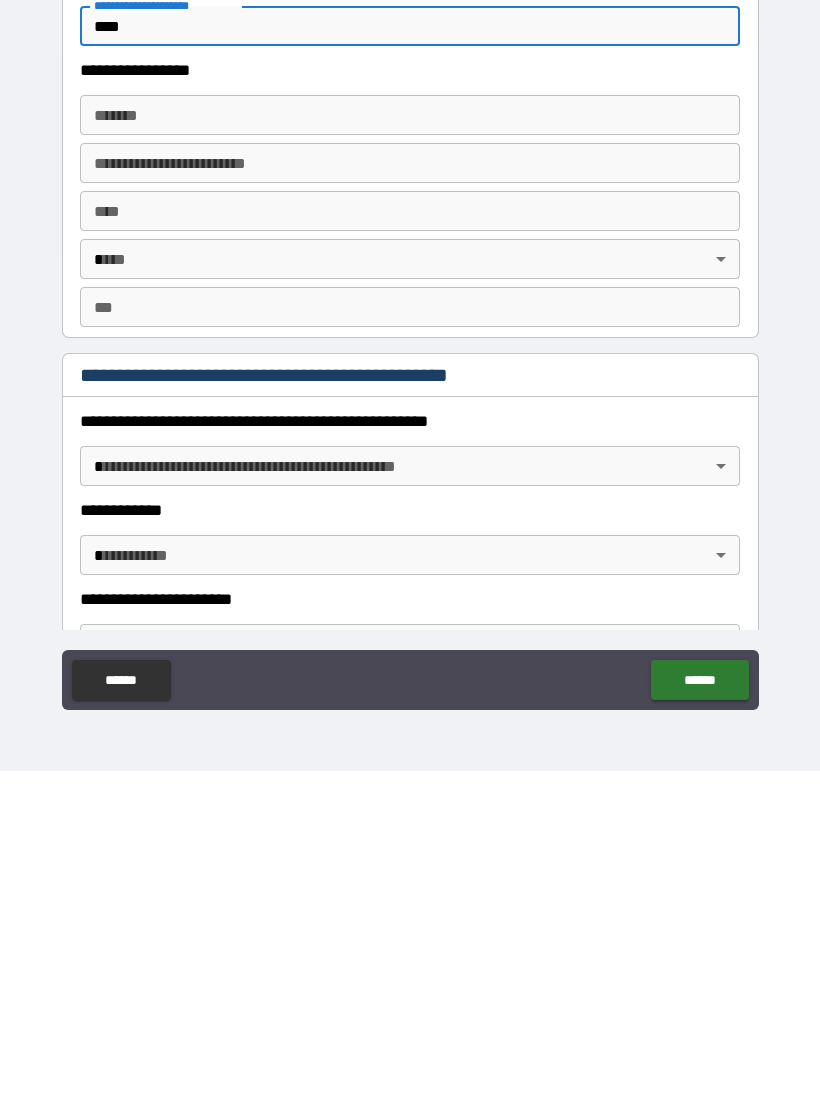 type on "****" 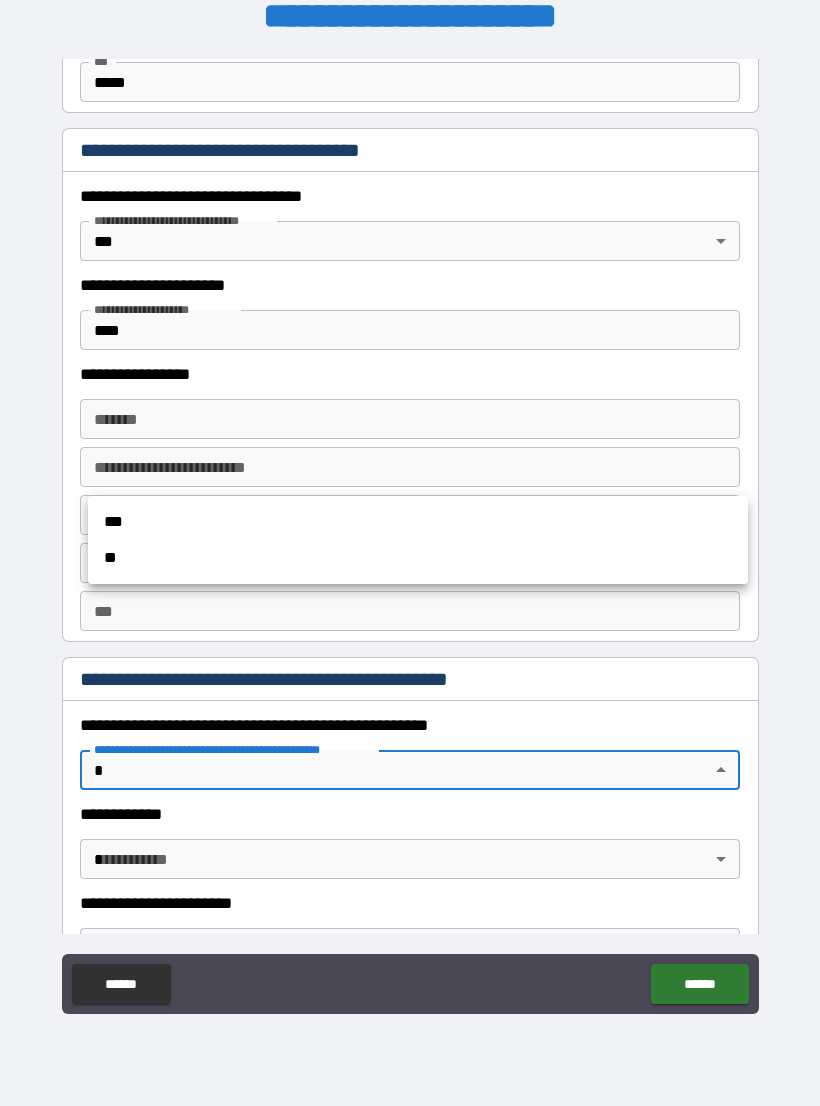 click at bounding box center [410, 553] 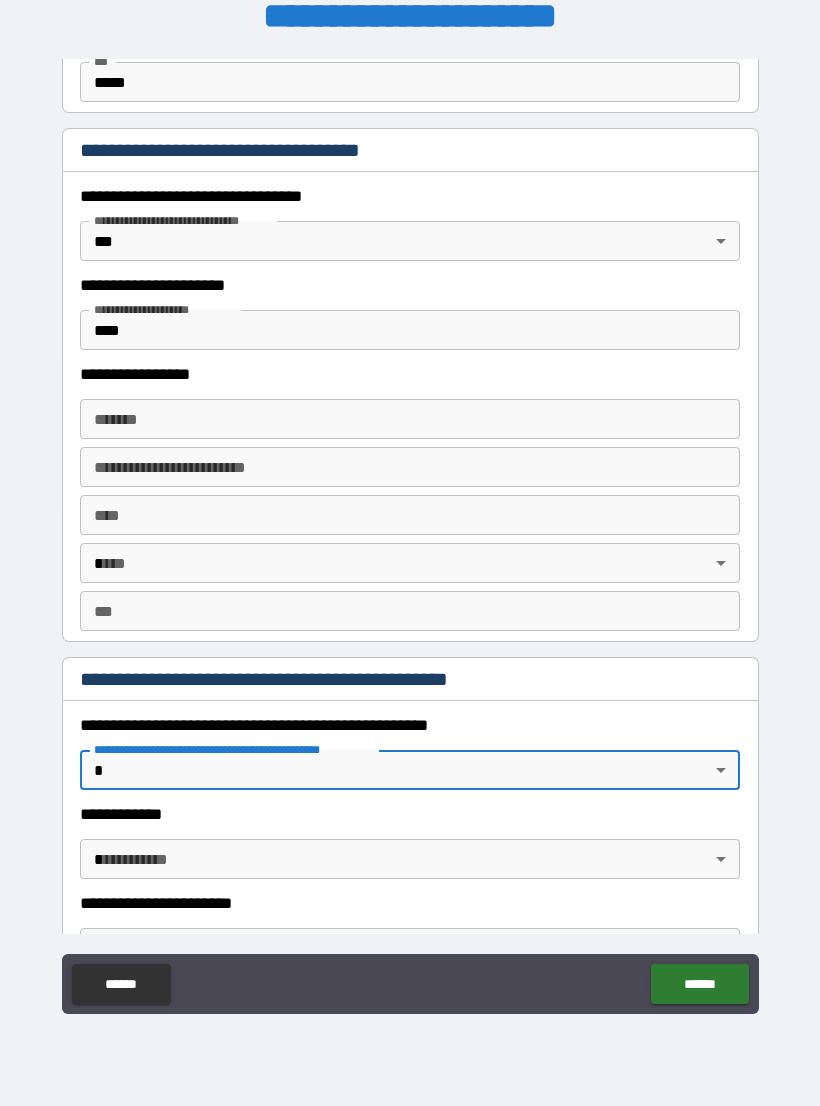 click on "**********" at bounding box center [410, 537] 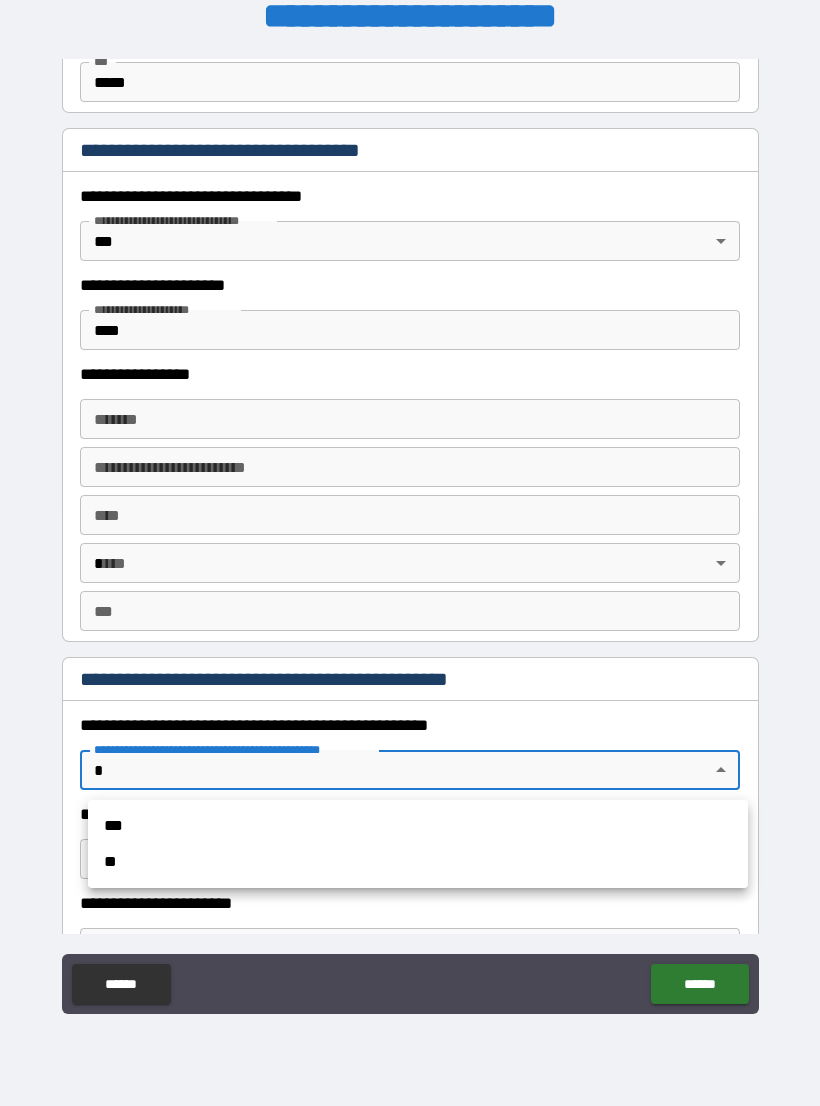 click on "**" at bounding box center [418, 862] 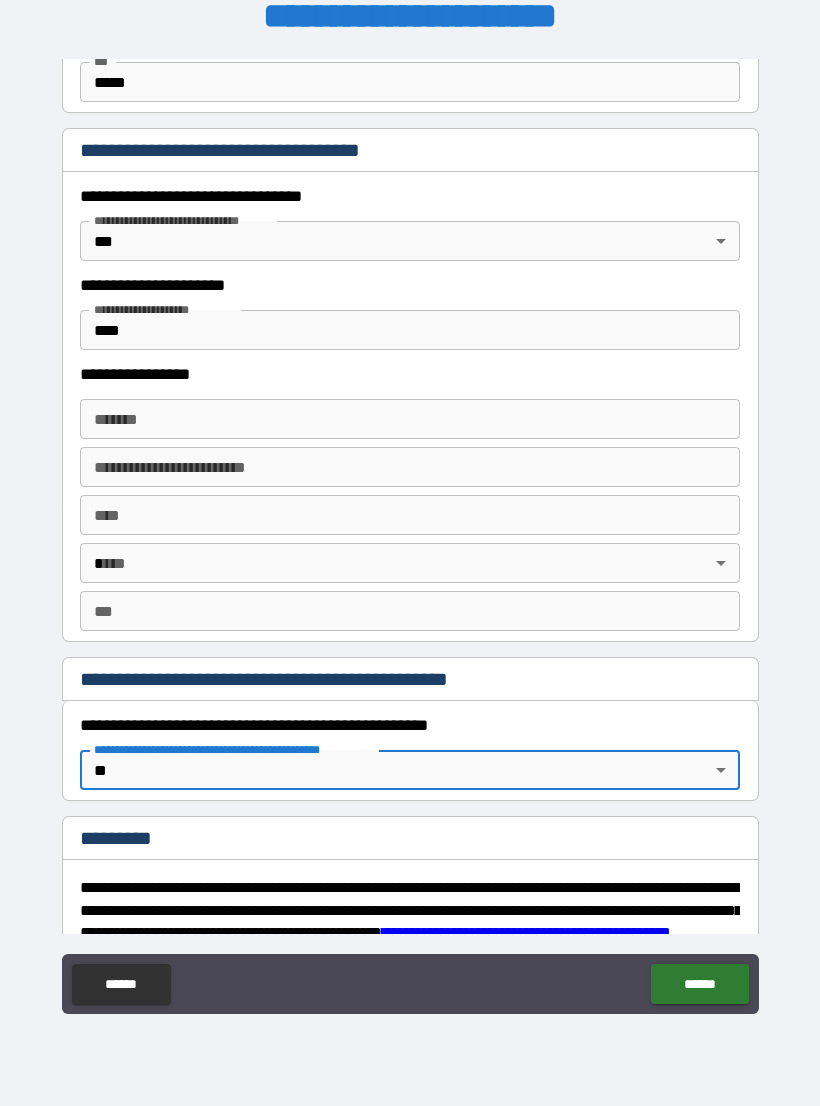 type on "*" 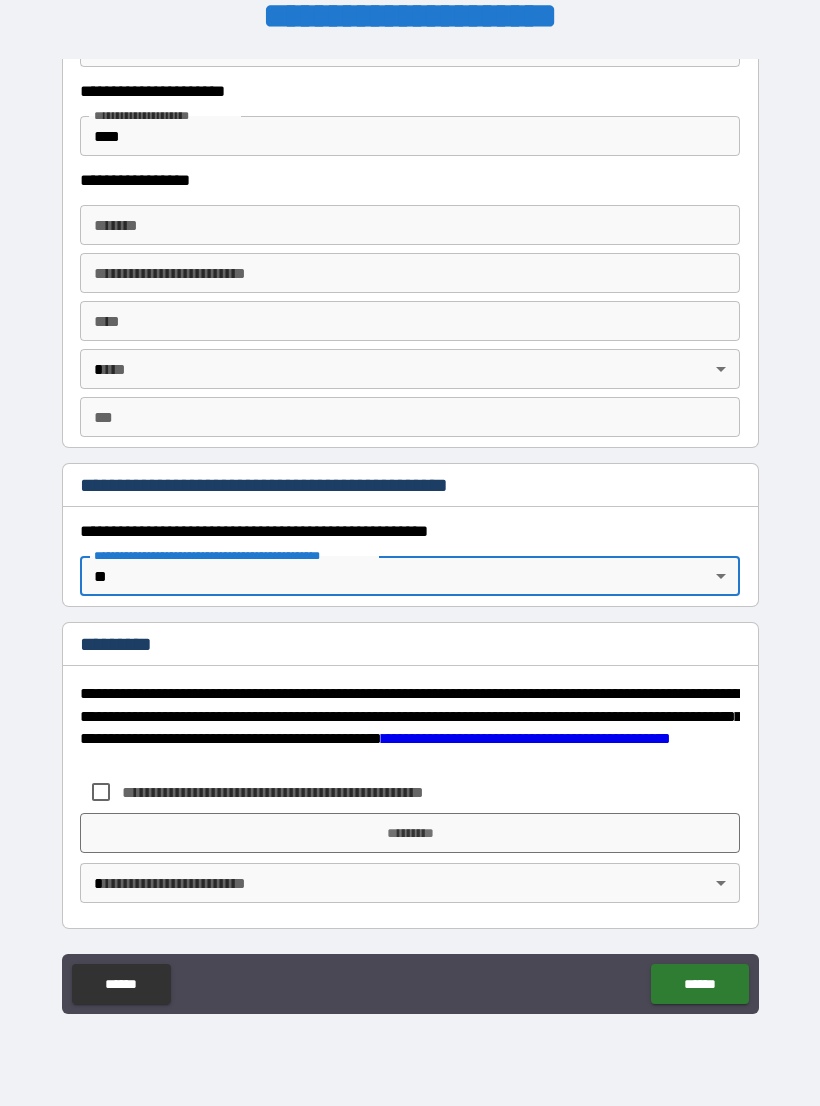 scroll, scrollTop: 1808, scrollLeft: 0, axis: vertical 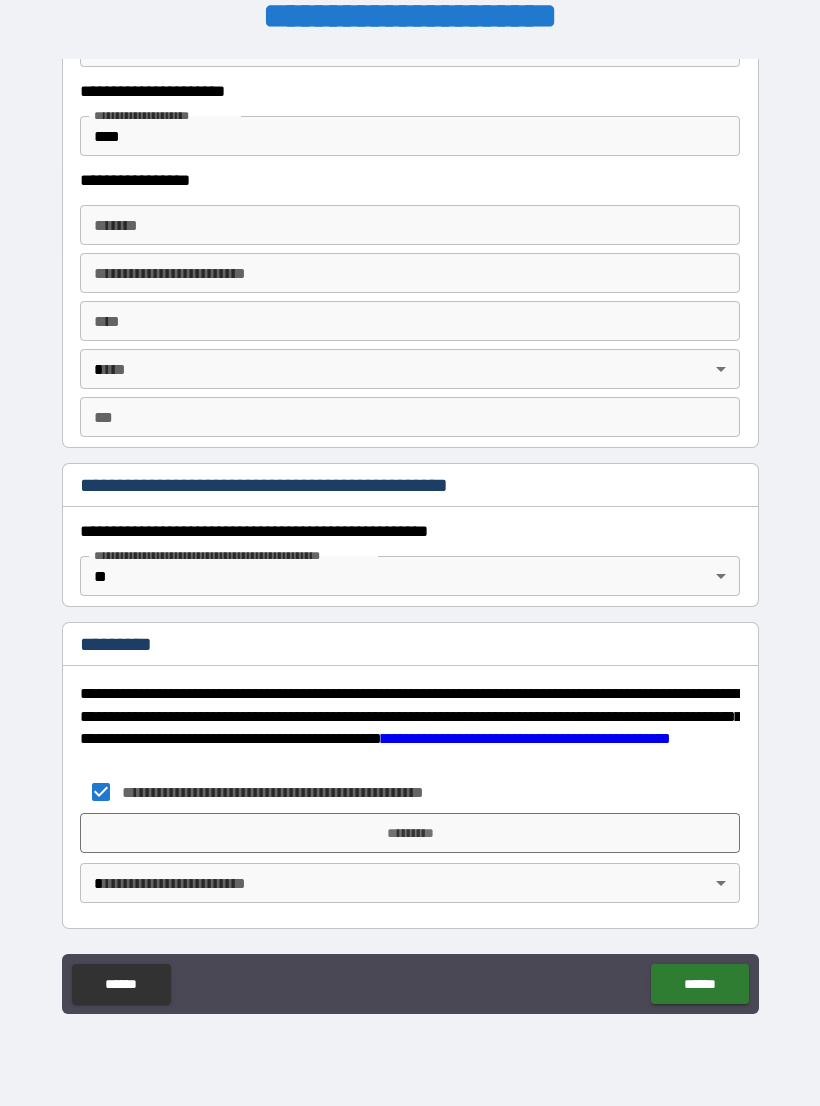 click on "*********" at bounding box center [410, 833] 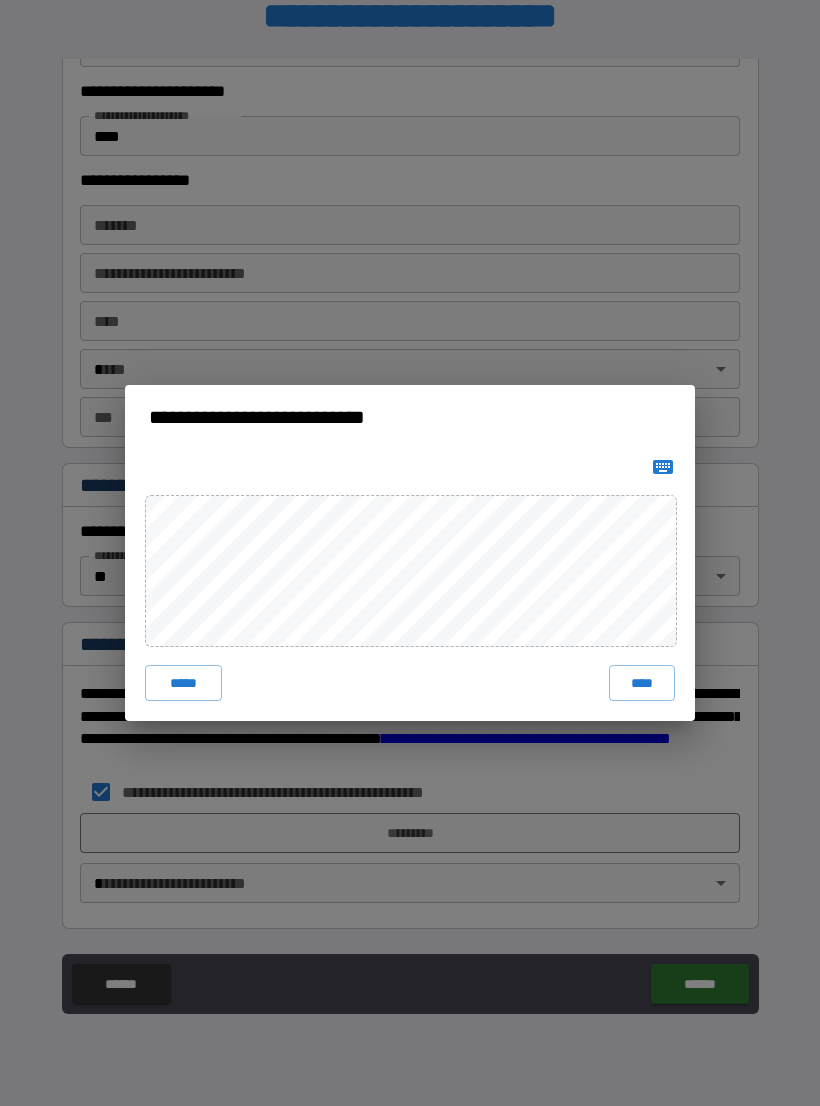 click on "****" at bounding box center [642, 683] 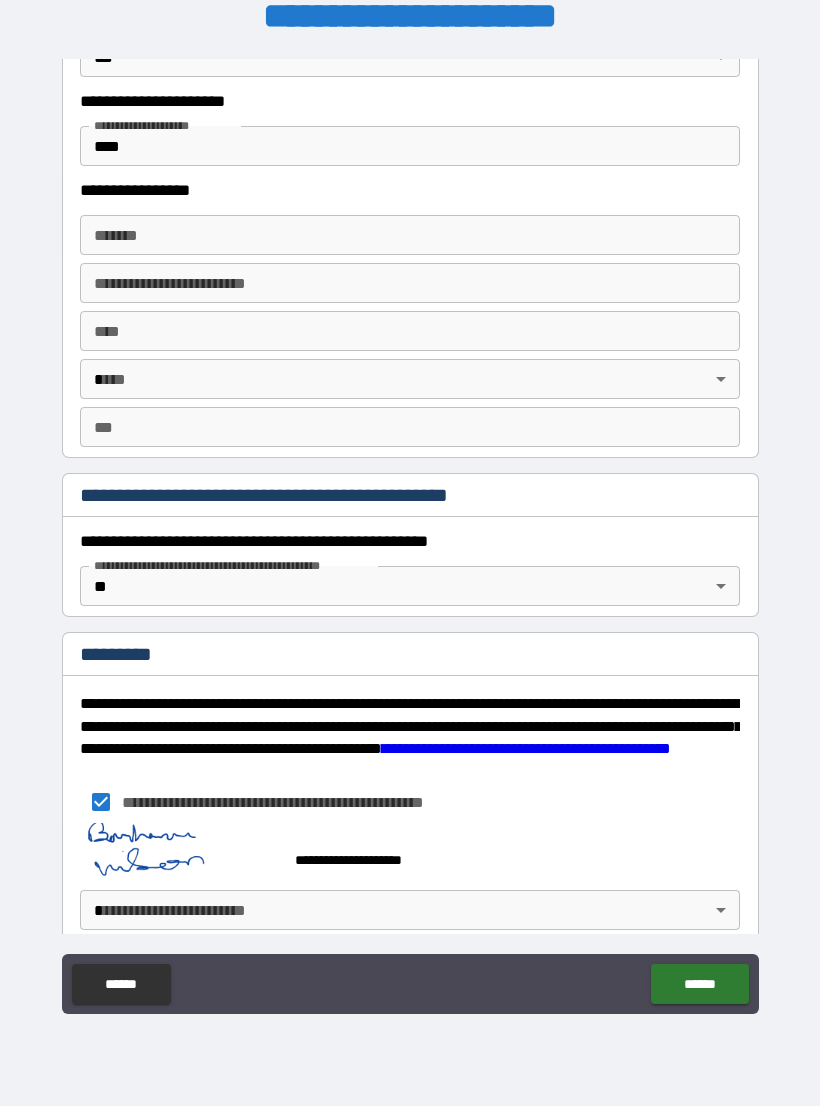 click on "******" at bounding box center (699, 984) 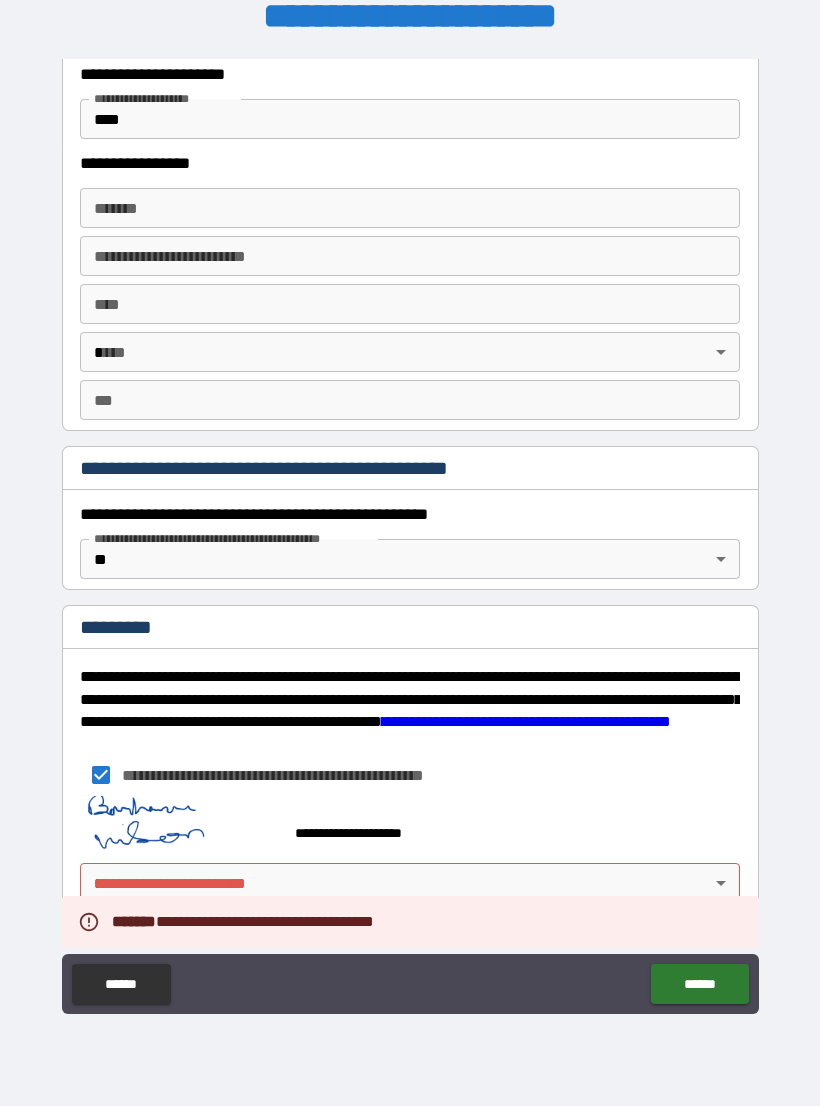 scroll, scrollTop: 1825, scrollLeft: 0, axis: vertical 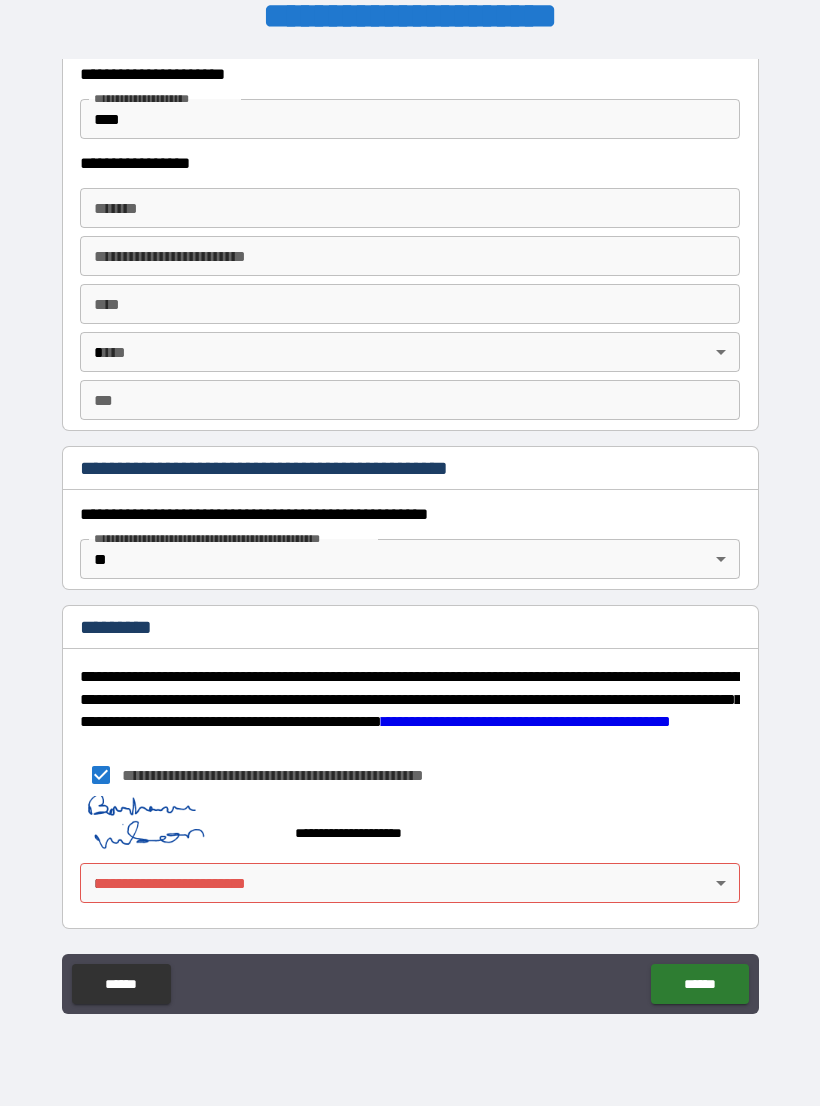 click on "**********" at bounding box center (410, 537) 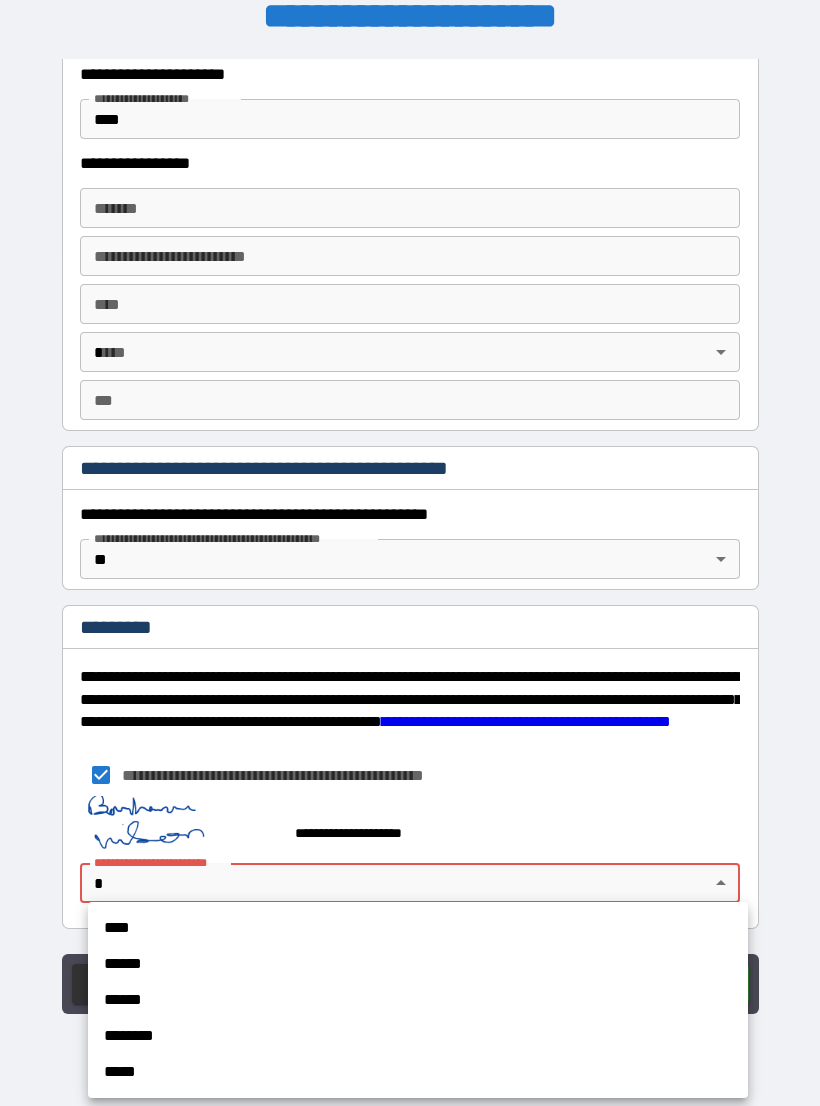 click on "****" at bounding box center [418, 928] 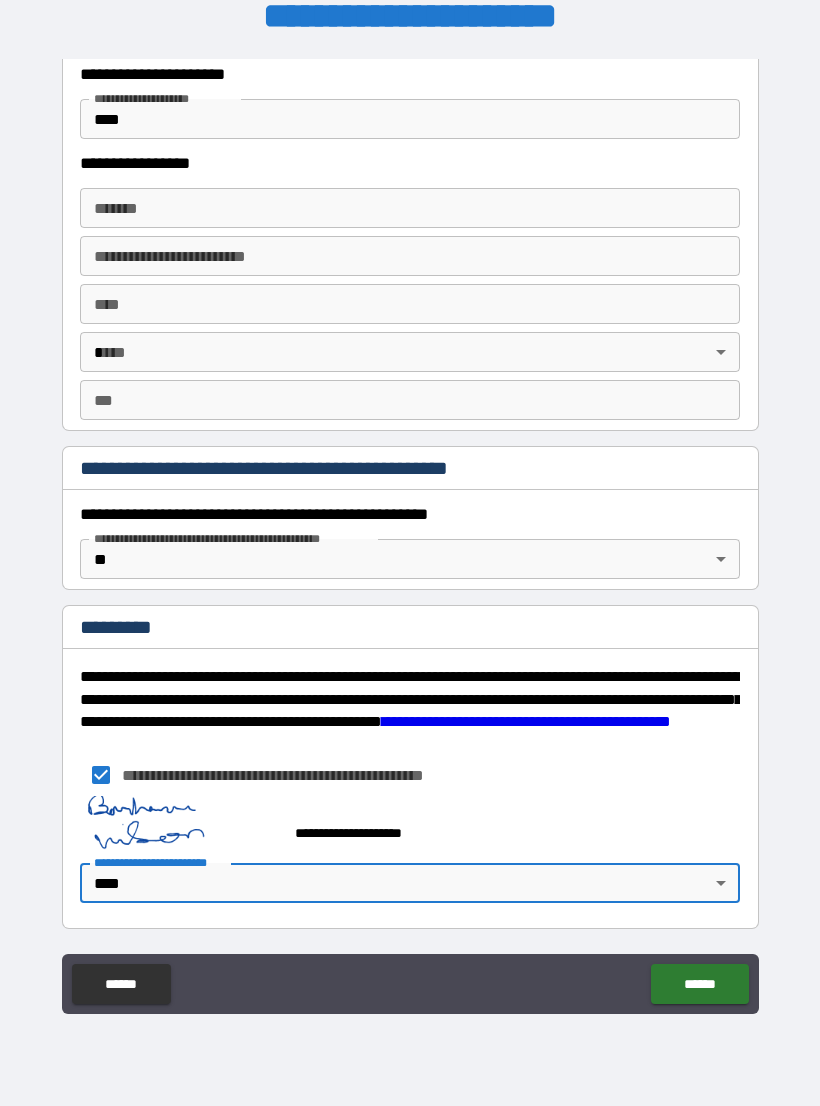 click on "******" at bounding box center [699, 984] 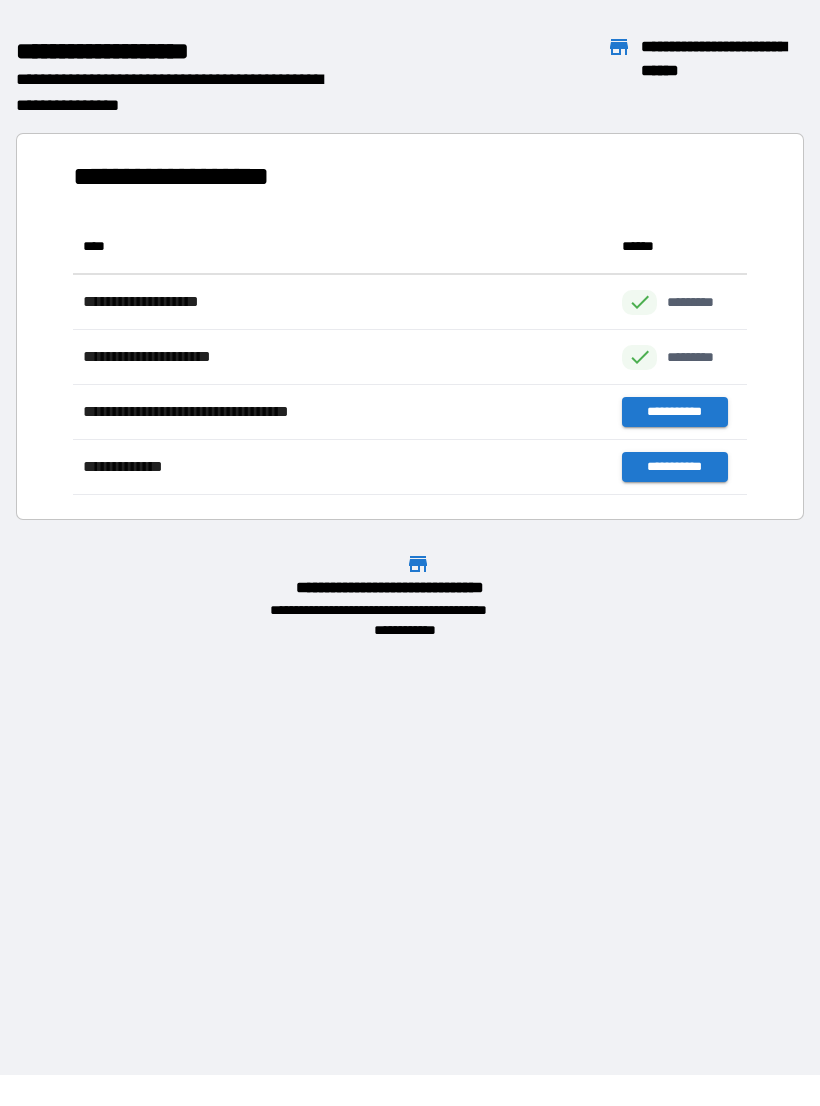 scroll, scrollTop: 1, scrollLeft: 1, axis: both 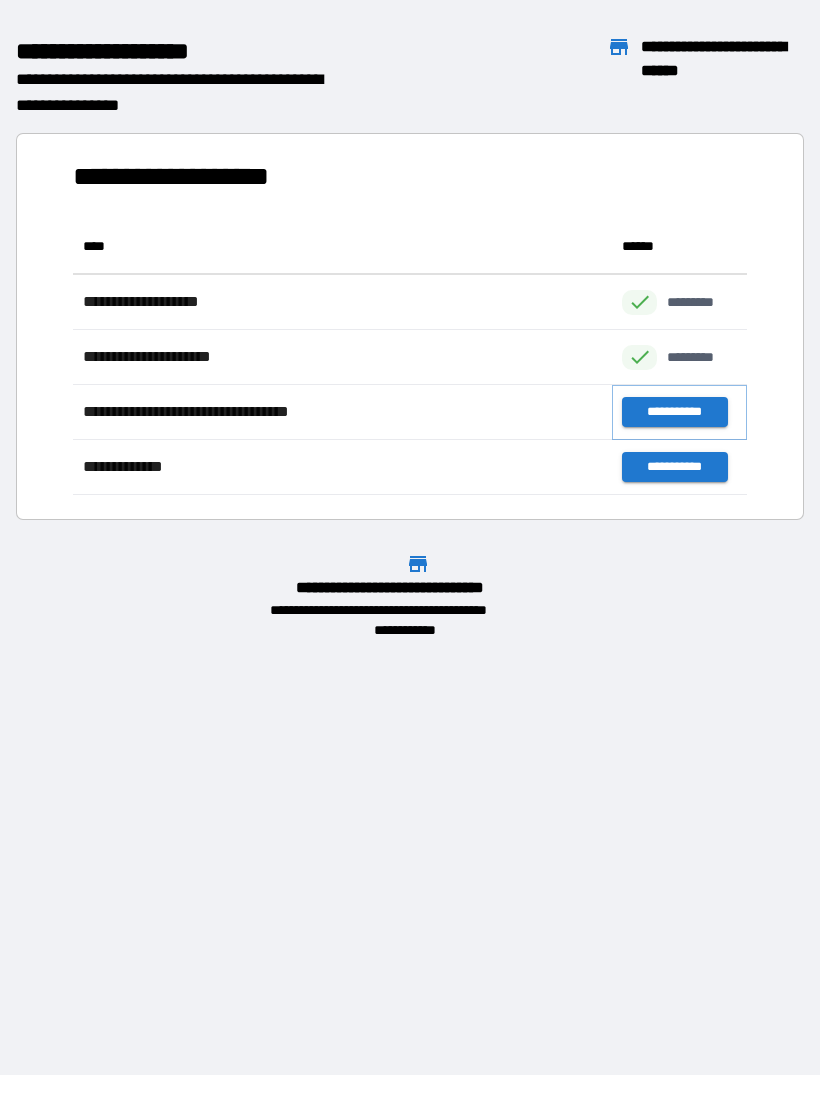 click on "**********" at bounding box center [674, 412] 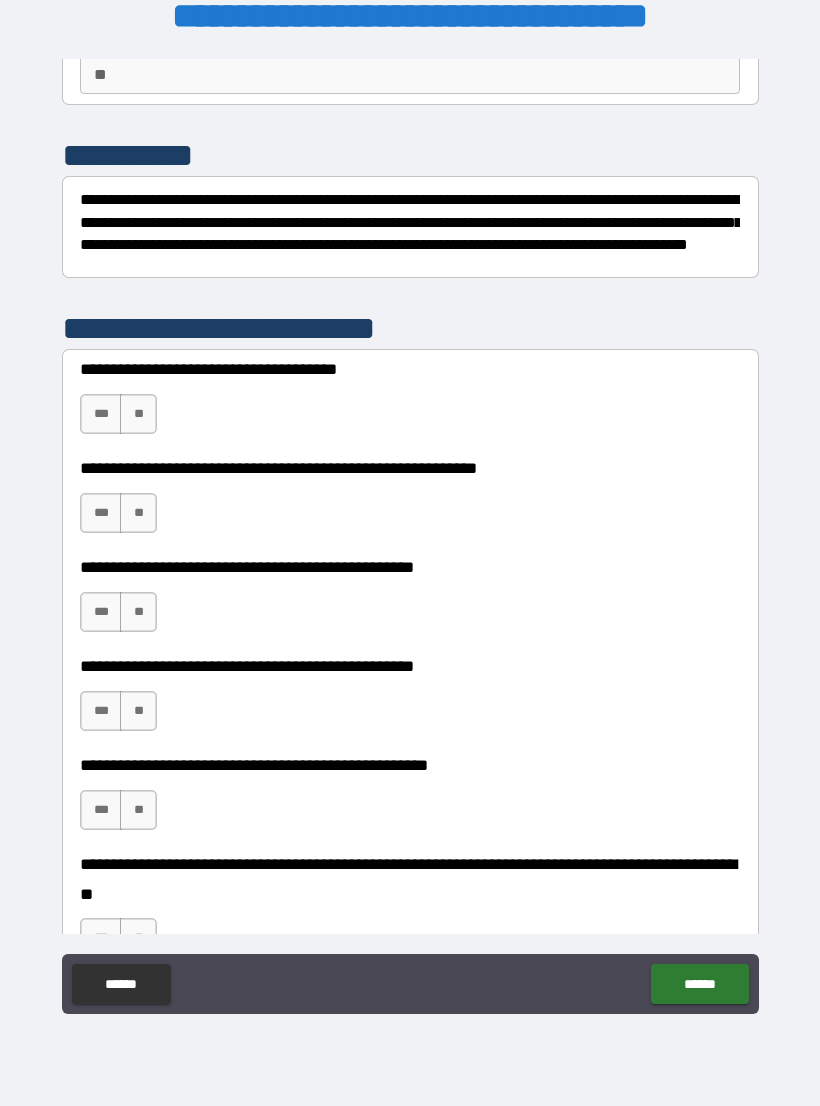 scroll, scrollTop: 200, scrollLeft: 0, axis: vertical 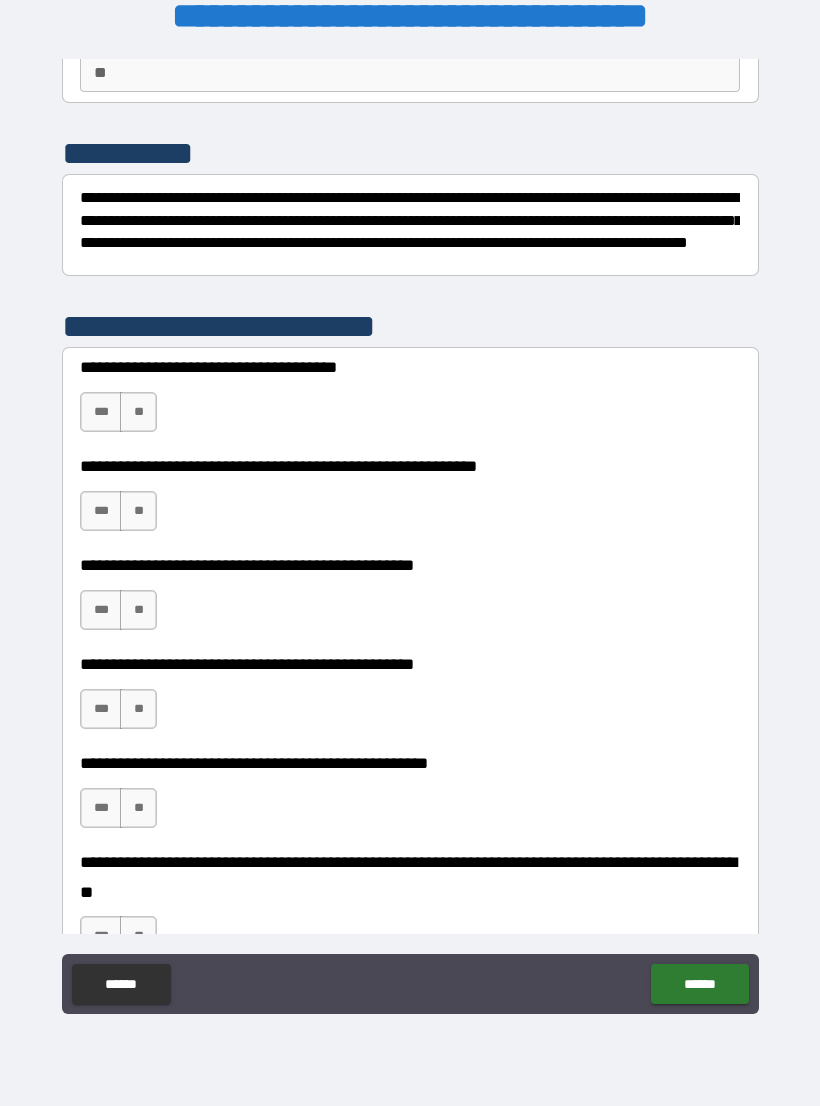 click on "**" at bounding box center (138, 412) 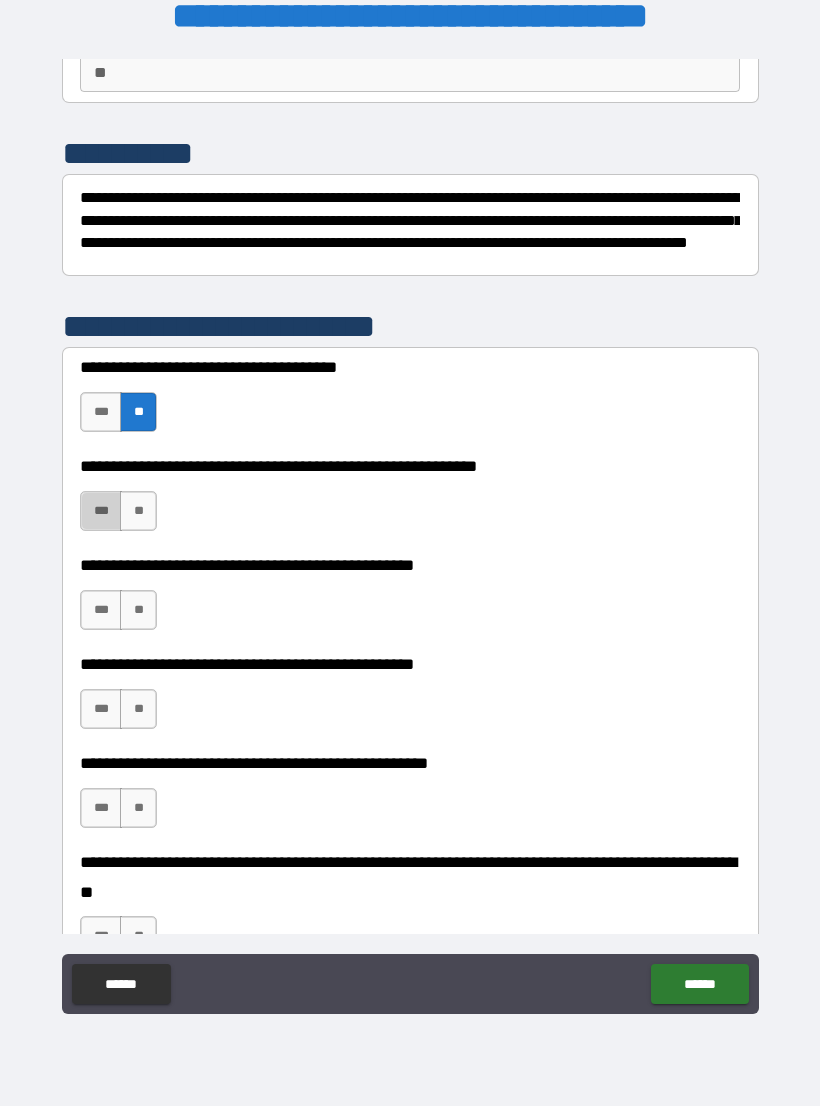 click on "***" at bounding box center [101, 511] 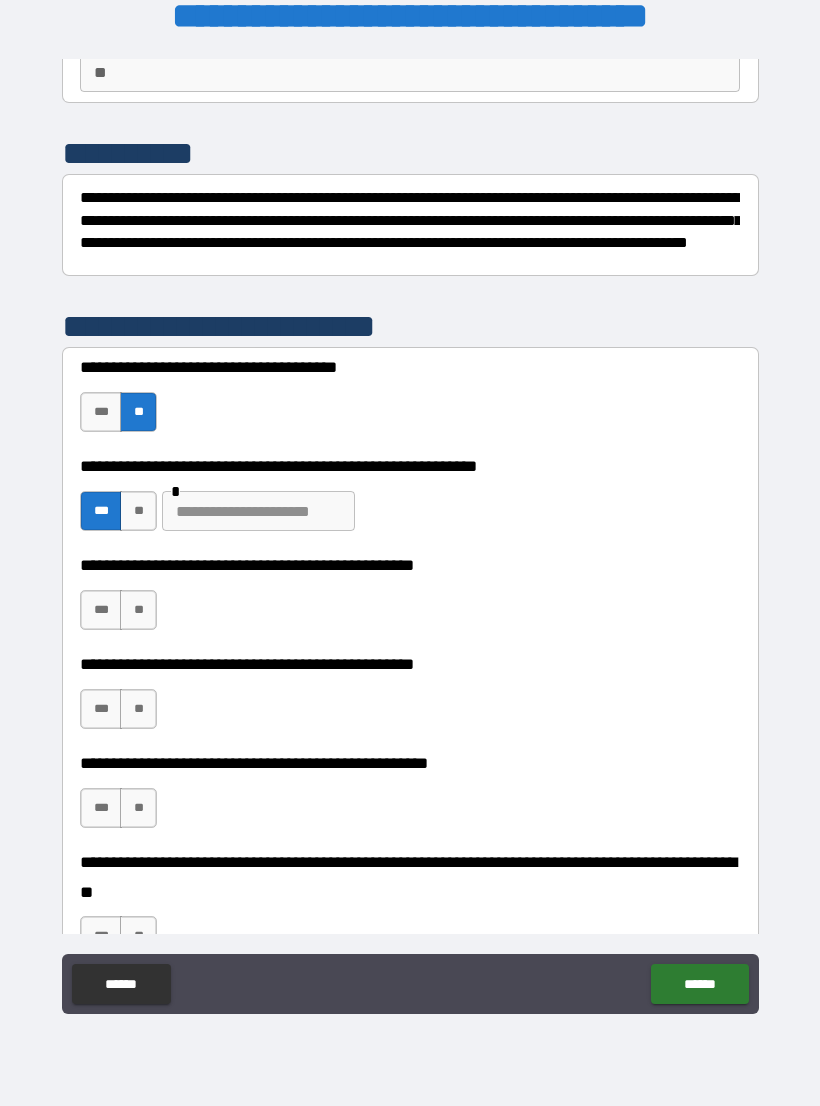 click at bounding box center [258, 511] 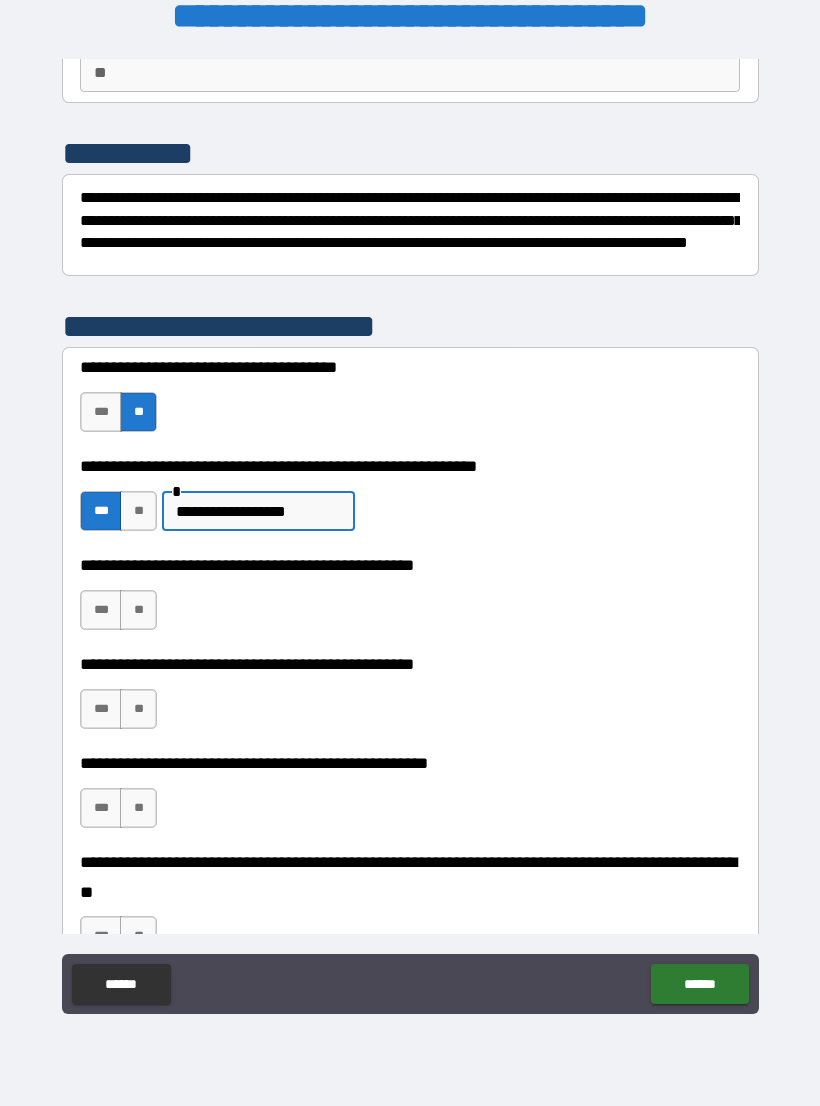 click on "**********" at bounding box center (258, 511) 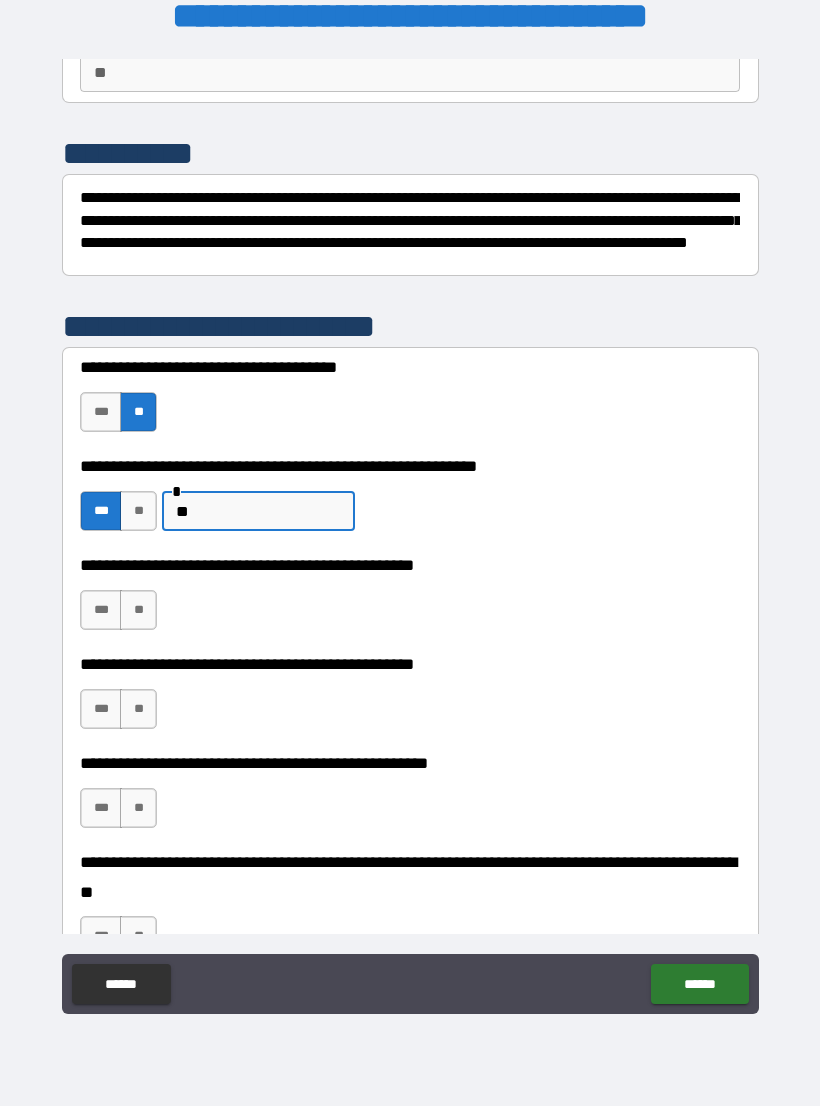 type on "*" 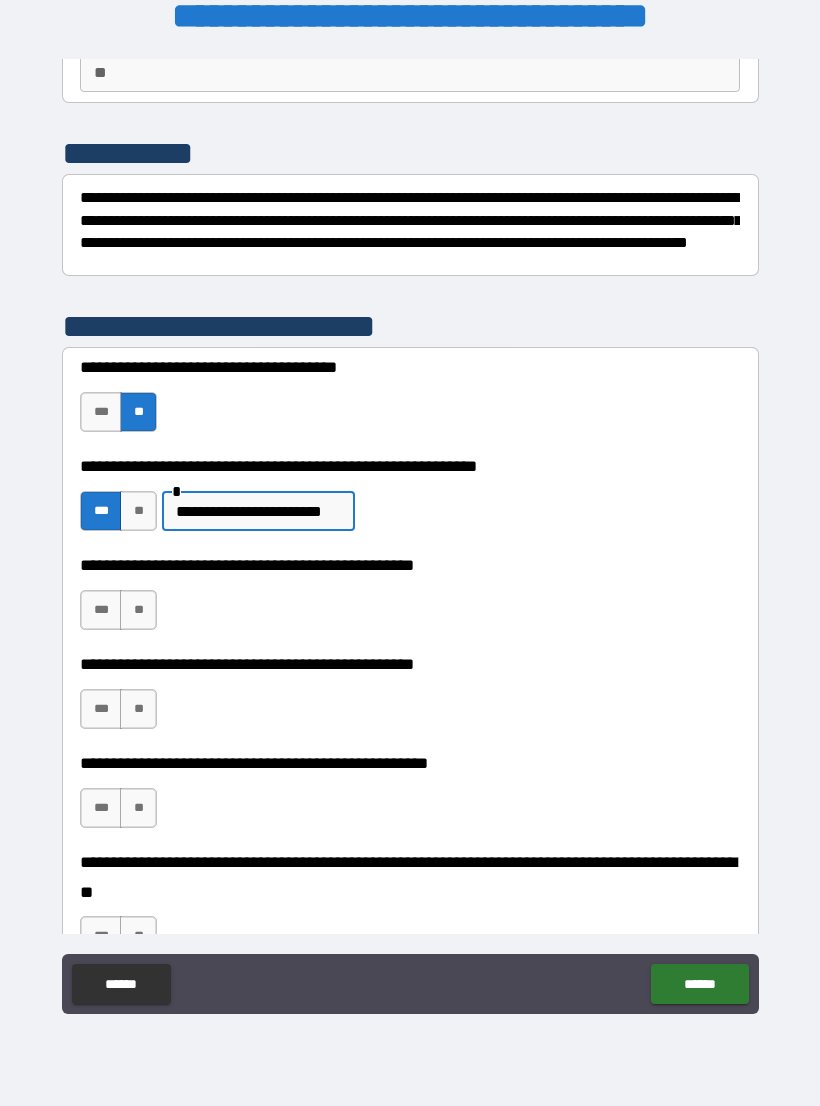click on "**********" at bounding box center (258, 511) 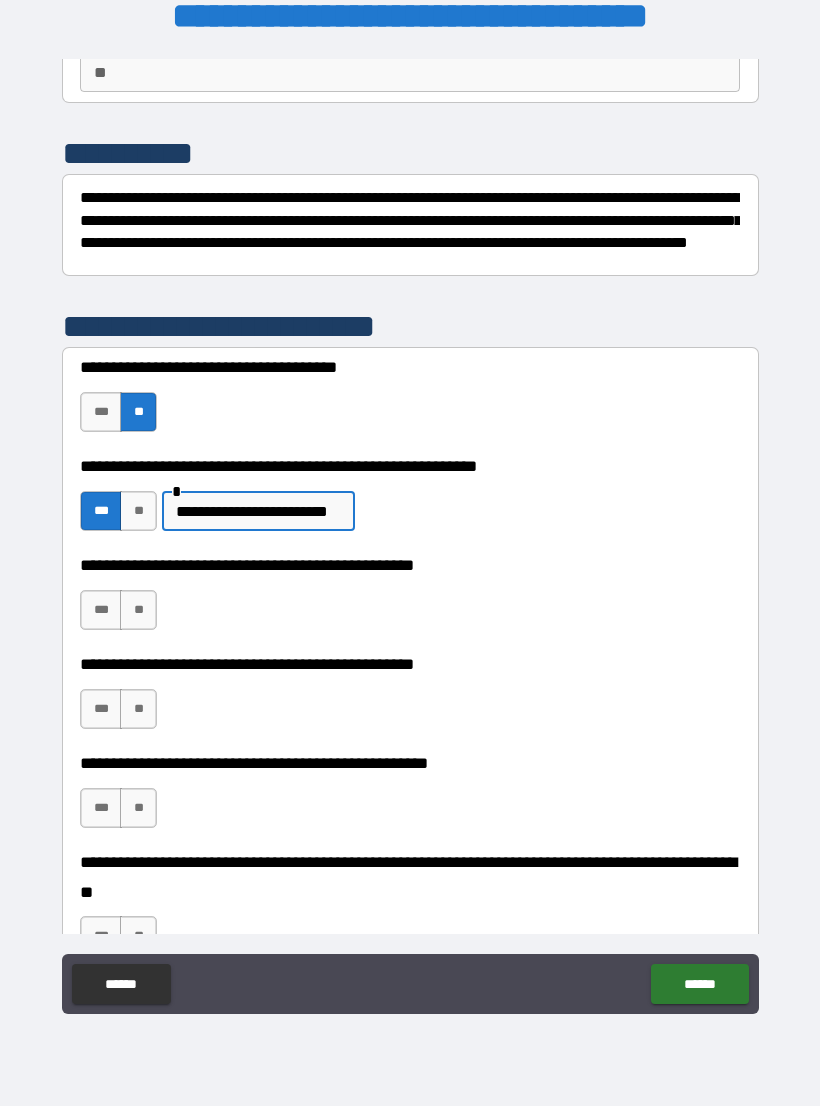 click on "**********" at bounding box center (258, 511) 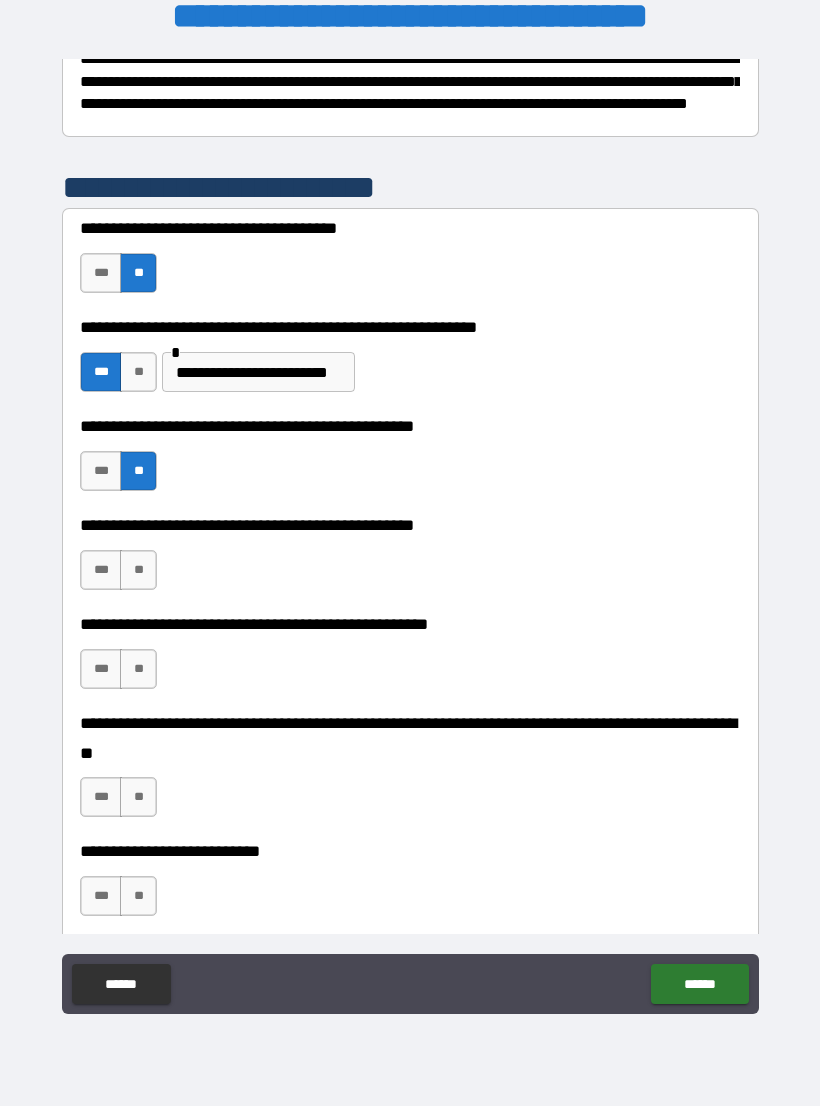 scroll, scrollTop: 338, scrollLeft: 0, axis: vertical 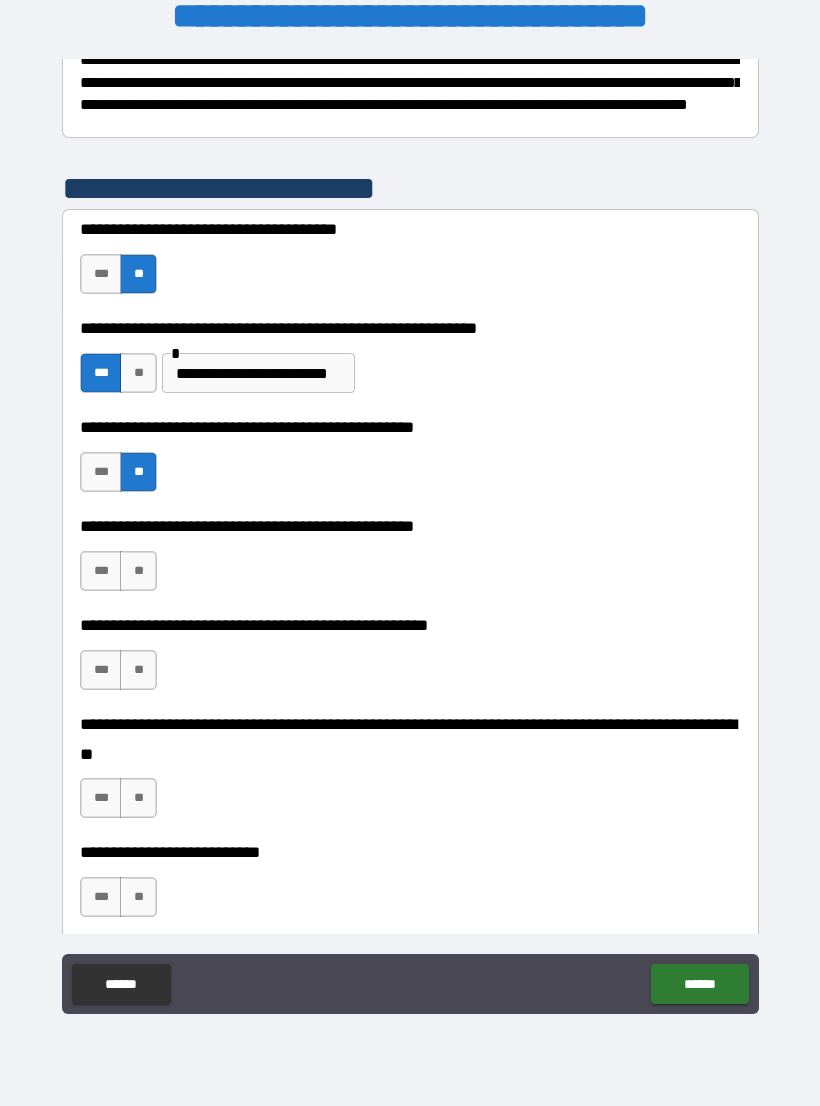 click on "***" at bounding box center [101, 571] 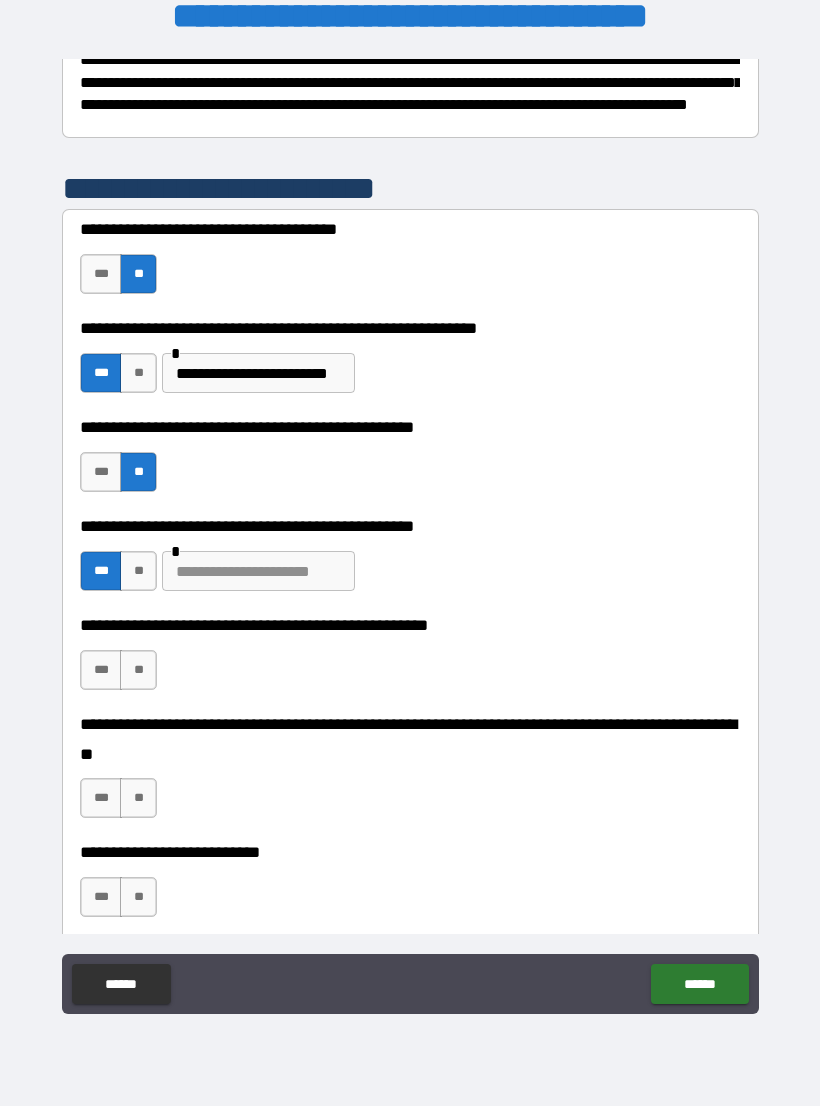 click at bounding box center (258, 571) 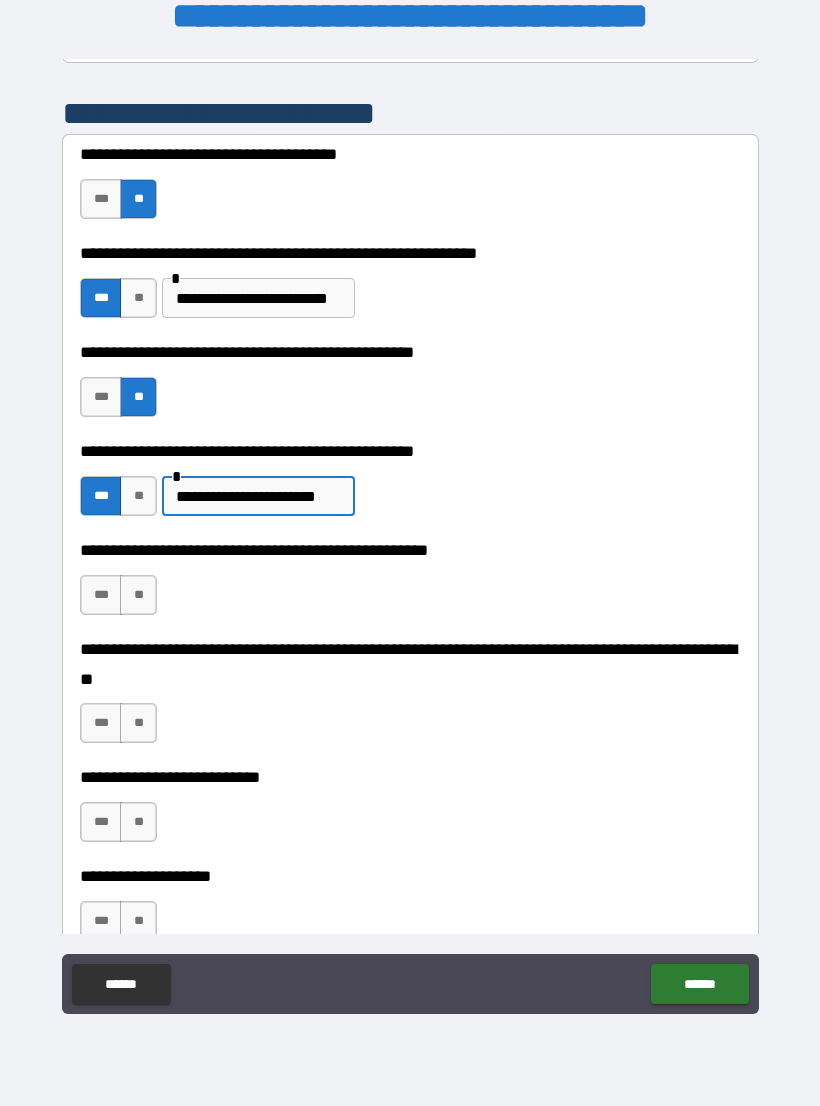 scroll, scrollTop: 414, scrollLeft: 0, axis: vertical 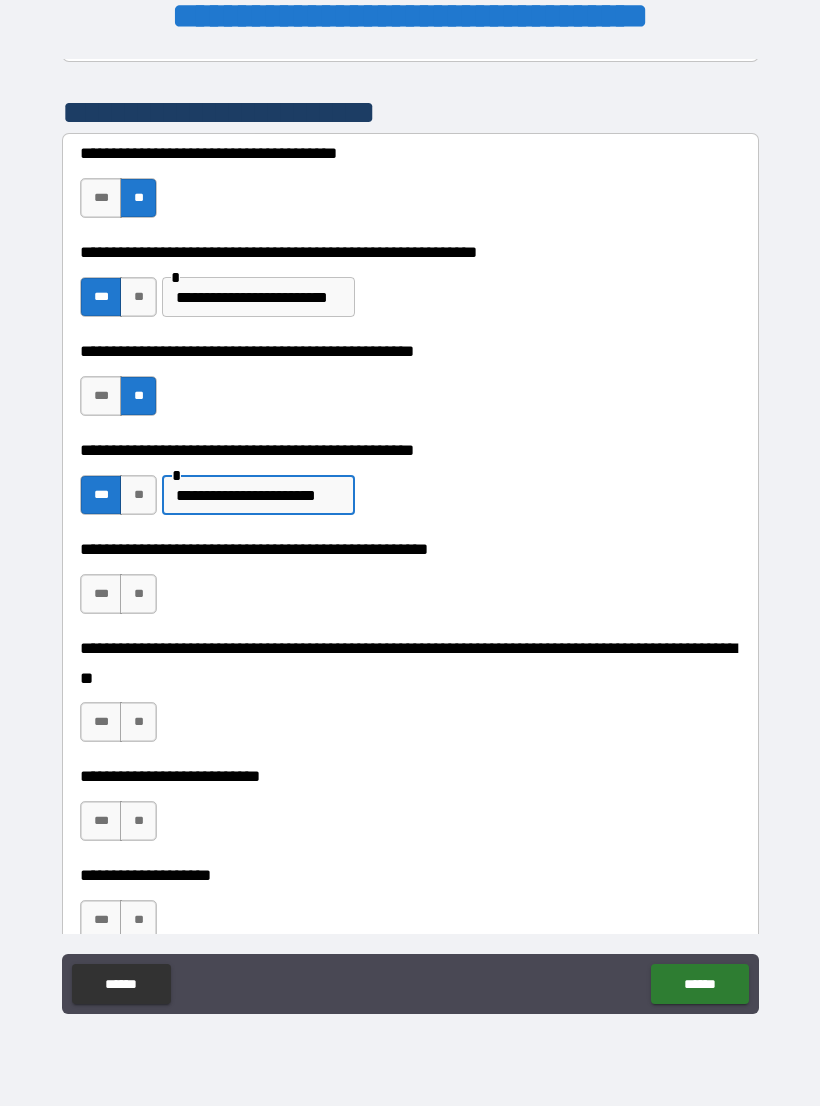 type on "**********" 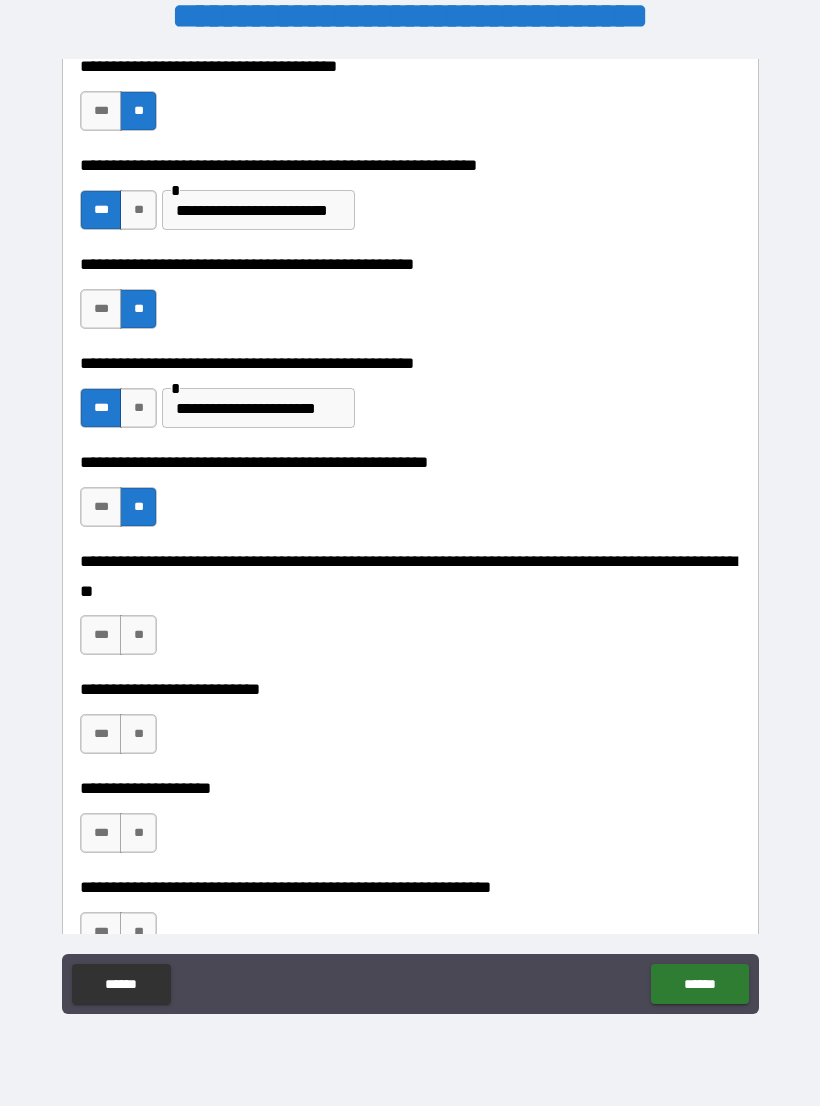 scroll, scrollTop: 502, scrollLeft: 0, axis: vertical 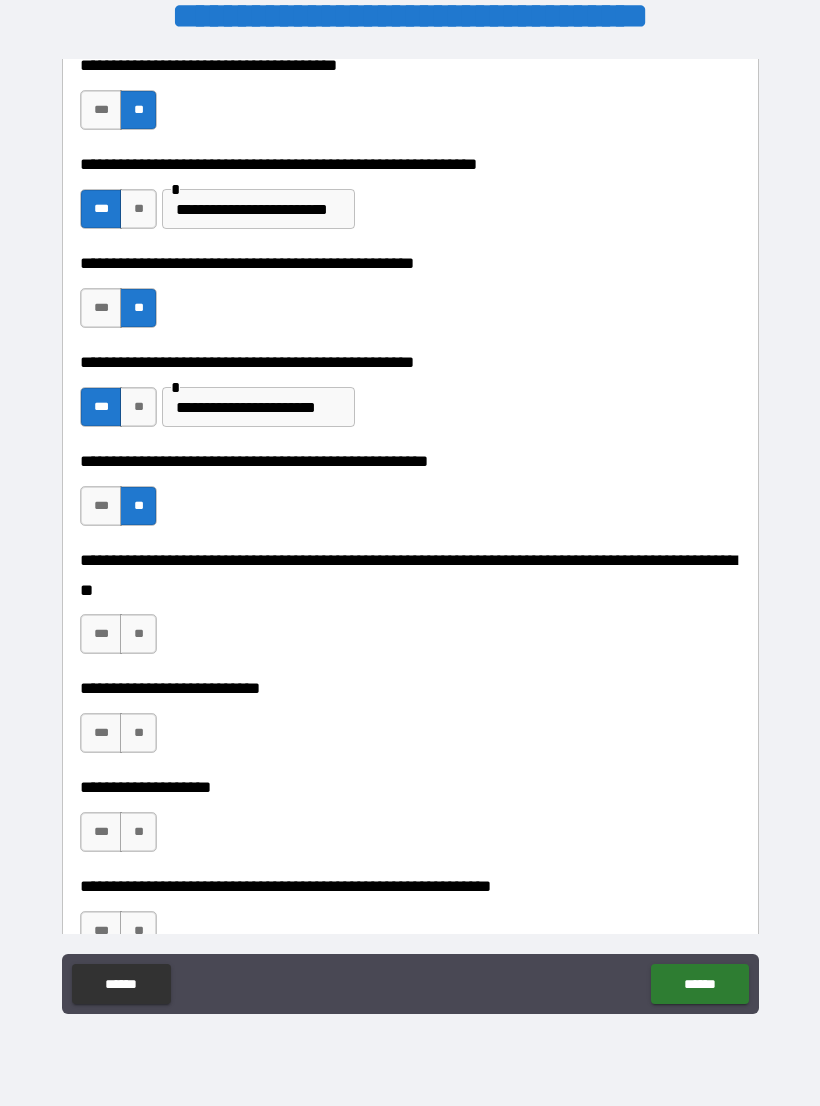 click on "**" at bounding box center (138, 634) 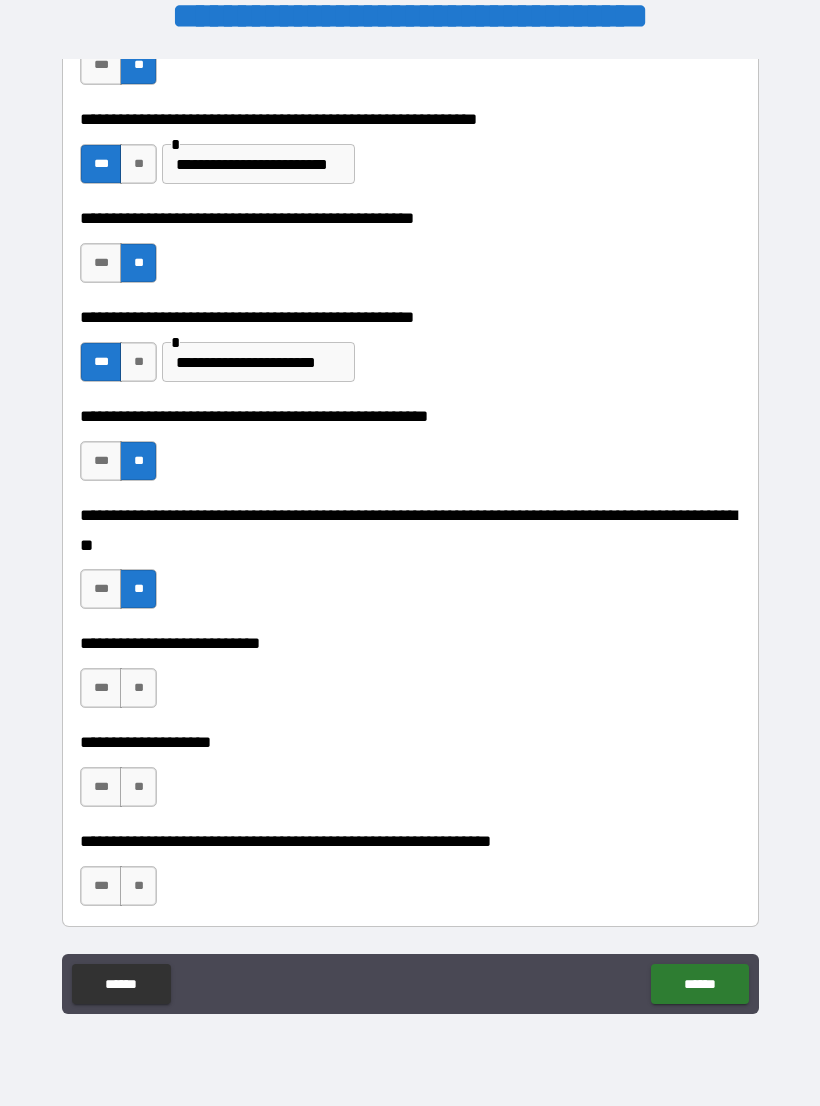 scroll, scrollTop: 550, scrollLeft: 0, axis: vertical 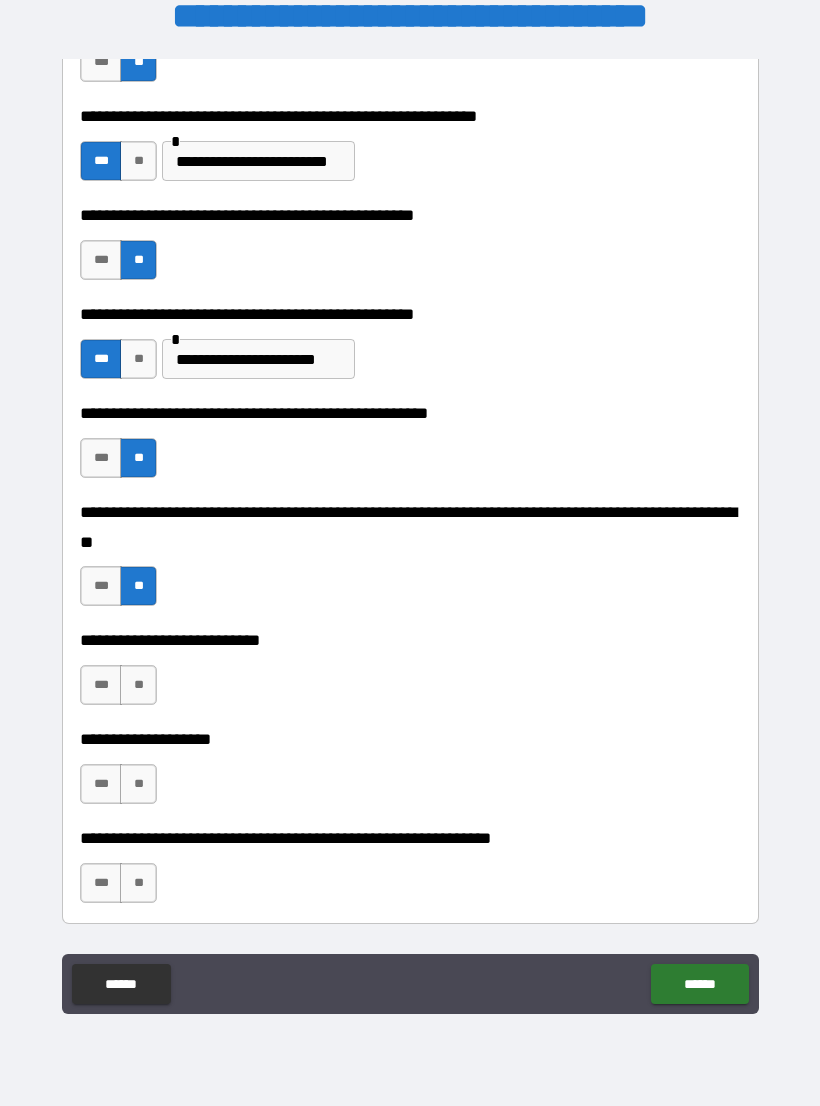 click on "**" at bounding box center [138, 685] 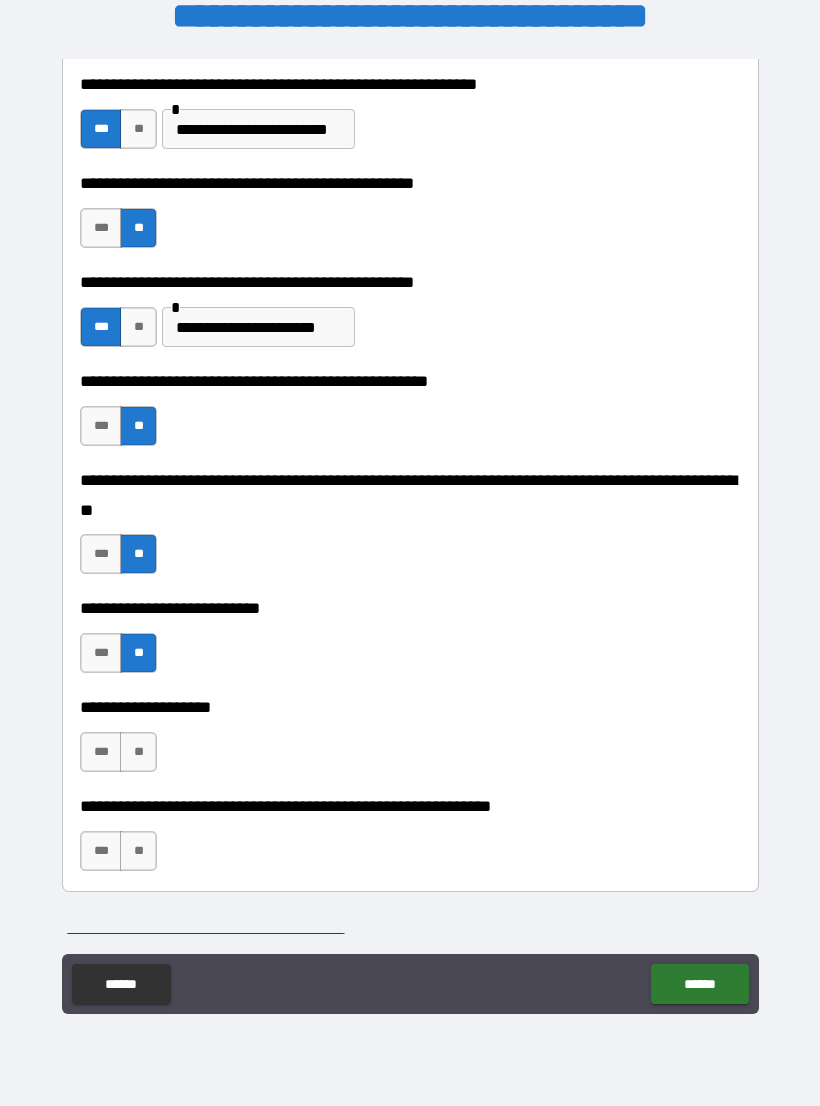 scroll, scrollTop: 585, scrollLeft: 0, axis: vertical 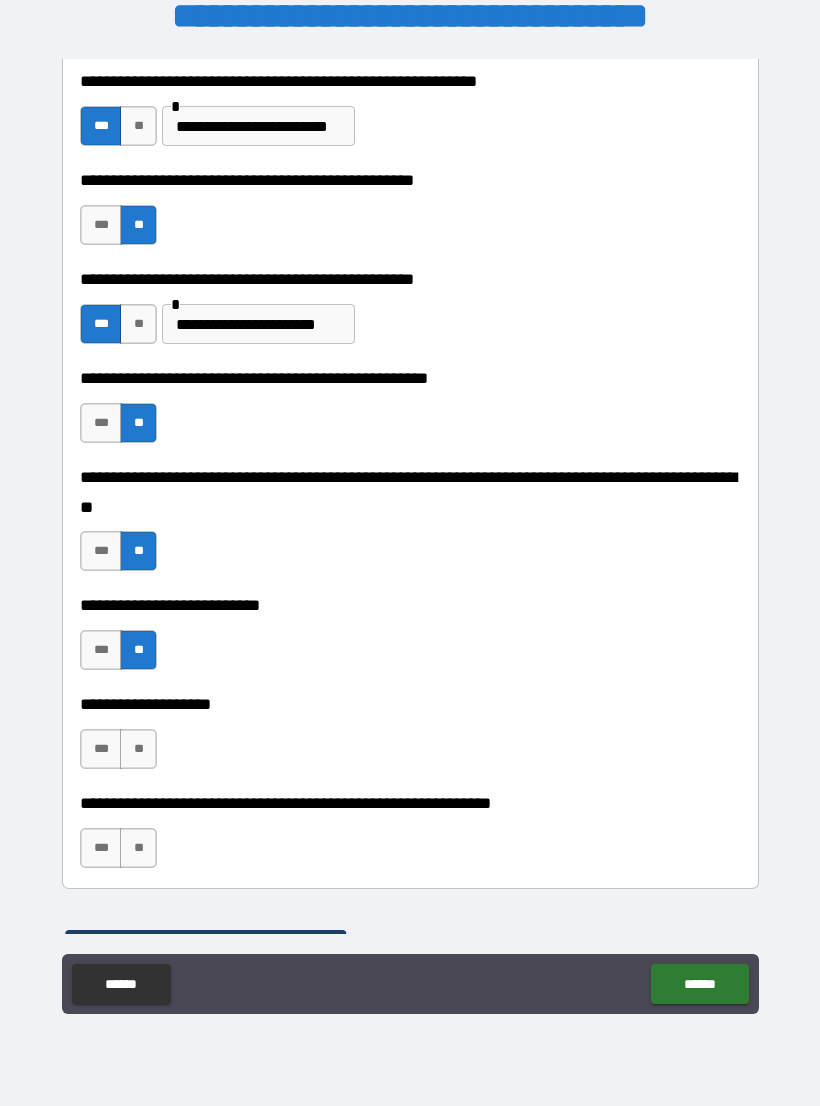 click on "**" at bounding box center [138, 749] 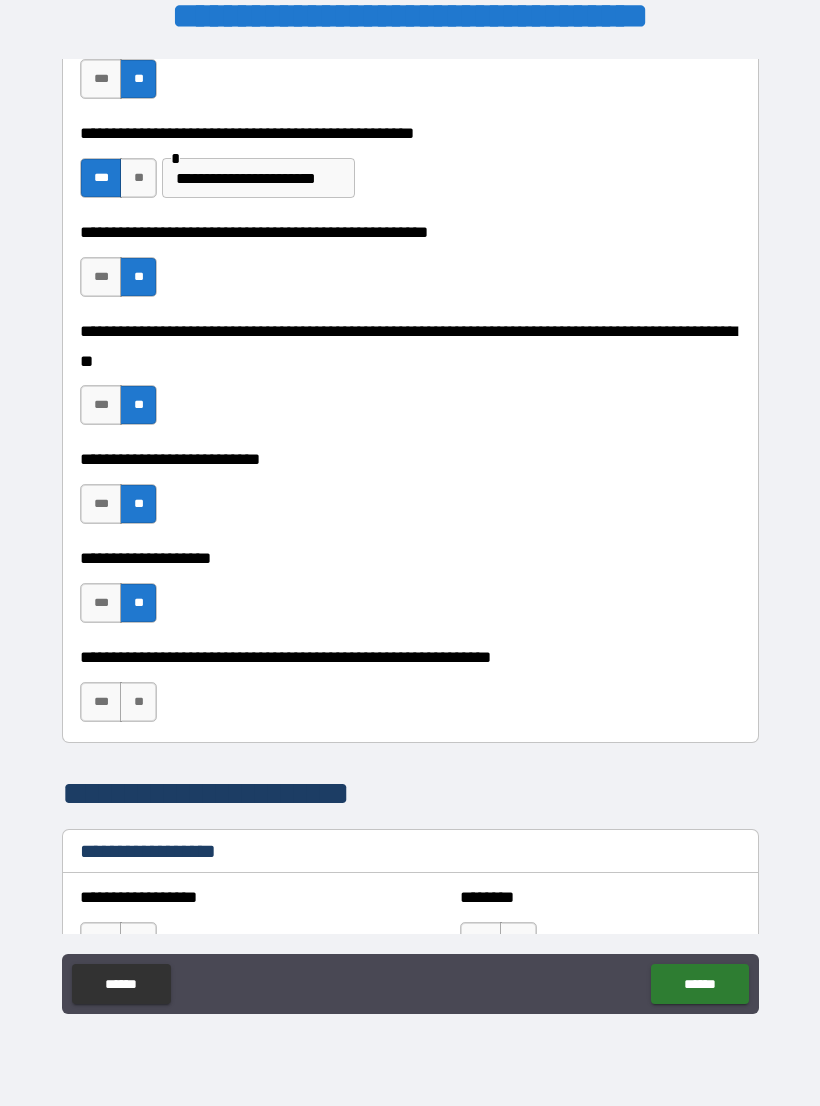 scroll, scrollTop: 748, scrollLeft: 0, axis: vertical 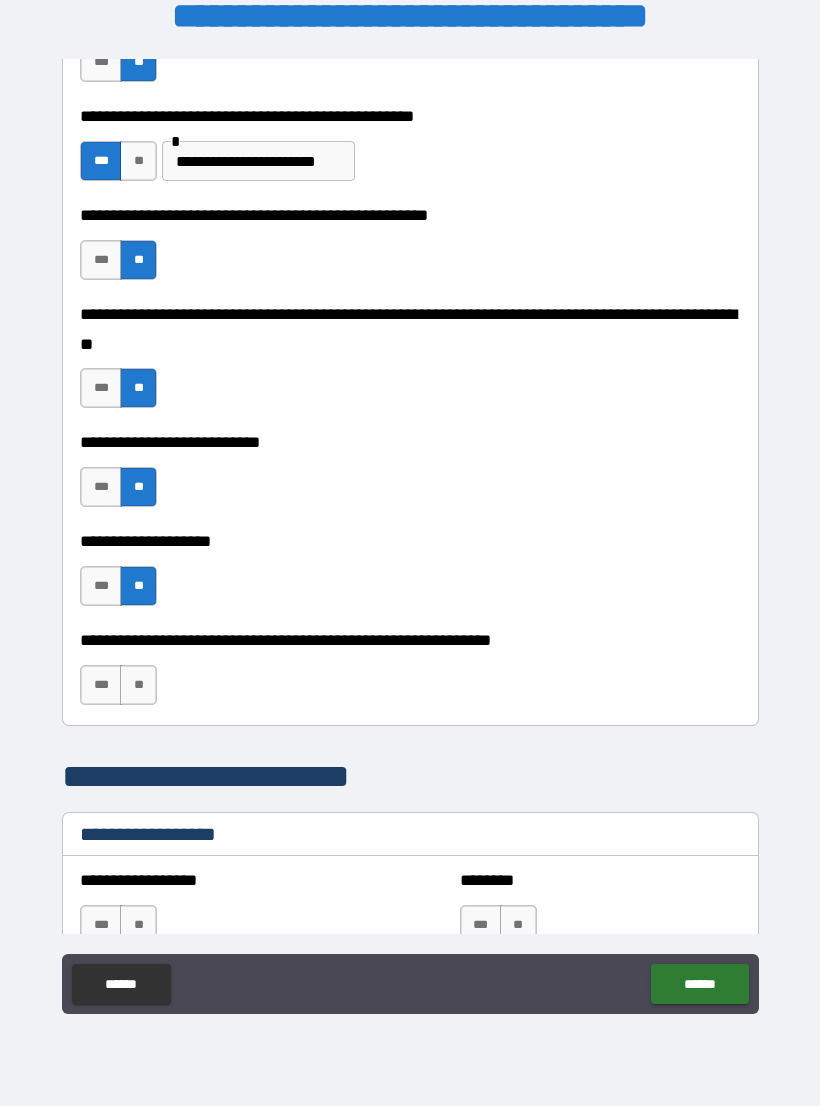 click on "**" at bounding box center [138, 685] 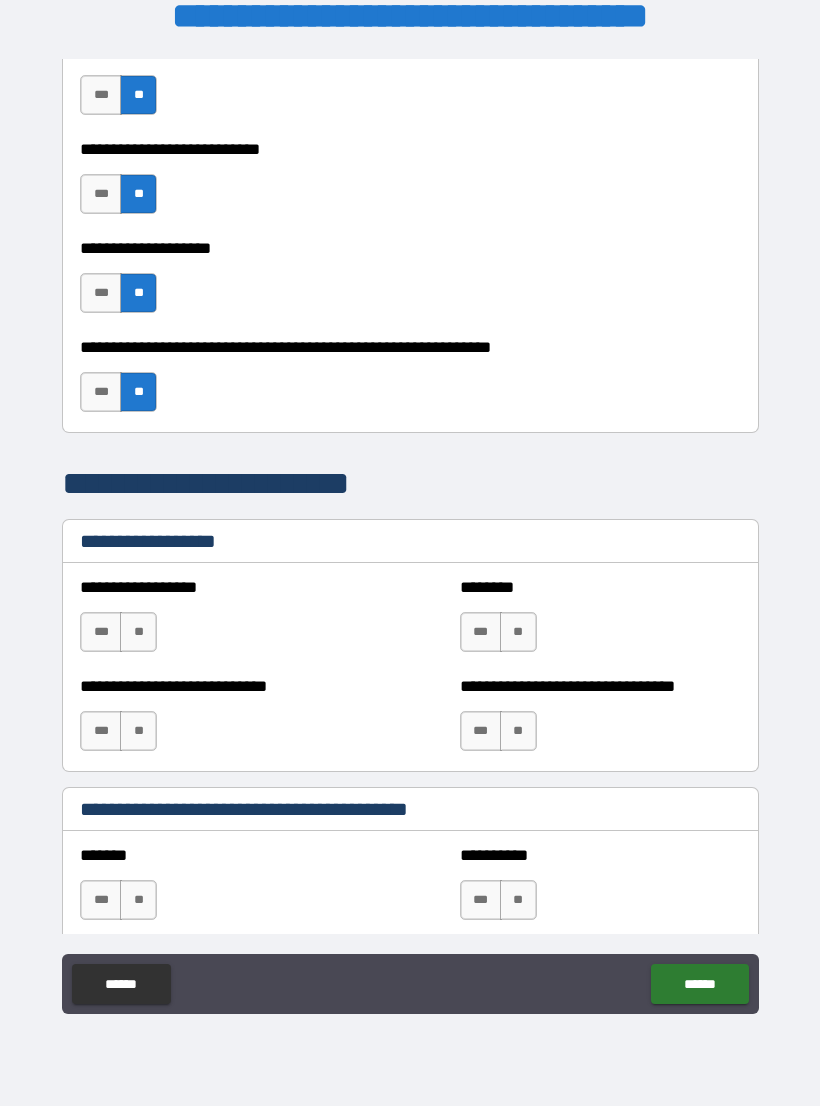 scroll, scrollTop: 1043, scrollLeft: 0, axis: vertical 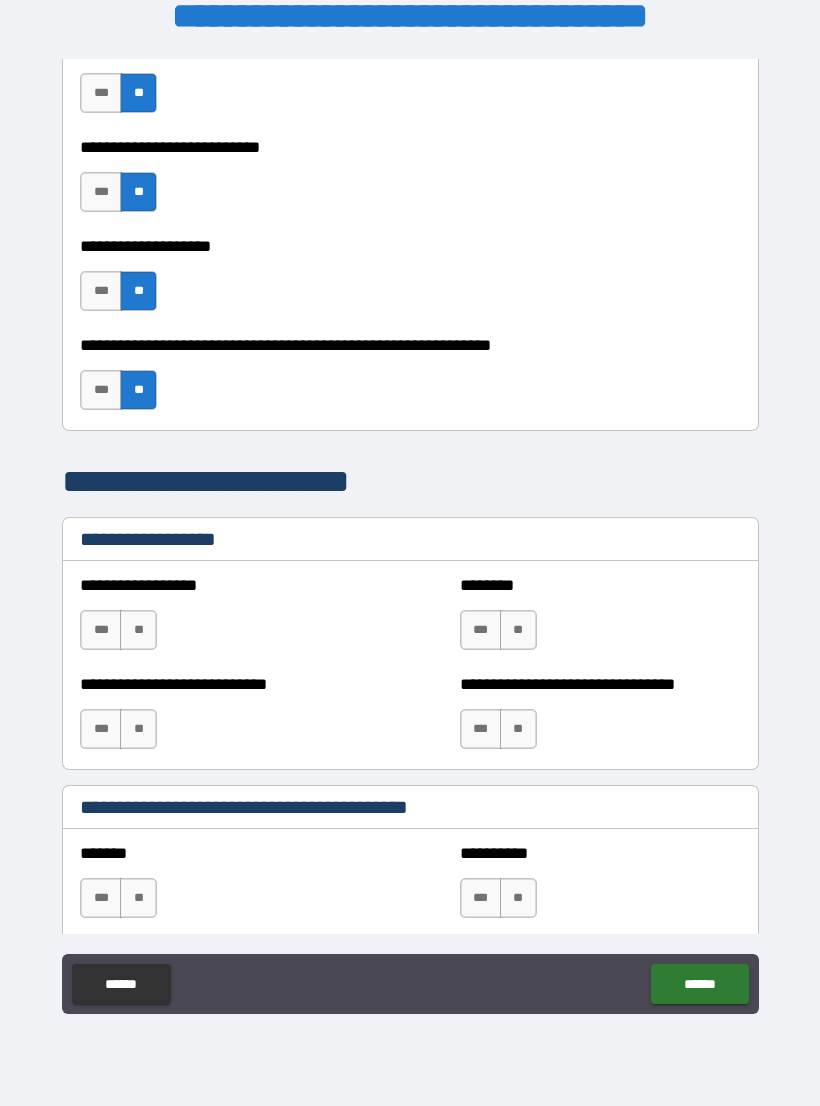 click on "**" at bounding box center (518, 630) 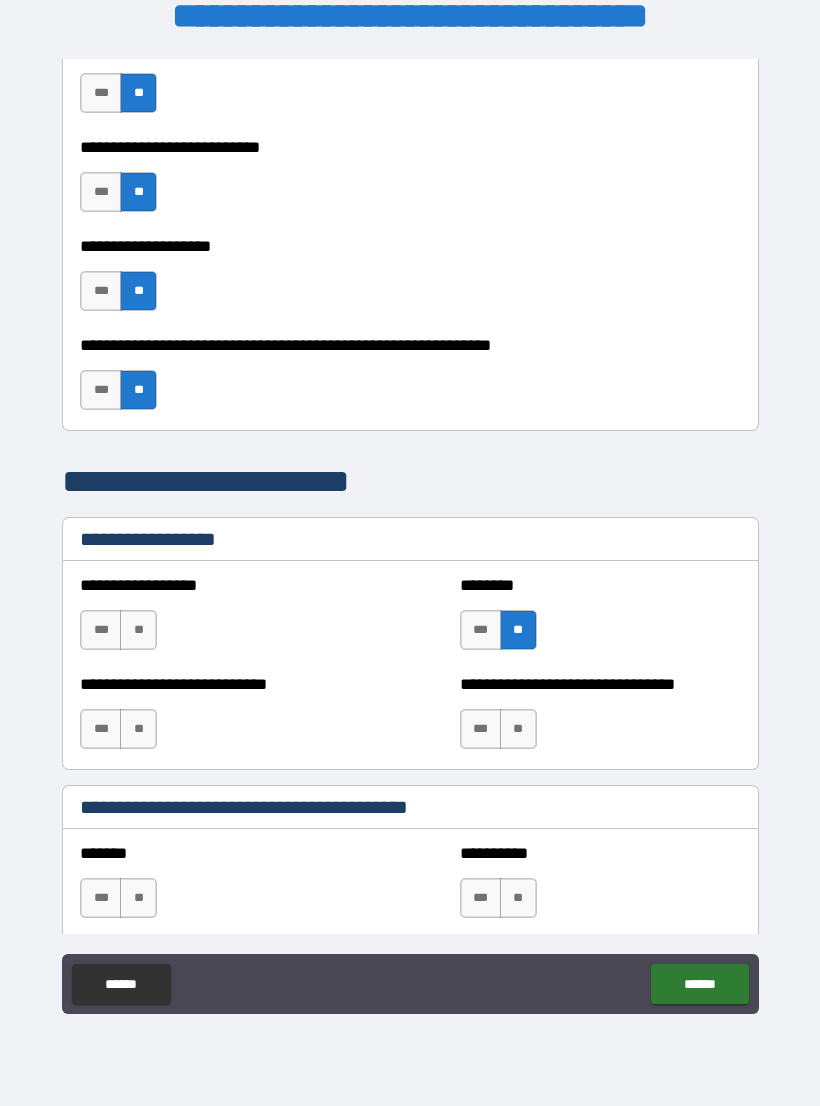 click on "**" at bounding box center [518, 729] 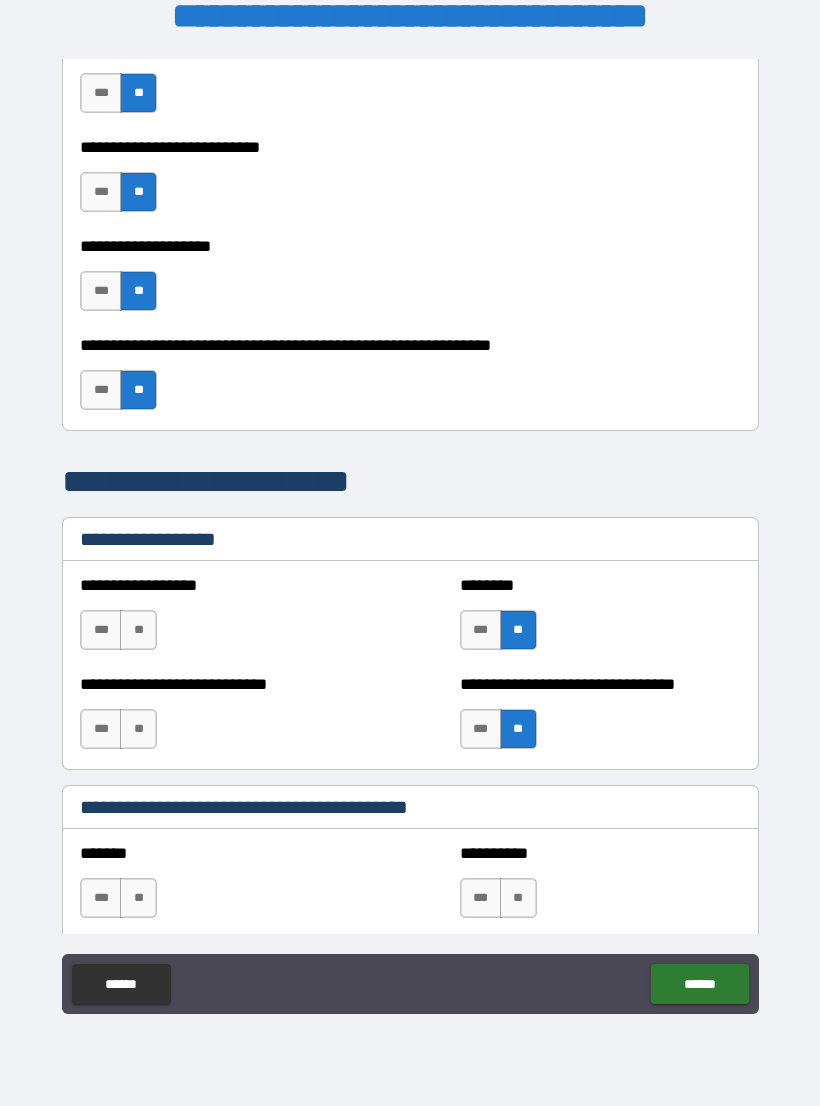 click on "**" at bounding box center (138, 729) 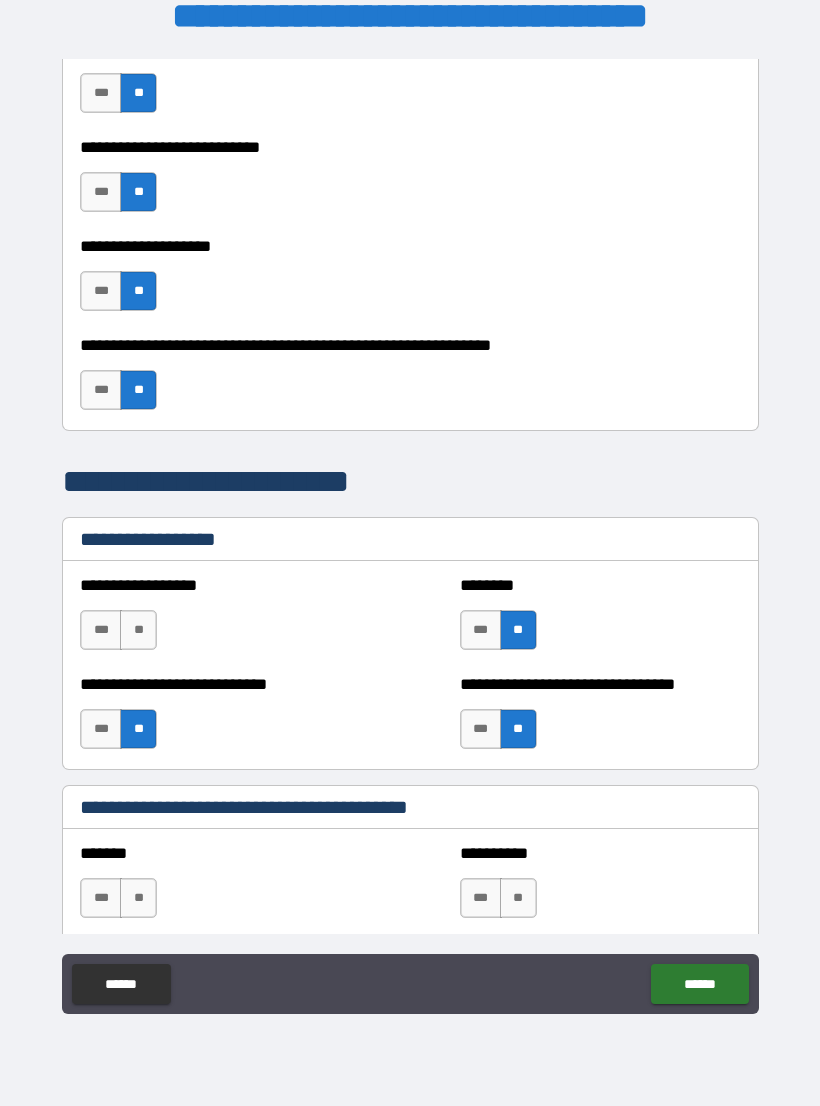click on "**" at bounding box center [138, 630] 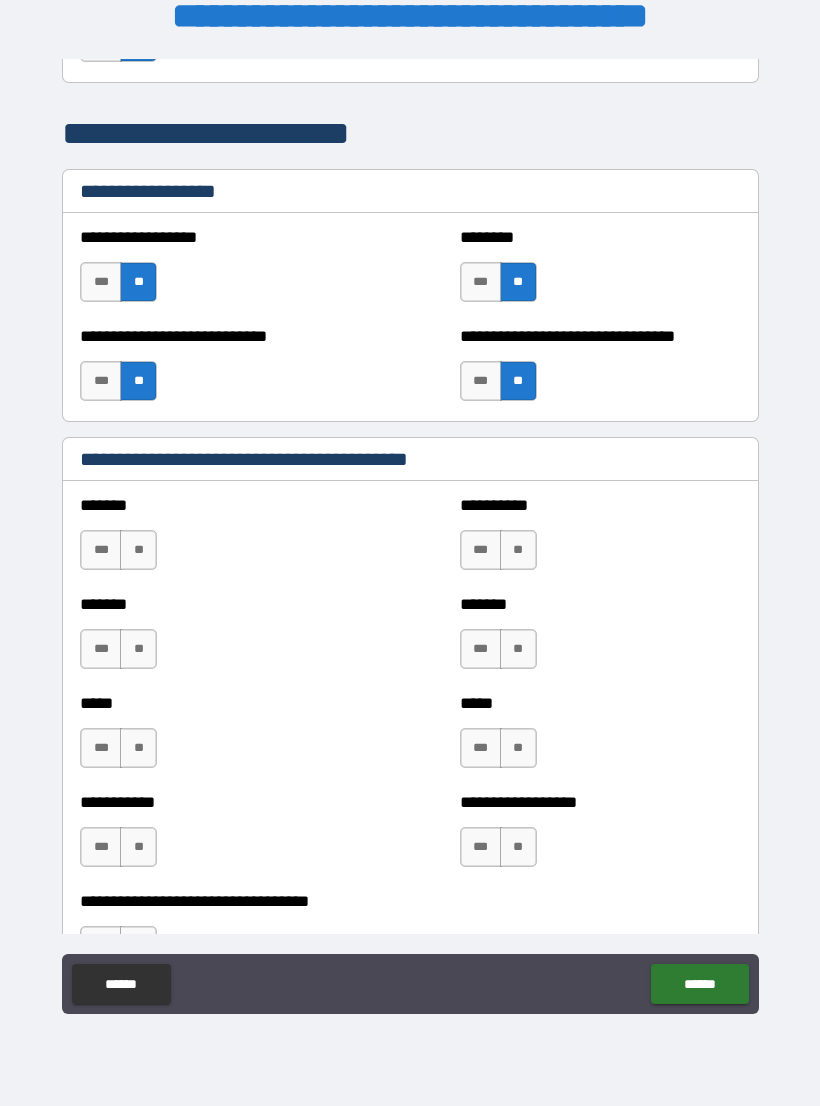 scroll, scrollTop: 1396, scrollLeft: 0, axis: vertical 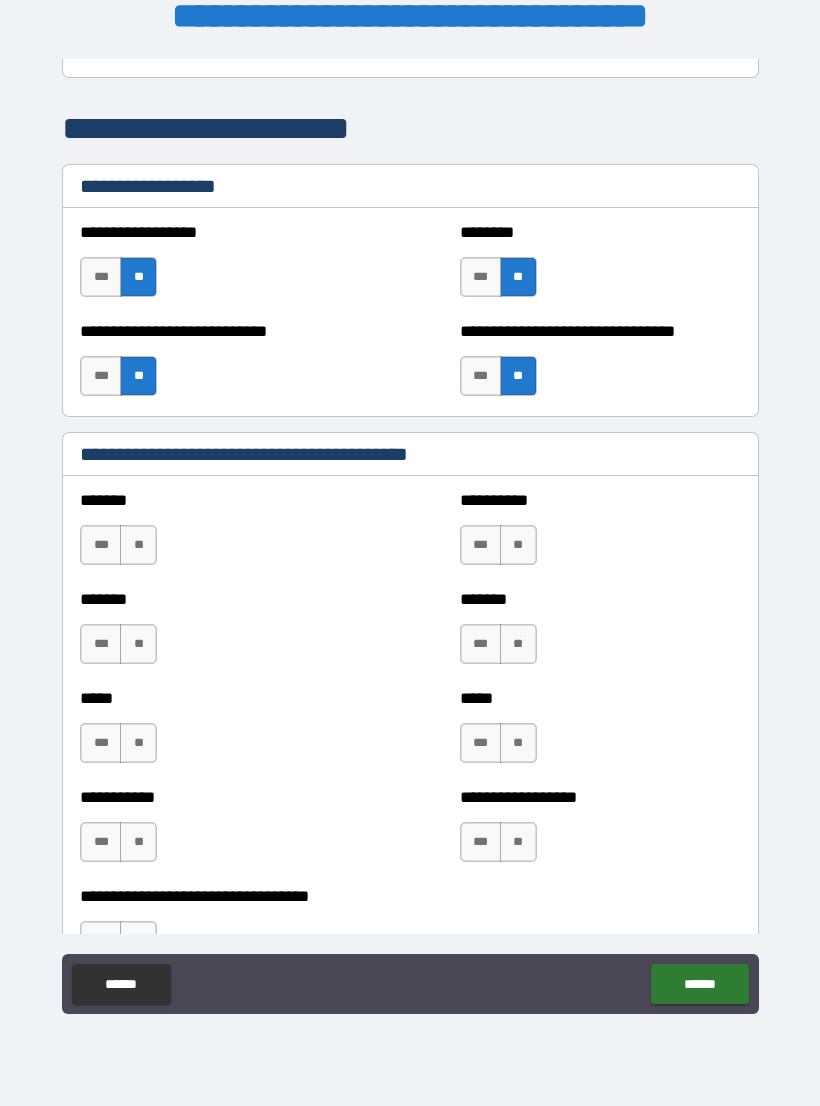click on "***" at bounding box center (481, 545) 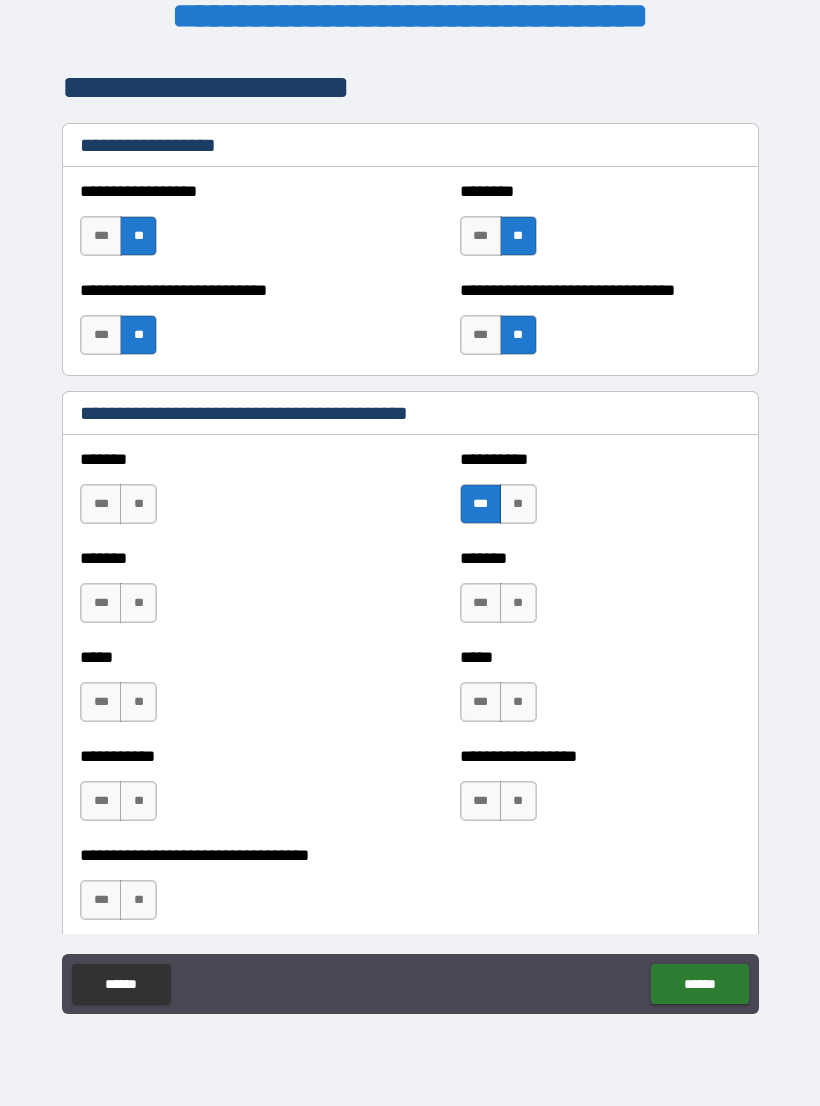 scroll, scrollTop: 1428, scrollLeft: 0, axis: vertical 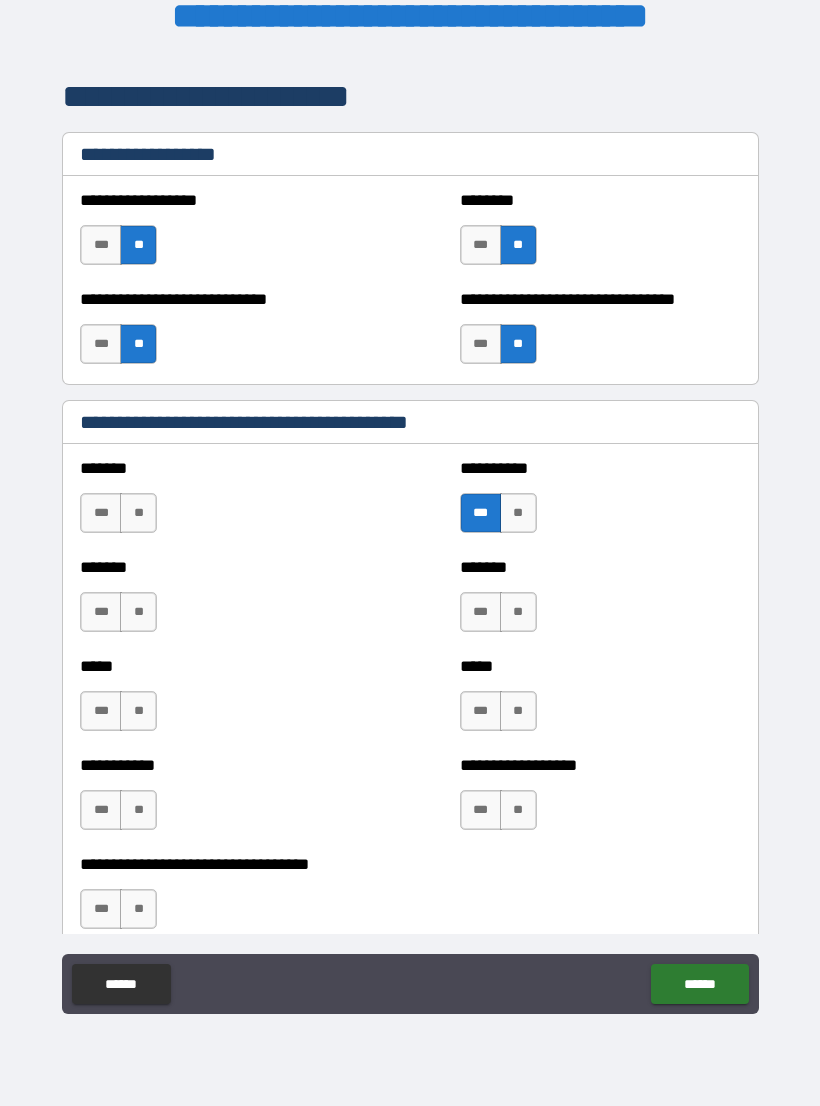 click on "**" at bounding box center [518, 513] 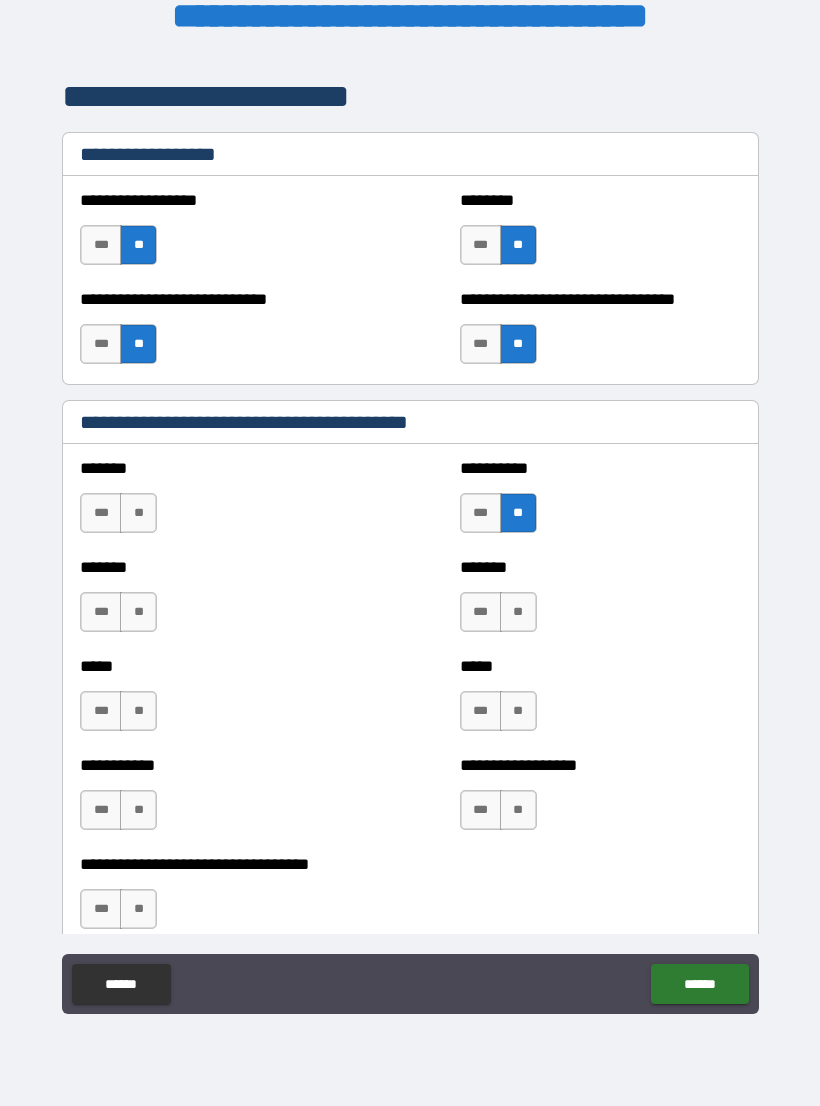 click on "**" at bounding box center [138, 513] 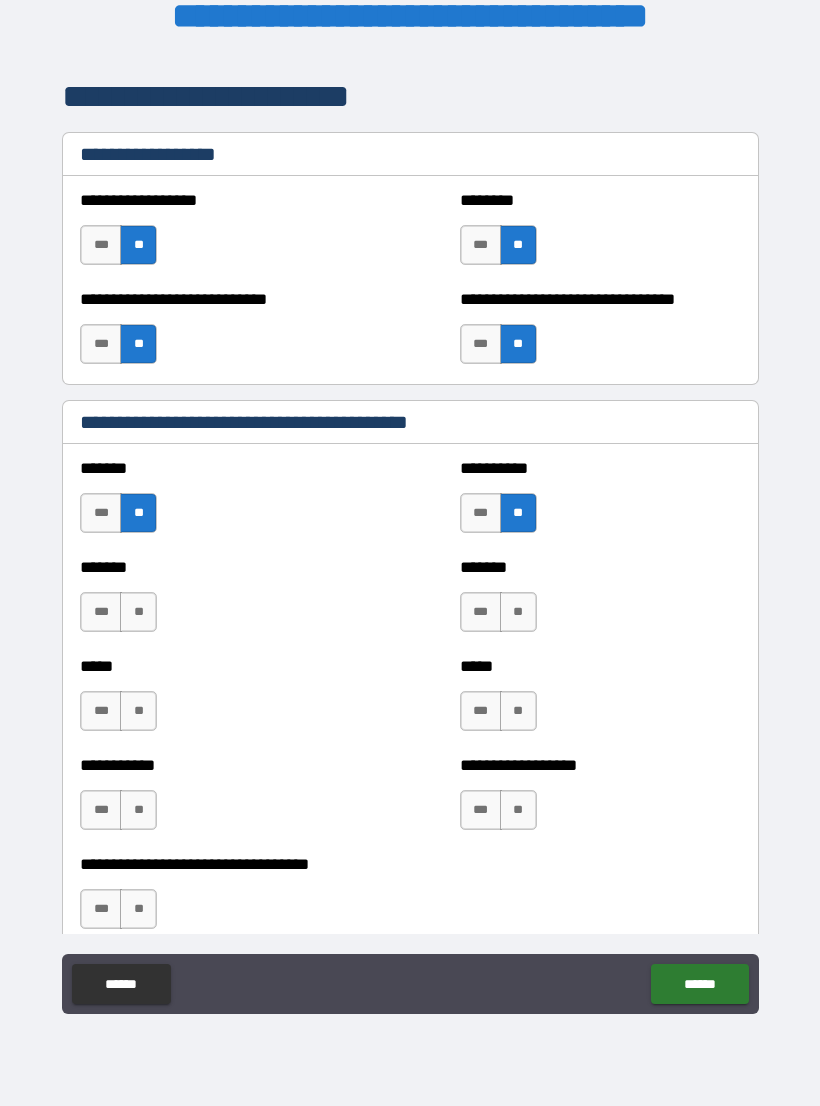 click on "**" at bounding box center (138, 612) 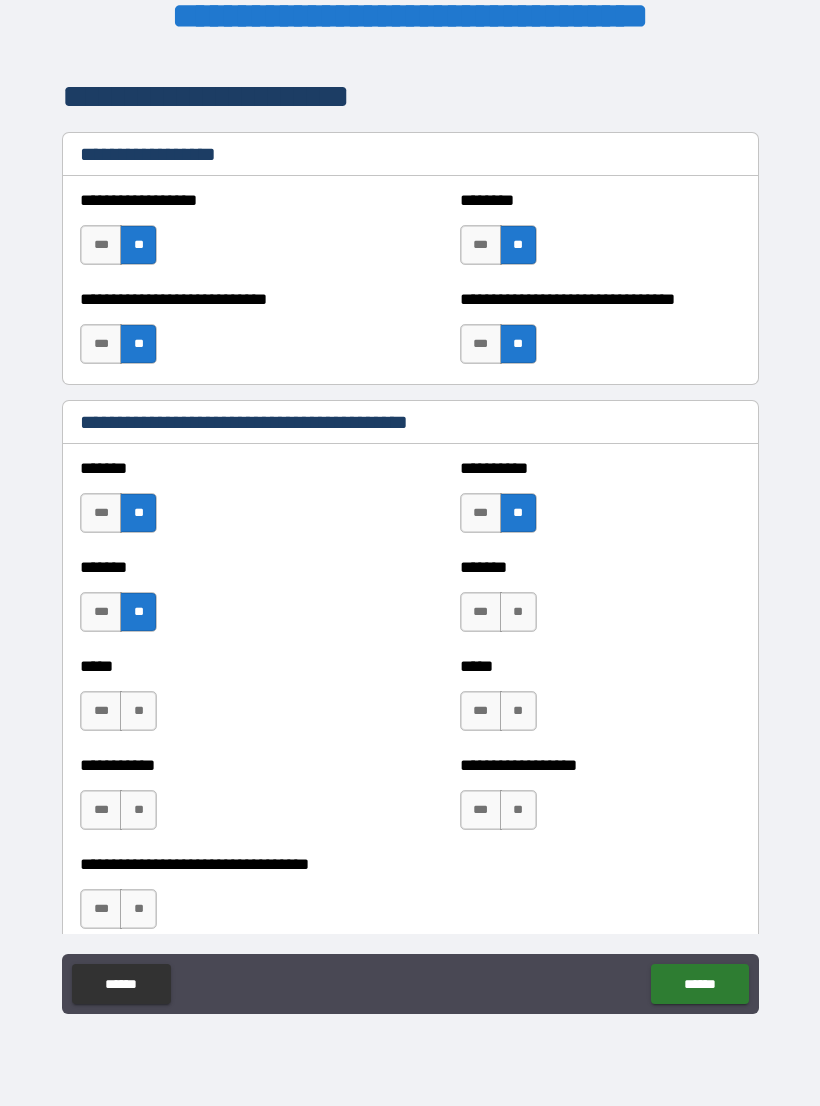 click on "**" at bounding box center (138, 711) 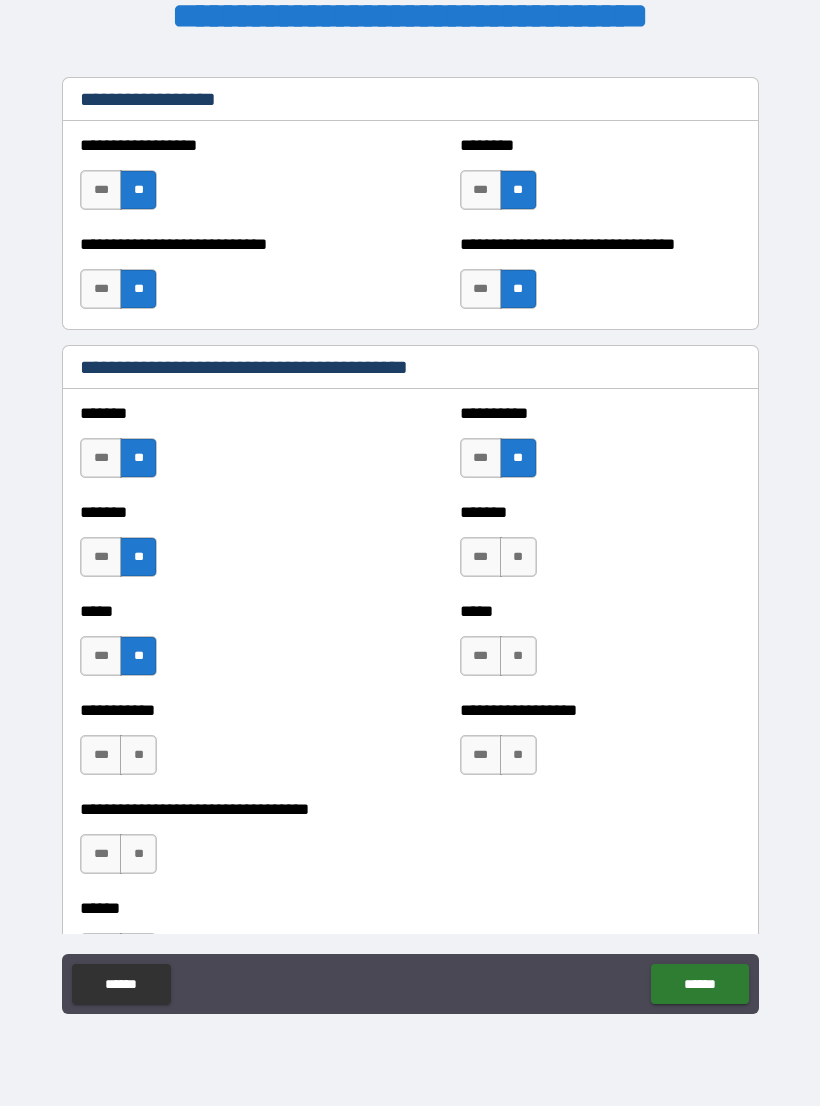 scroll, scrollTop: 1482, scrollLeft: 0, axis: vertical 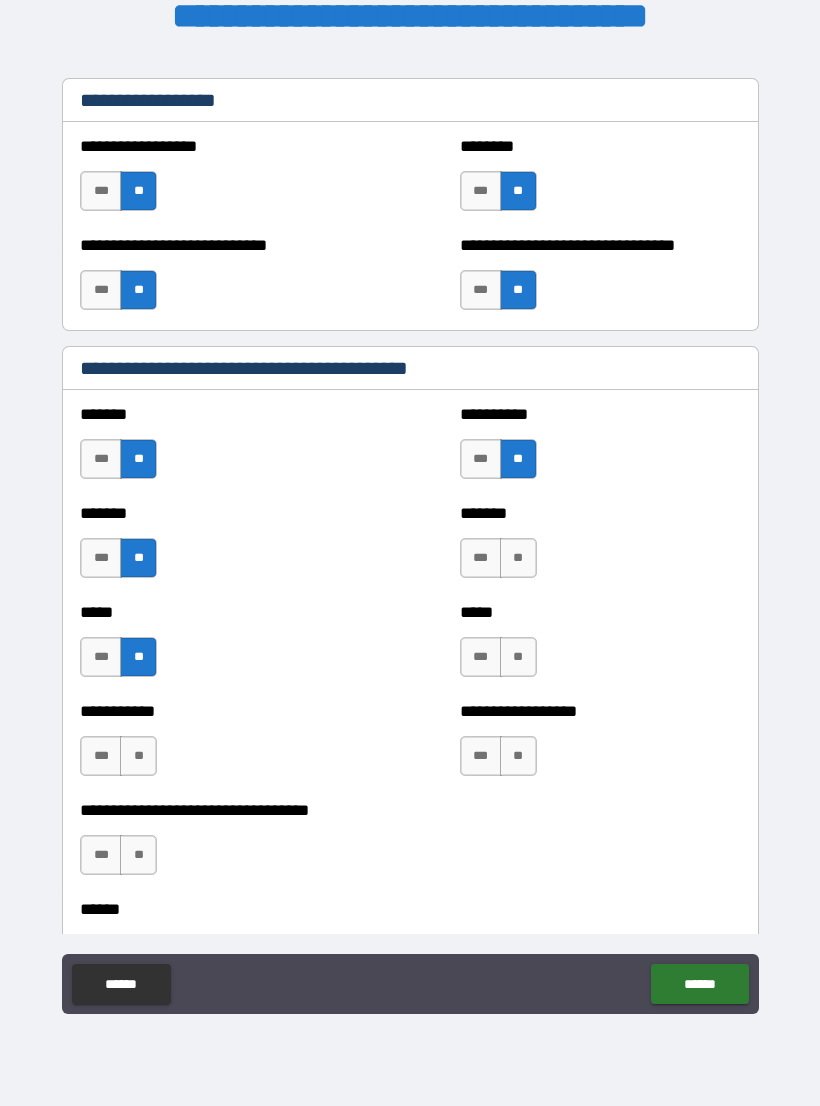 click on "***" at bounding box center (101, 756) 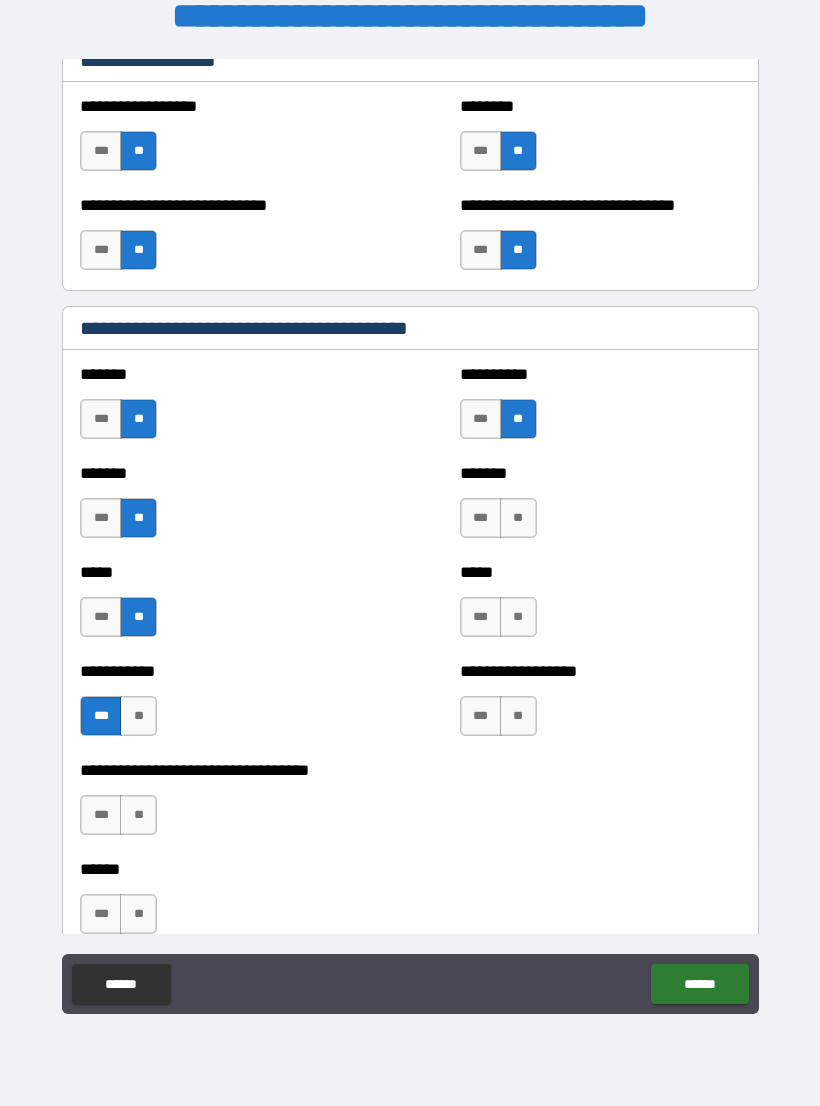 scroll, scrollTop: 1523, scrollLeft: 0, axis: vertical 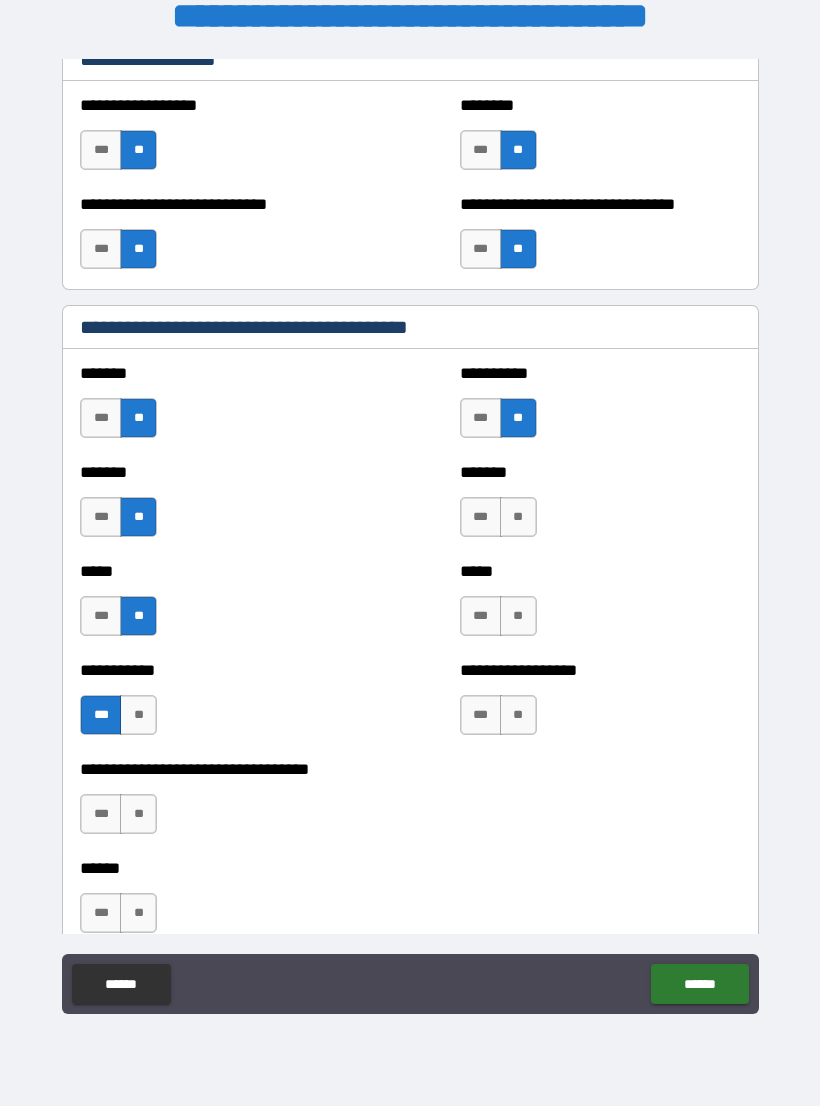 click on "**" at bounding box center [138, 814] 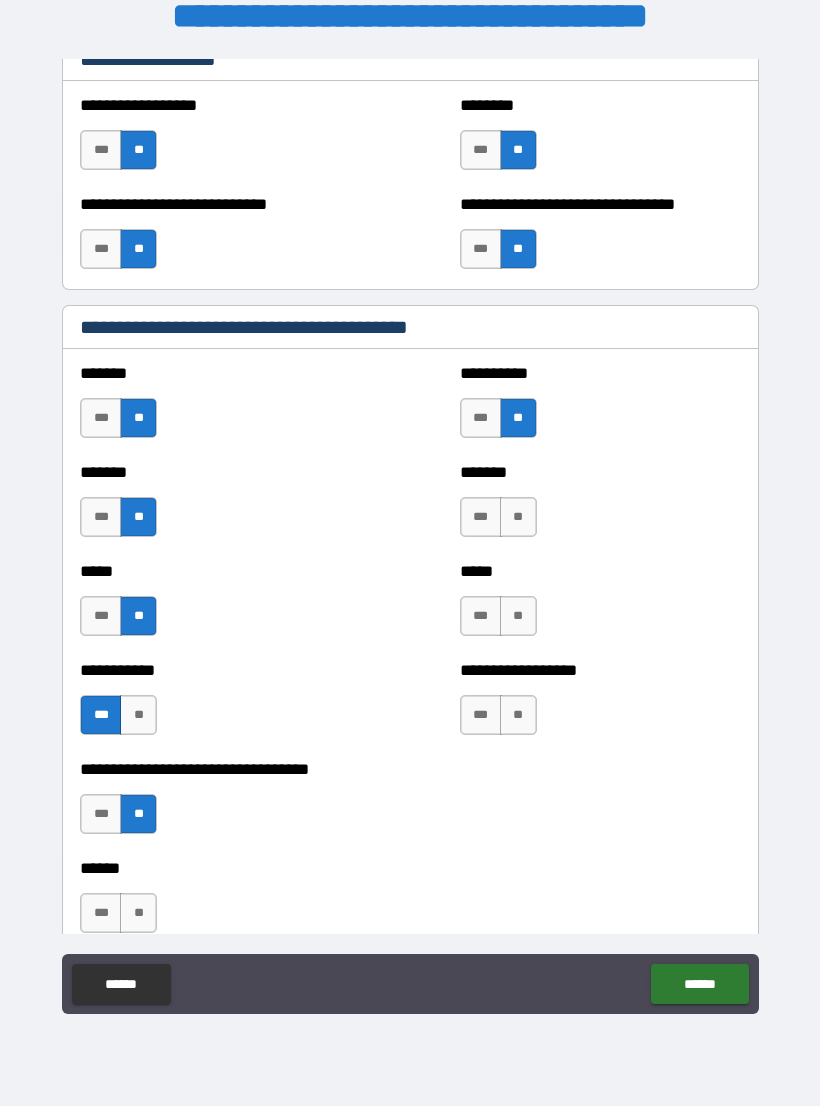 click on "**" at bounding box center (138, 913) 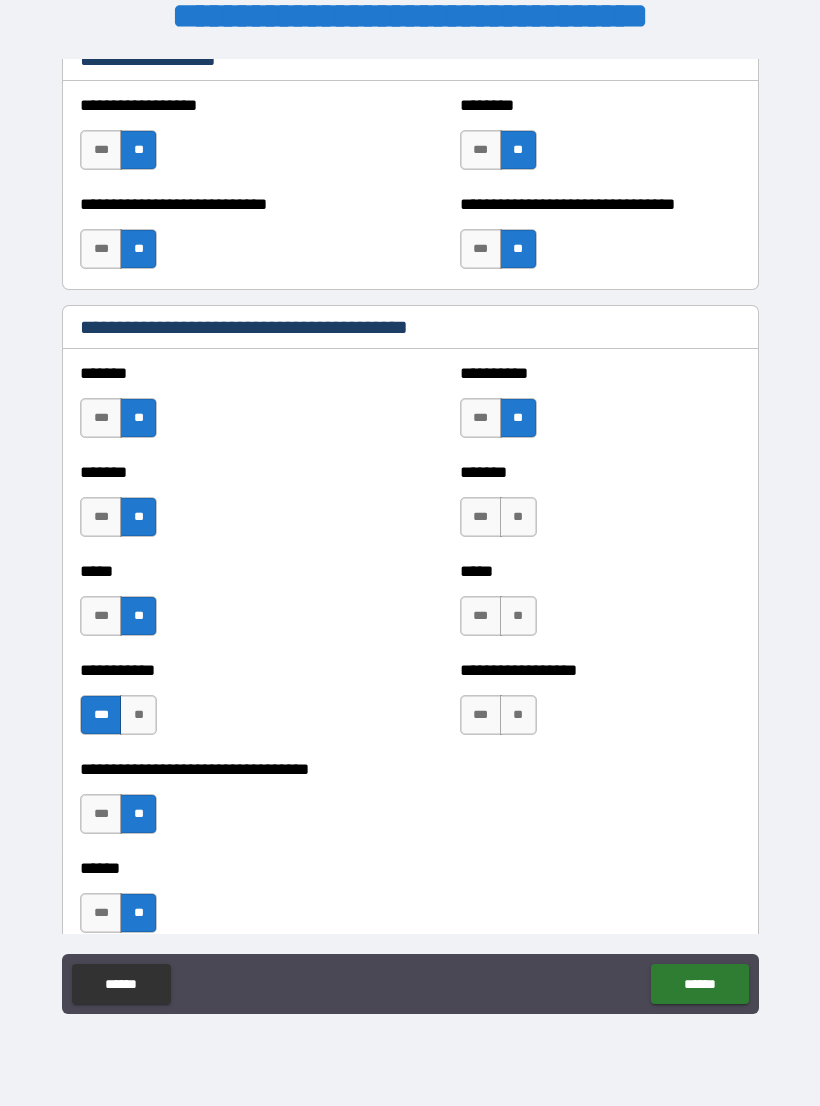 click on "**" at bounding box center (518, 517) 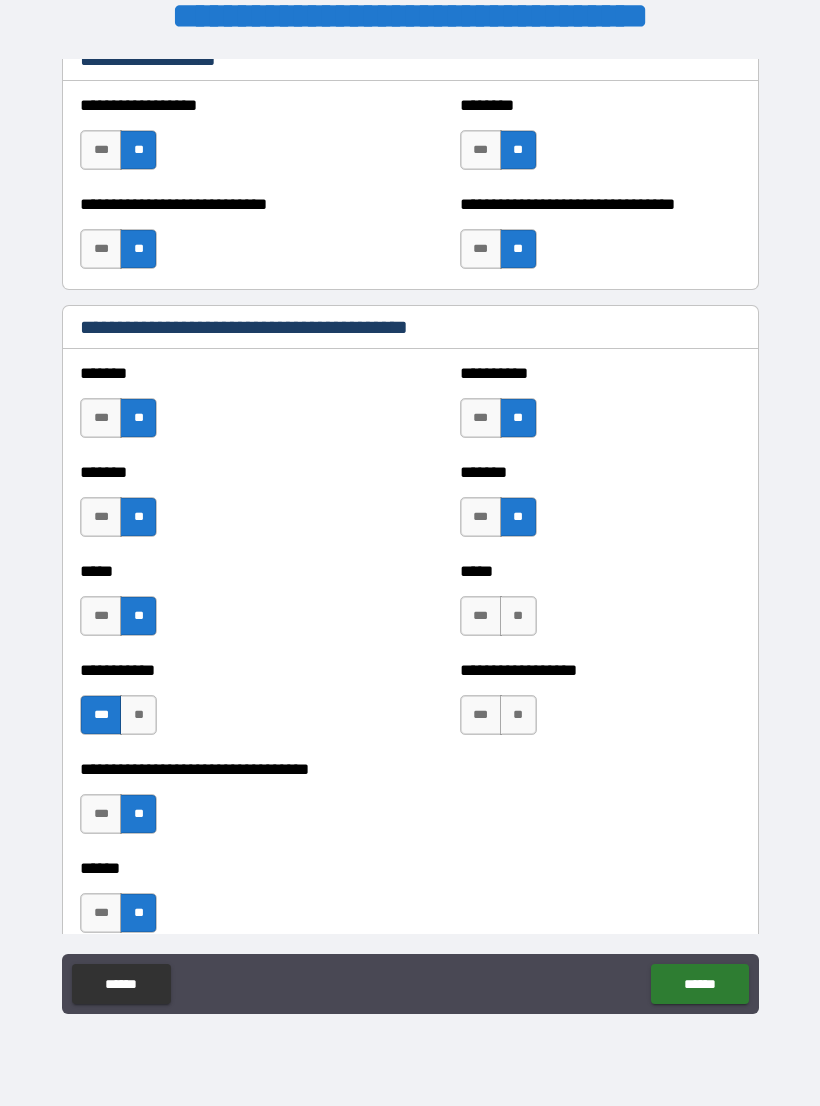 click on "**" at bounding box center (518, 616) 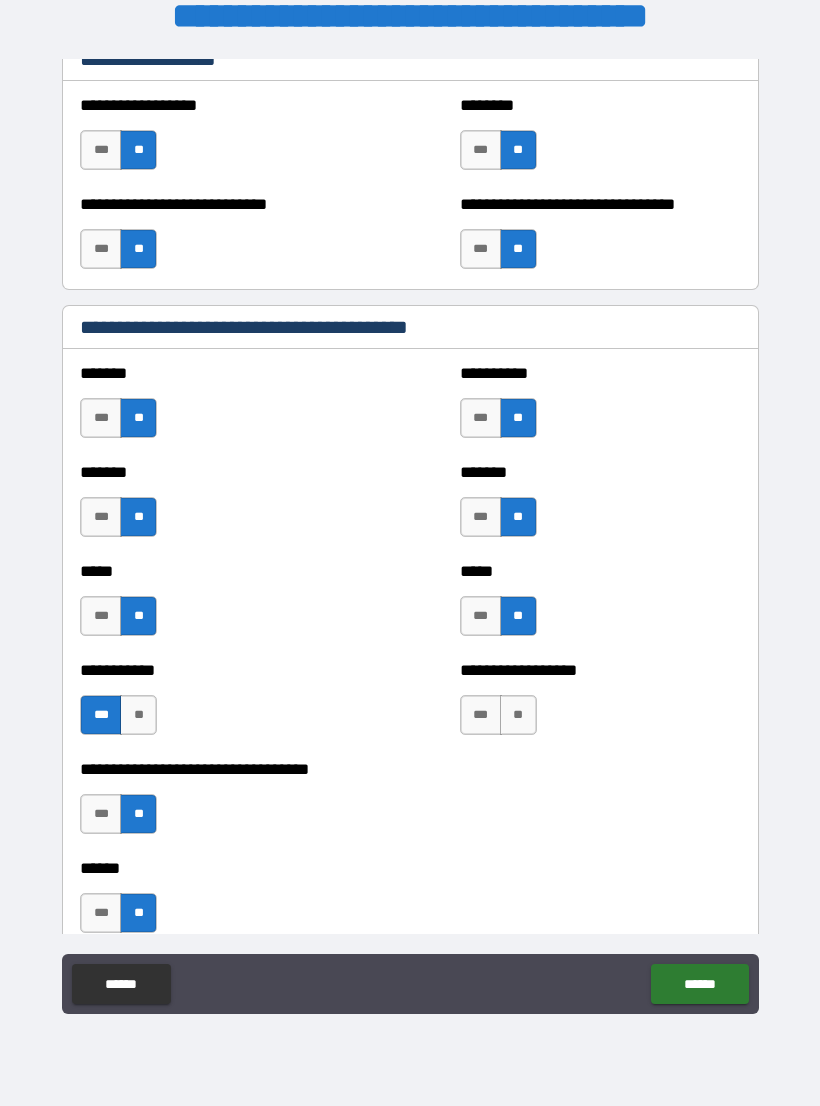 click on "**" at bounding box center [518, 715] 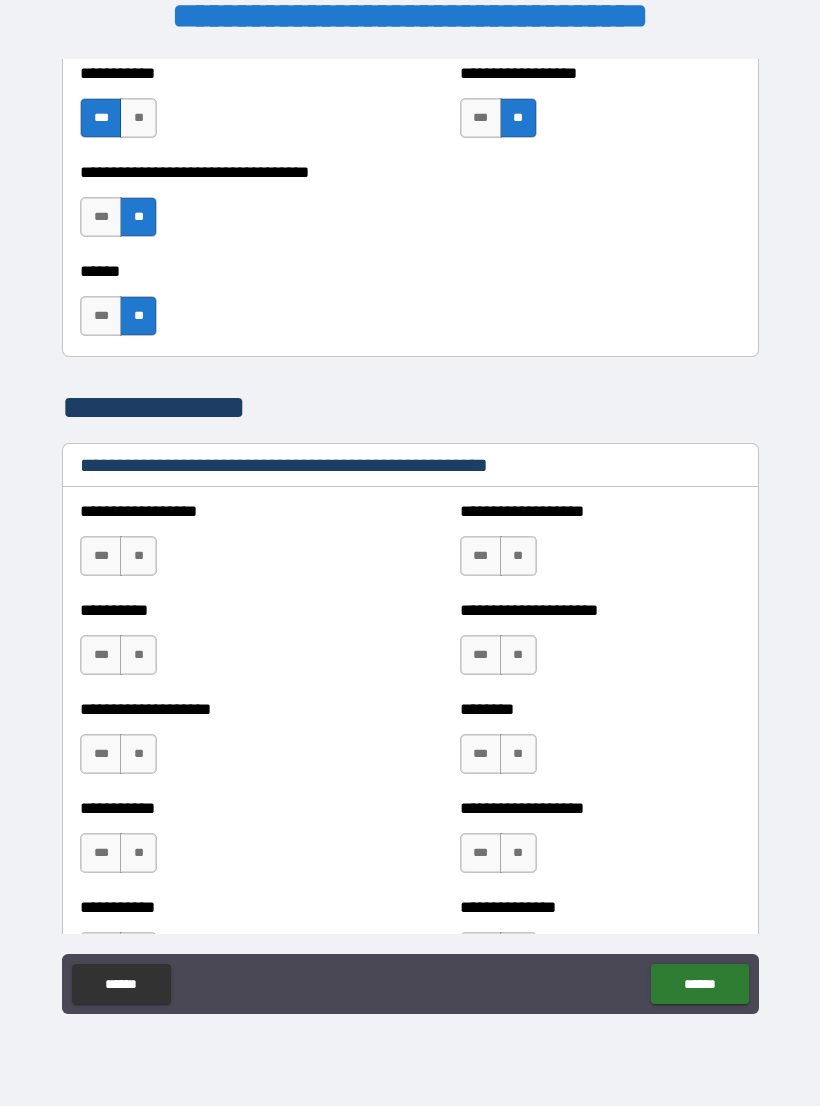 scroll, scrollTop: 2120, scrollLeft: 0, axis: vertical 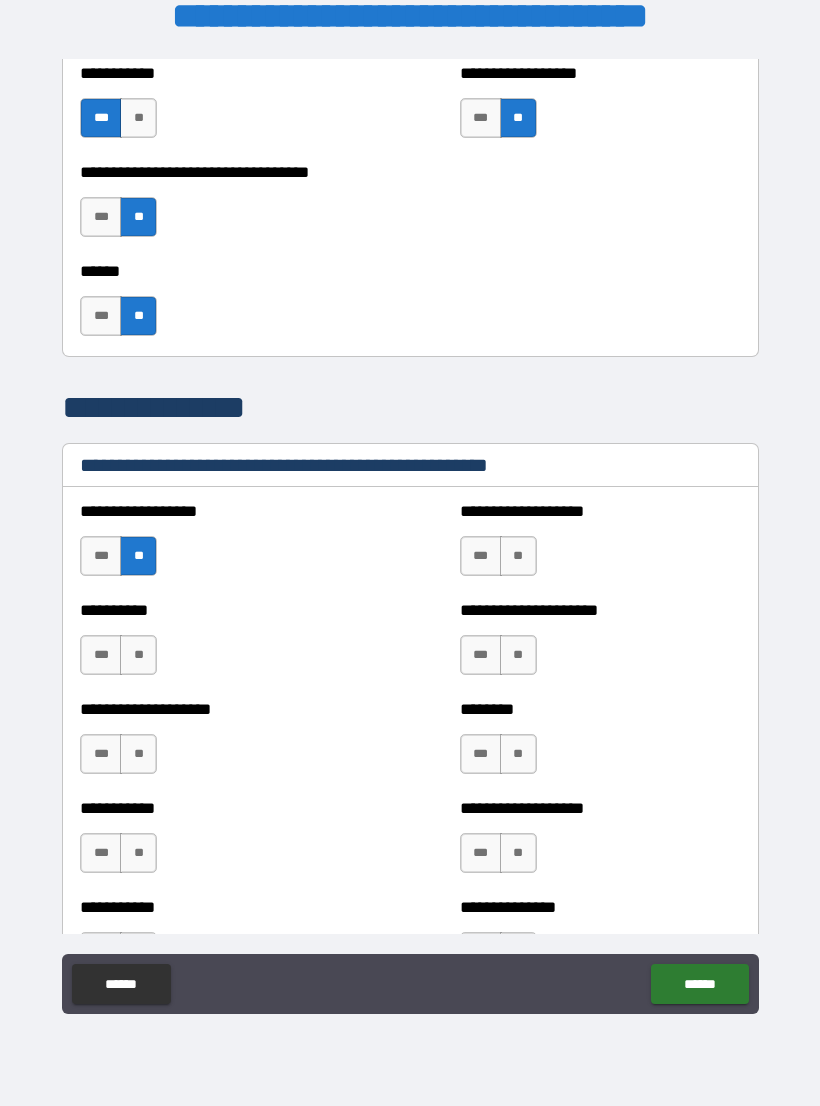 click on "**" at bounding box center (138, 655) 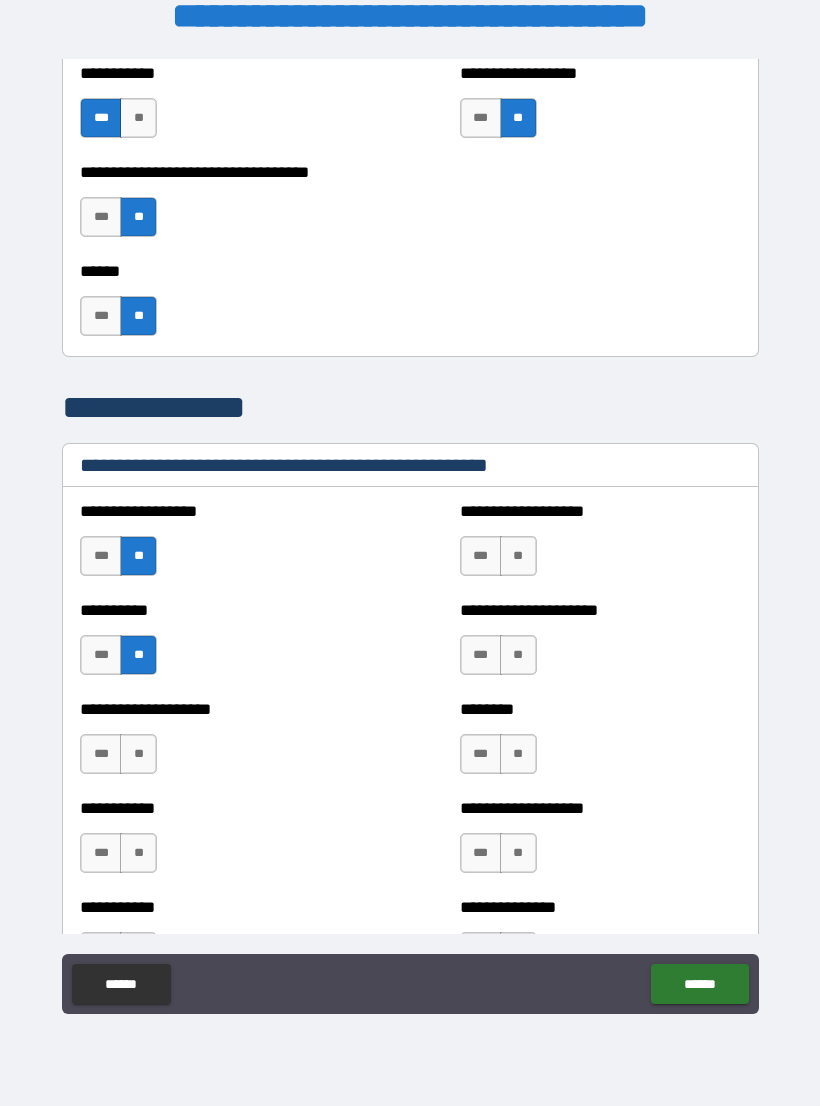 click on "**" at bounding box center (138, 754) 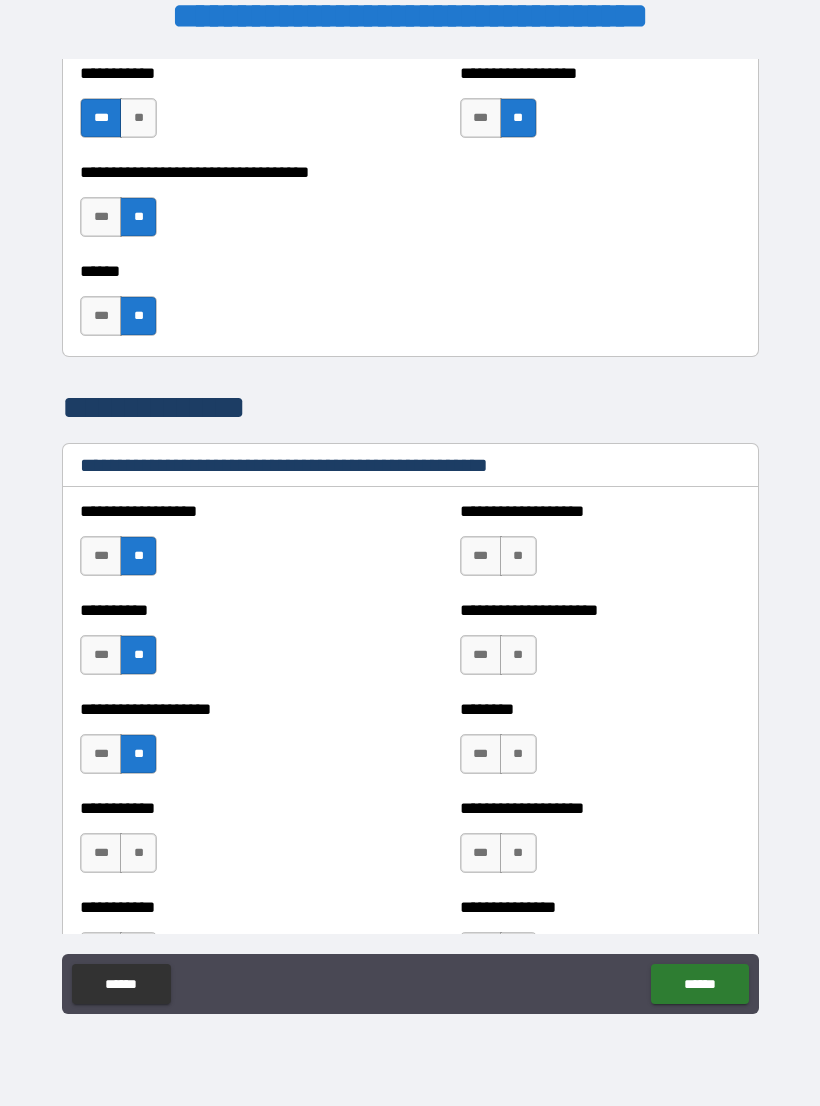 click on "**" at bounding box center [138, 853] 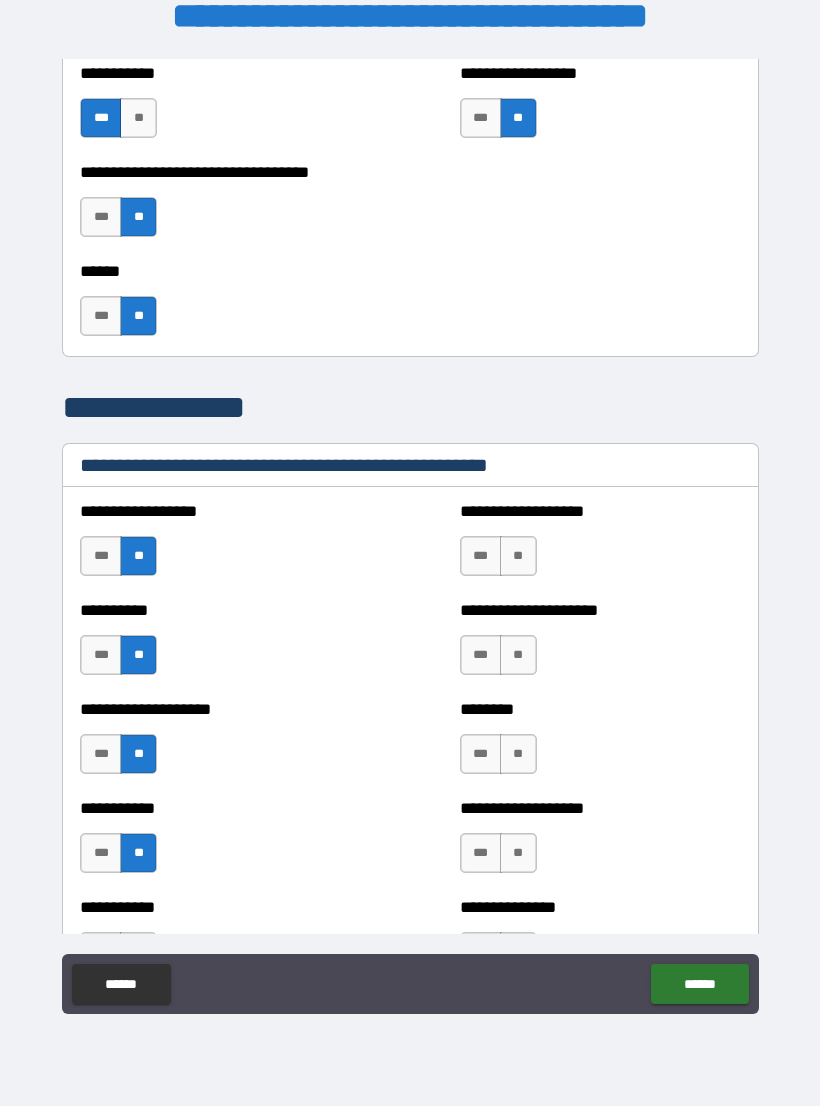 click on "**" at bounding box center (518, 556) 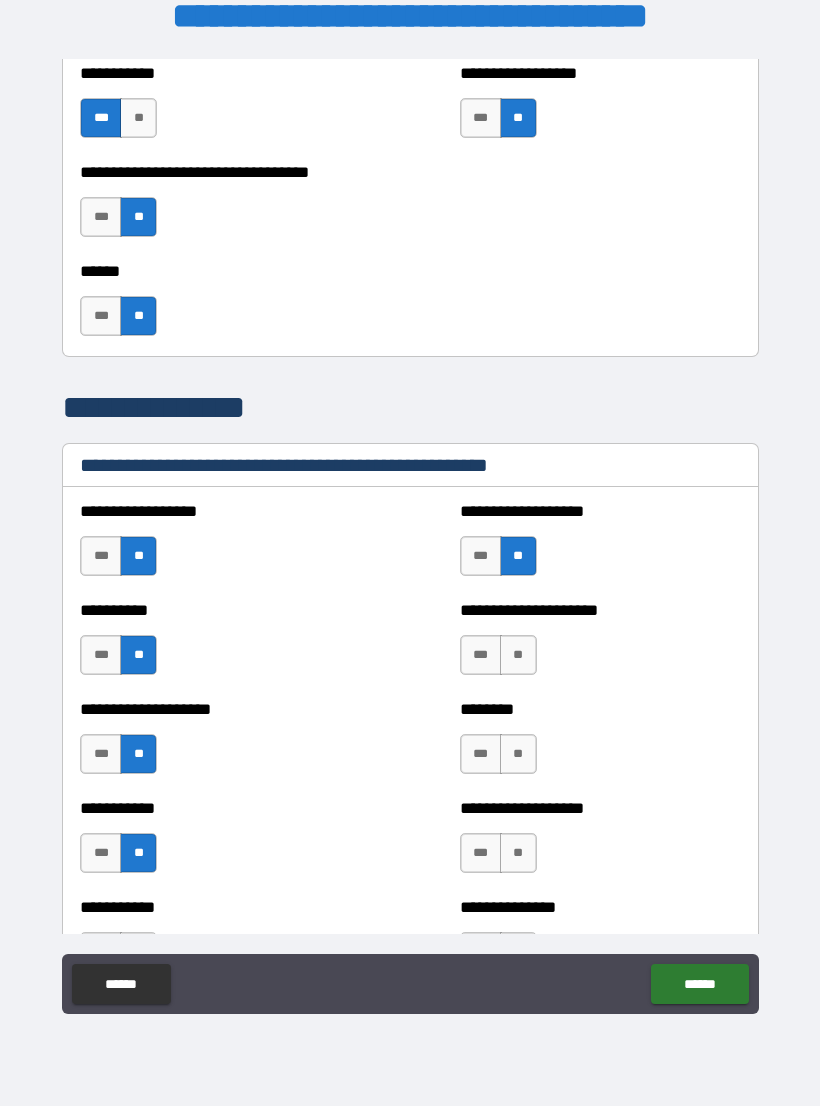 click on "**" at bounding box center [518, 655] 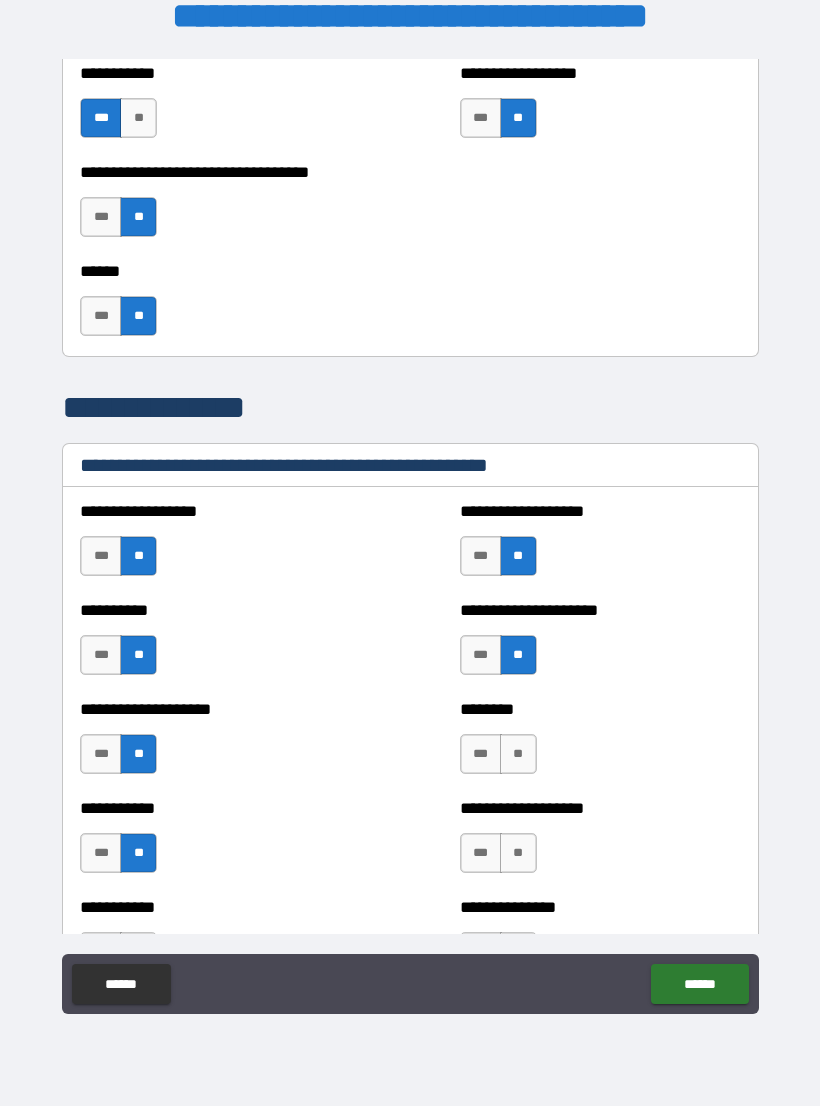 click on "**" at bounding box center (518, 754) 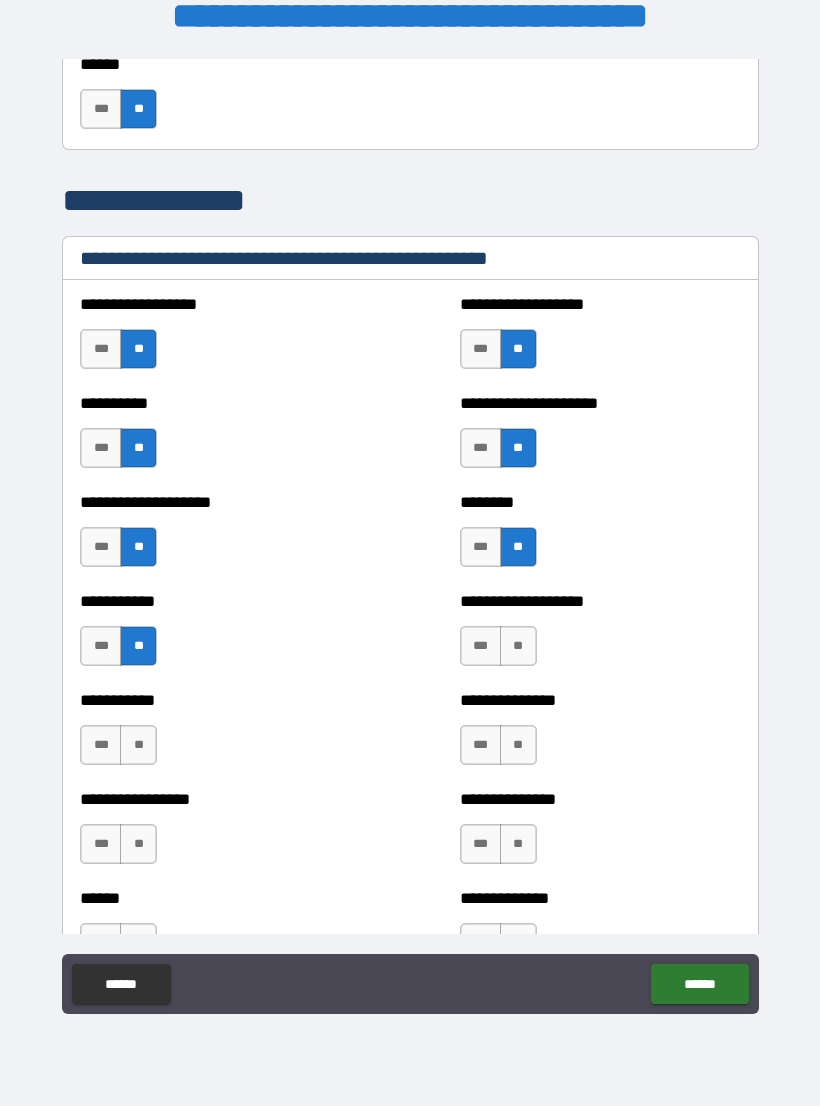 scroll, scrollTop: 2348, scrollLeft: 0, axis: vertical 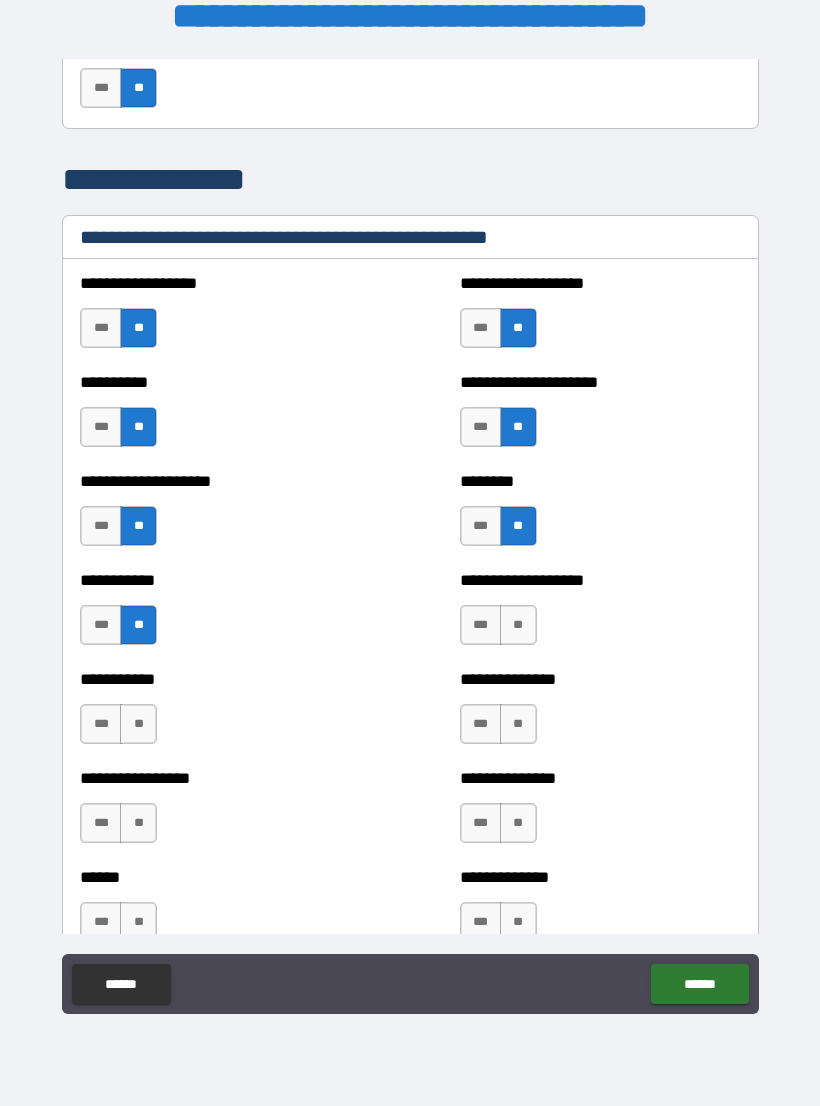 click on "**" at bounding box center (518, 625) 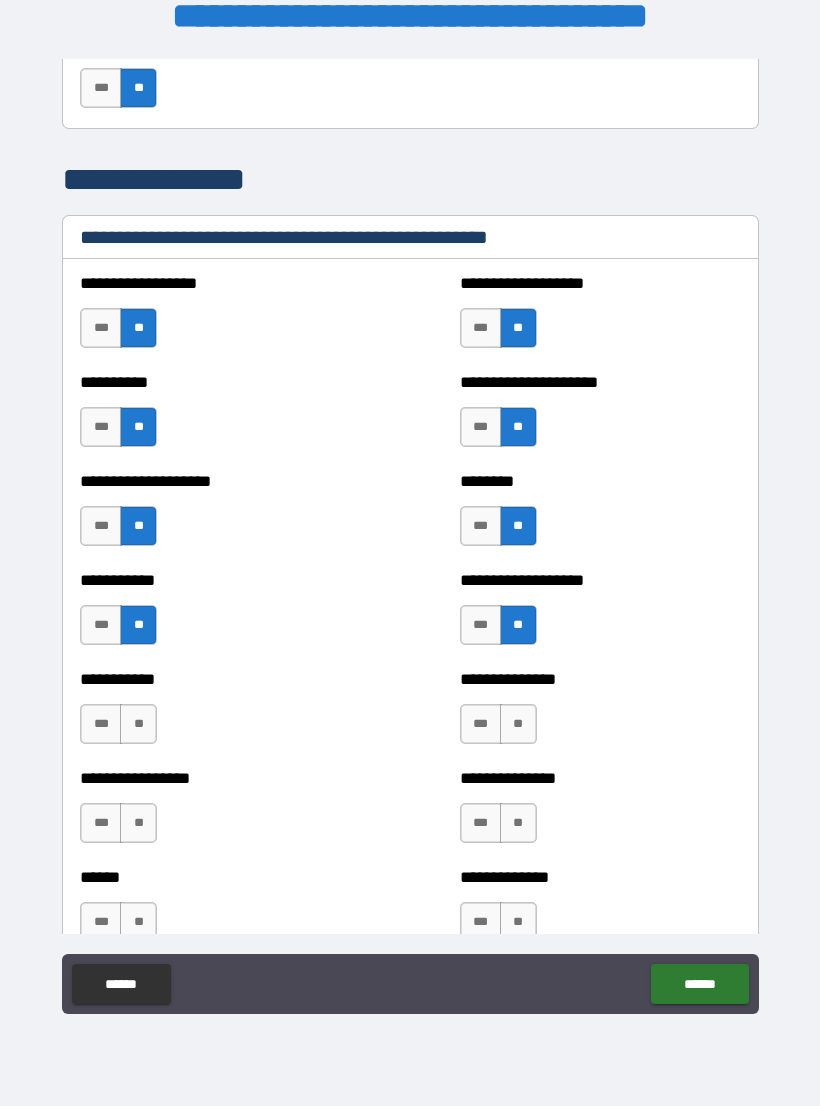 click on "**" at bounding box center (518, 724) 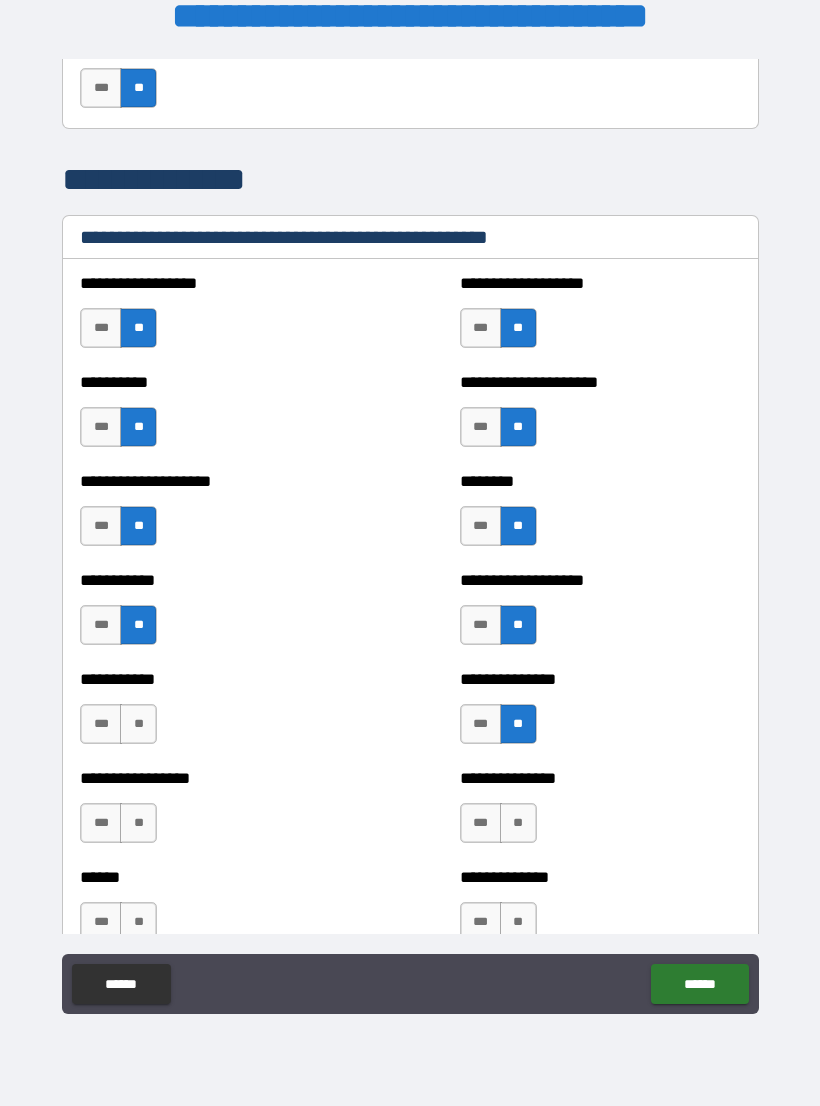 click on "**" at bounding box center [138, 724] 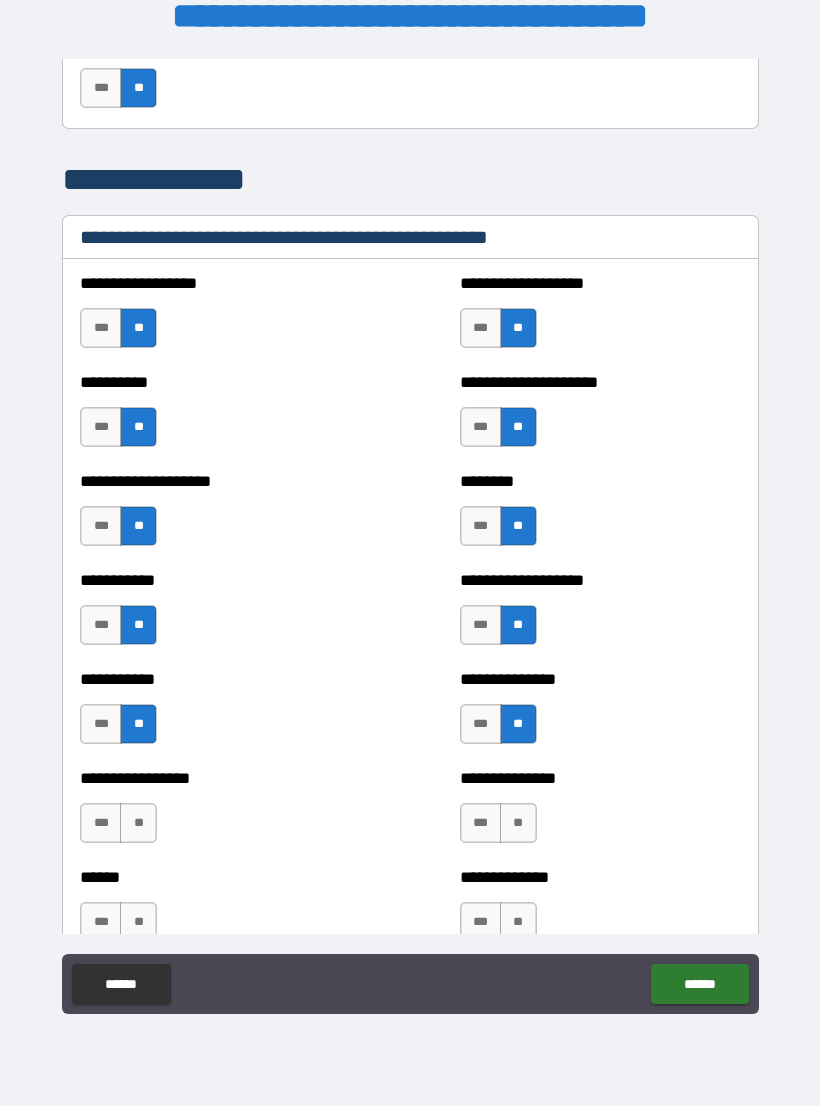 click on "**" at bounding box center (138, 823) 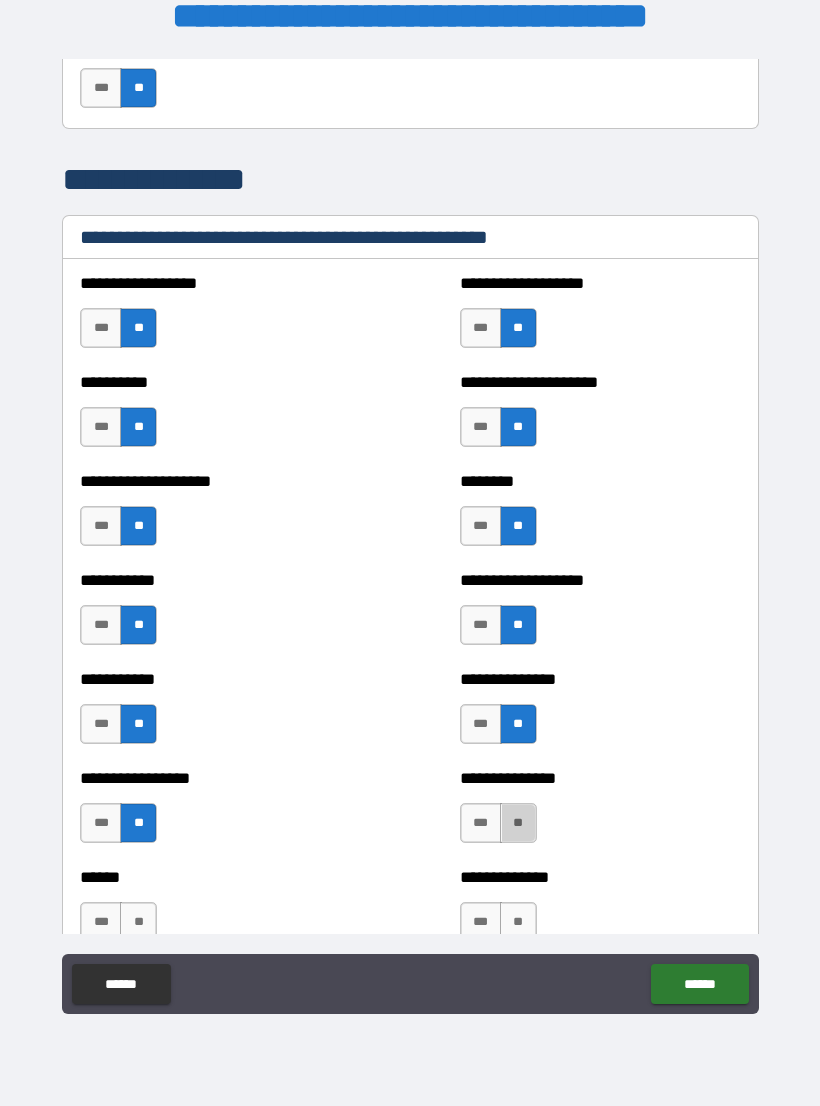click on "**" at bounding box center (518, 823) 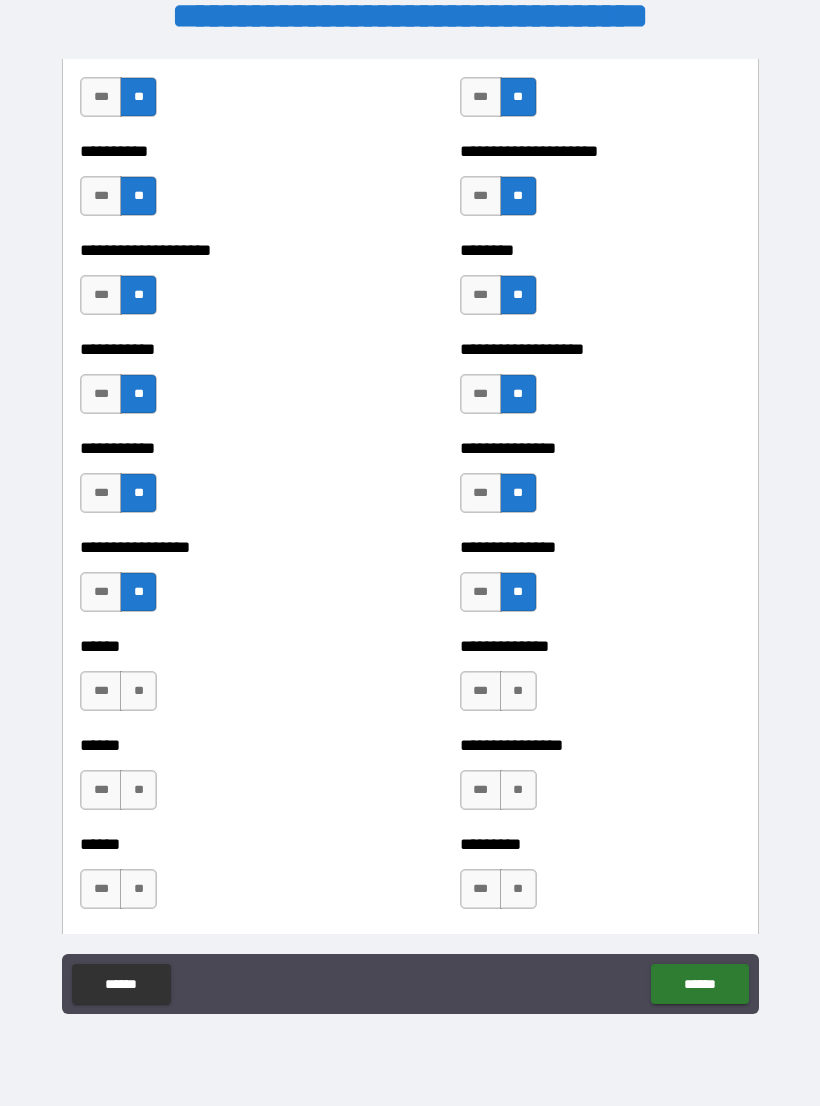 scroll, scrollTop: 2581, scrollLeft: 0, axis: vertical 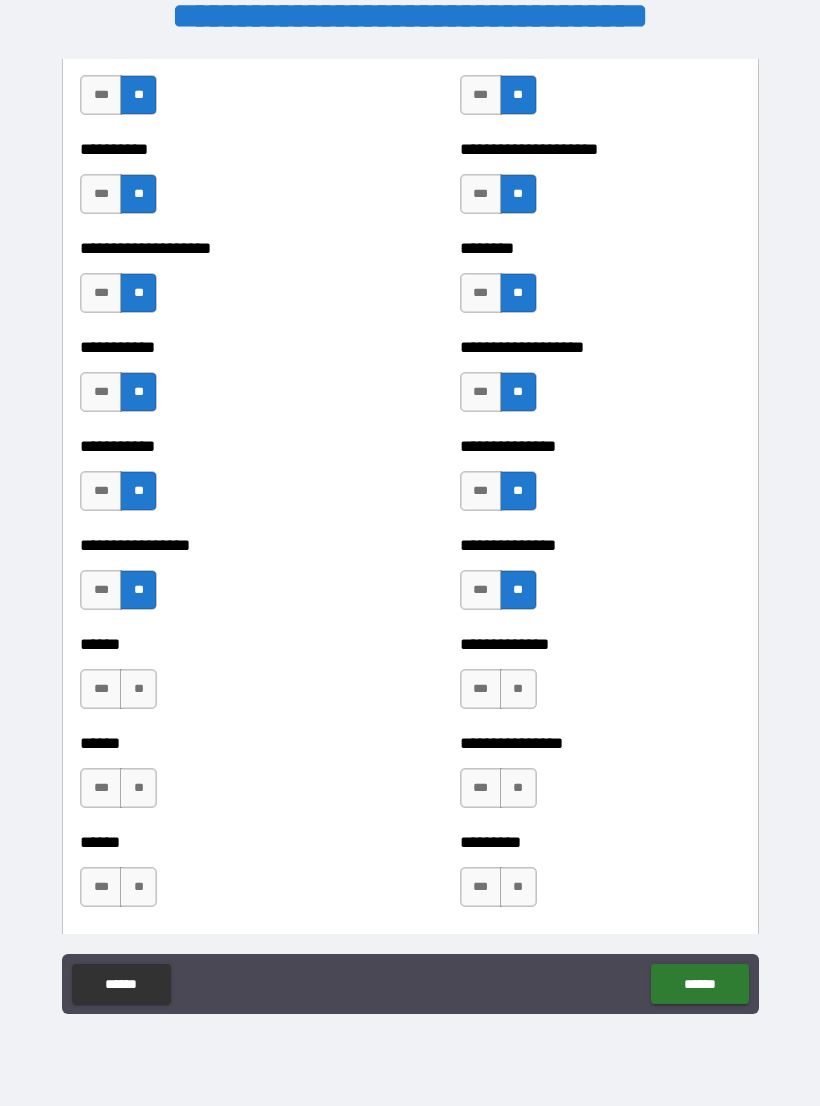 click on "**" at bounding box center (518, 689) 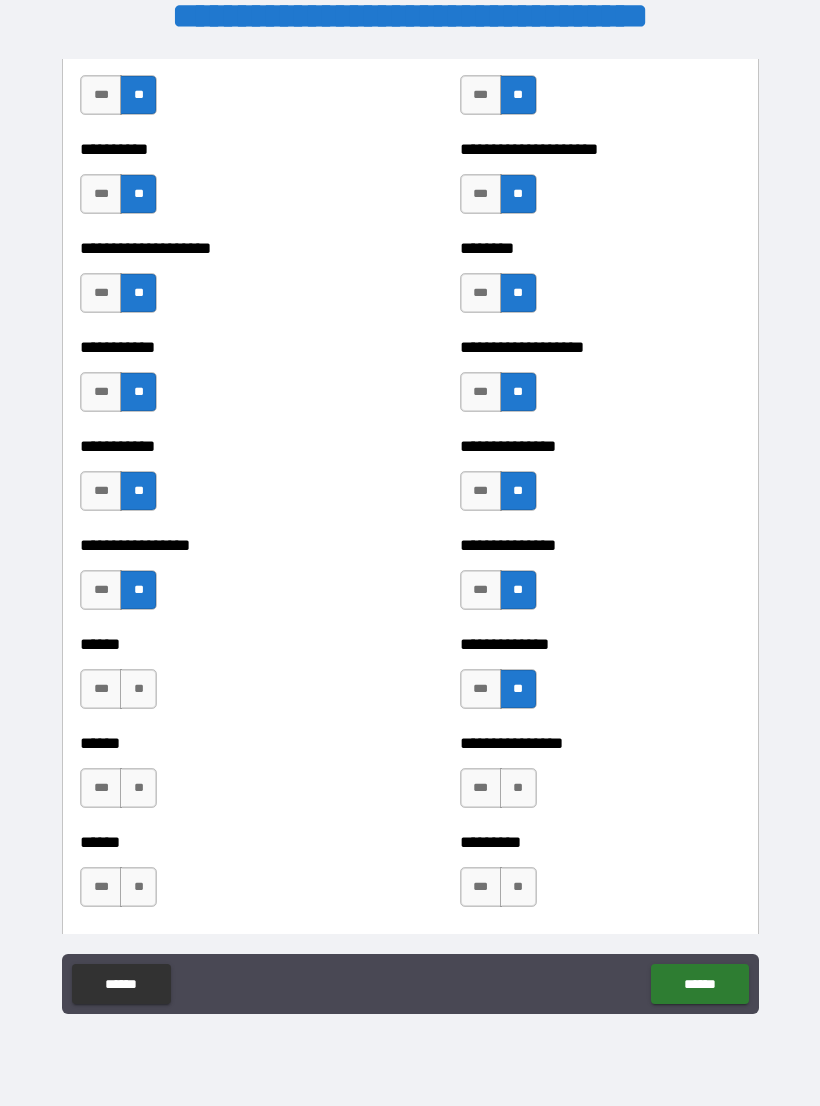 click on "**" at bounding box center [138, 689] 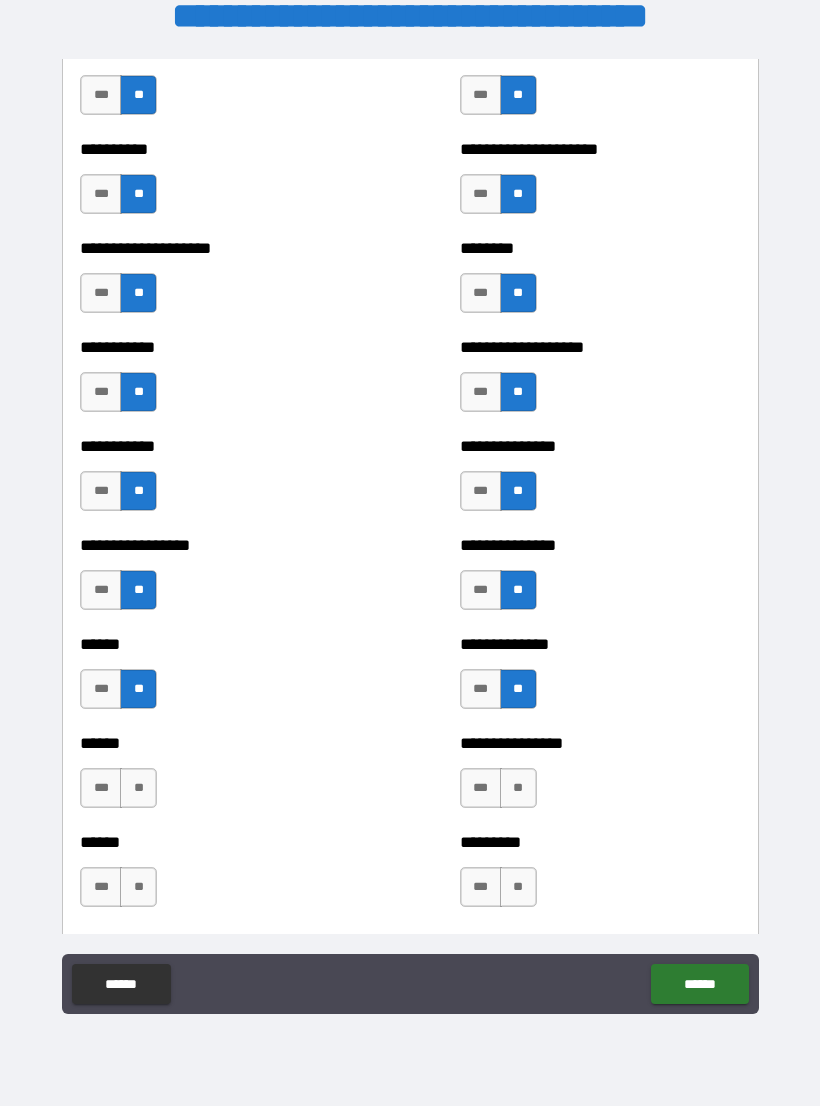 click on "**" at bounding box center (138, 788) 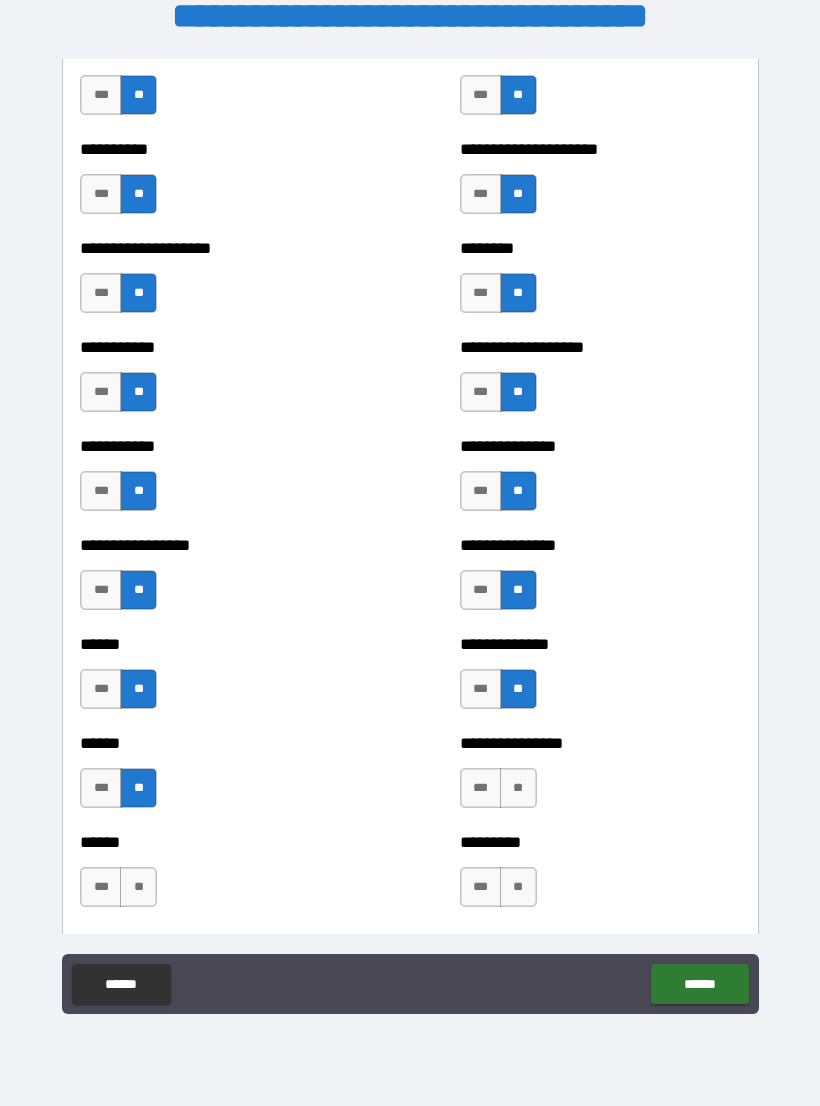 click on "**" at bounding box center (518, 788) 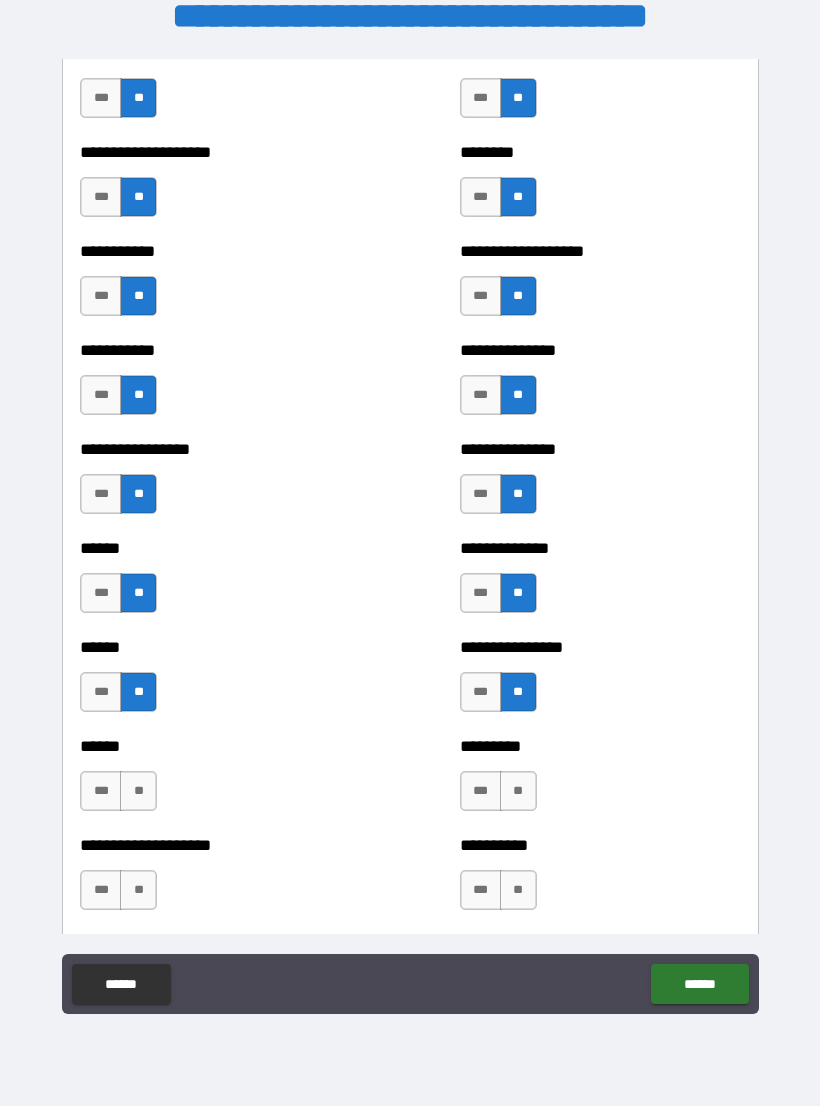 scroll, scrollTop: 2684, scrollLeft: 0, axis: vertical 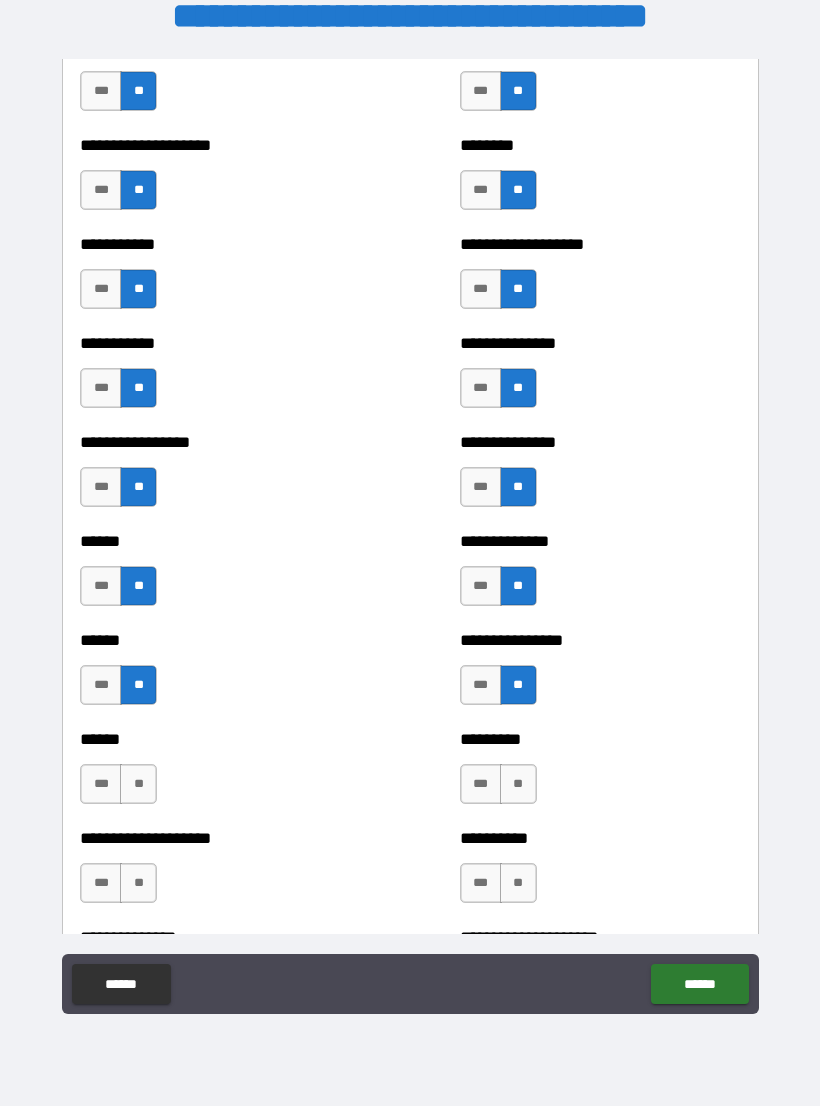 click on "**" at bounding box center (138, 784) 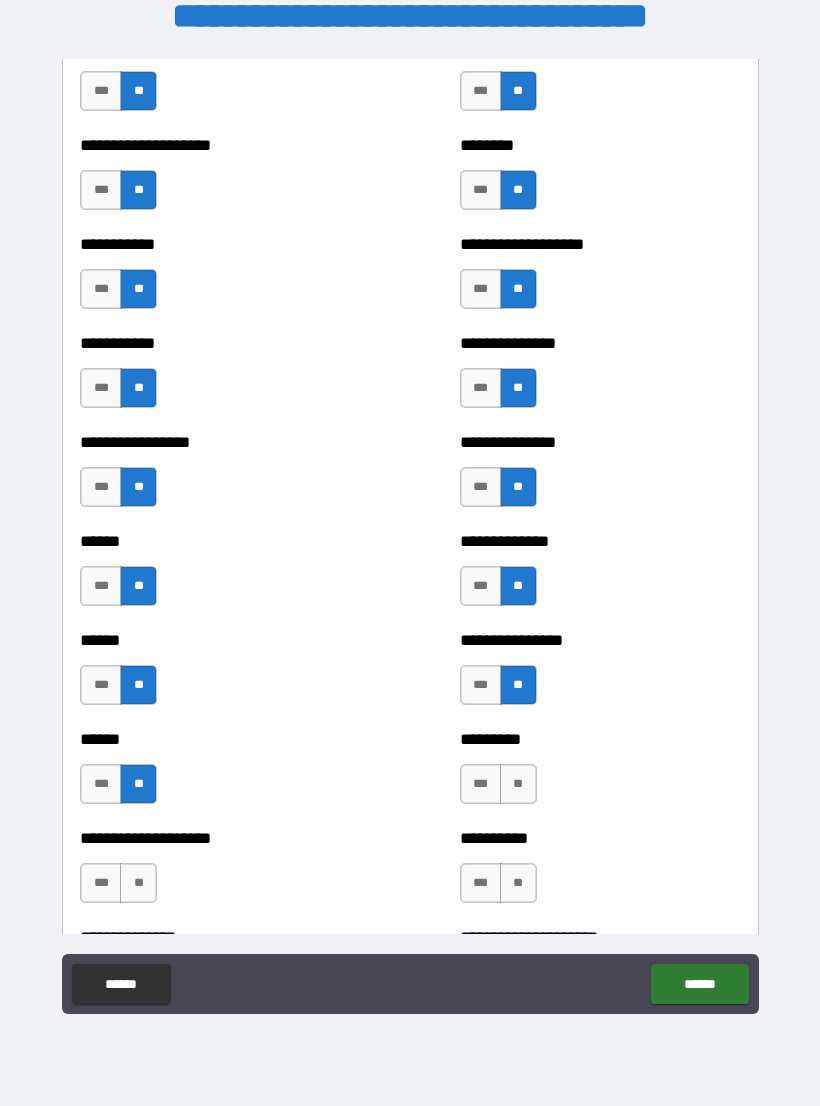 click on "**" at bounding box center [518, 784] 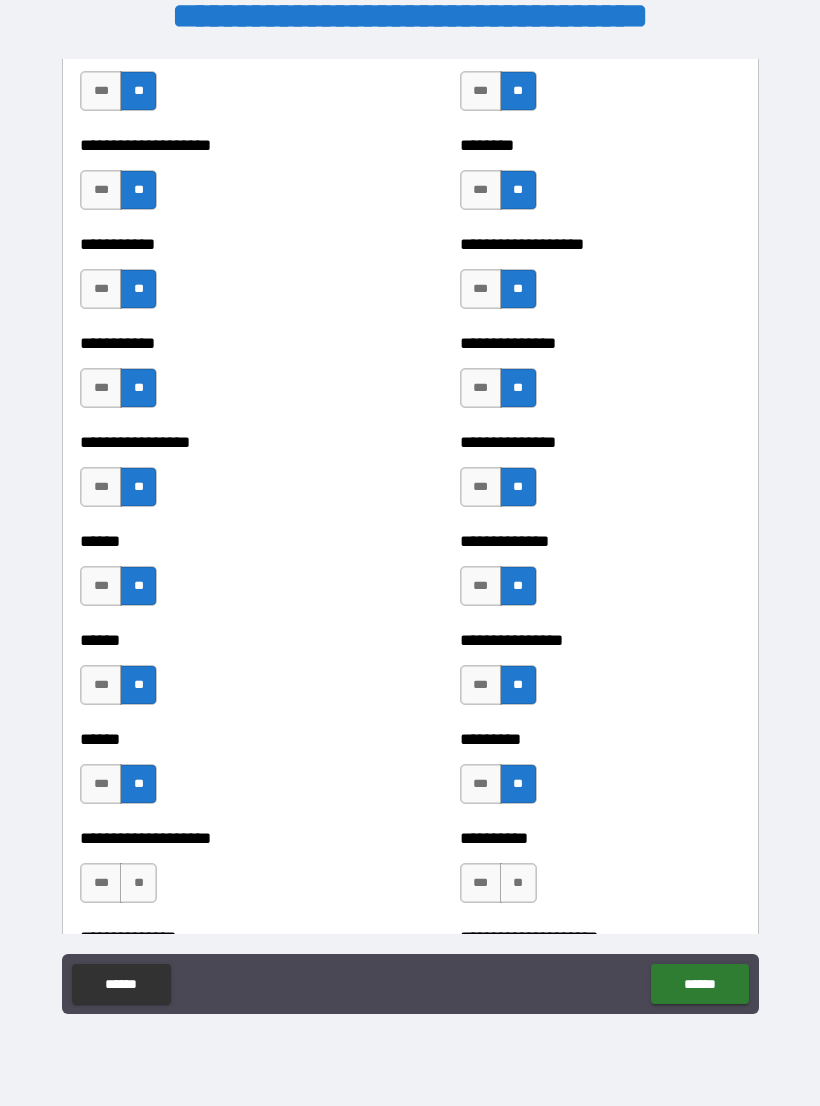 click on "**" at bounding box center (518, 883) 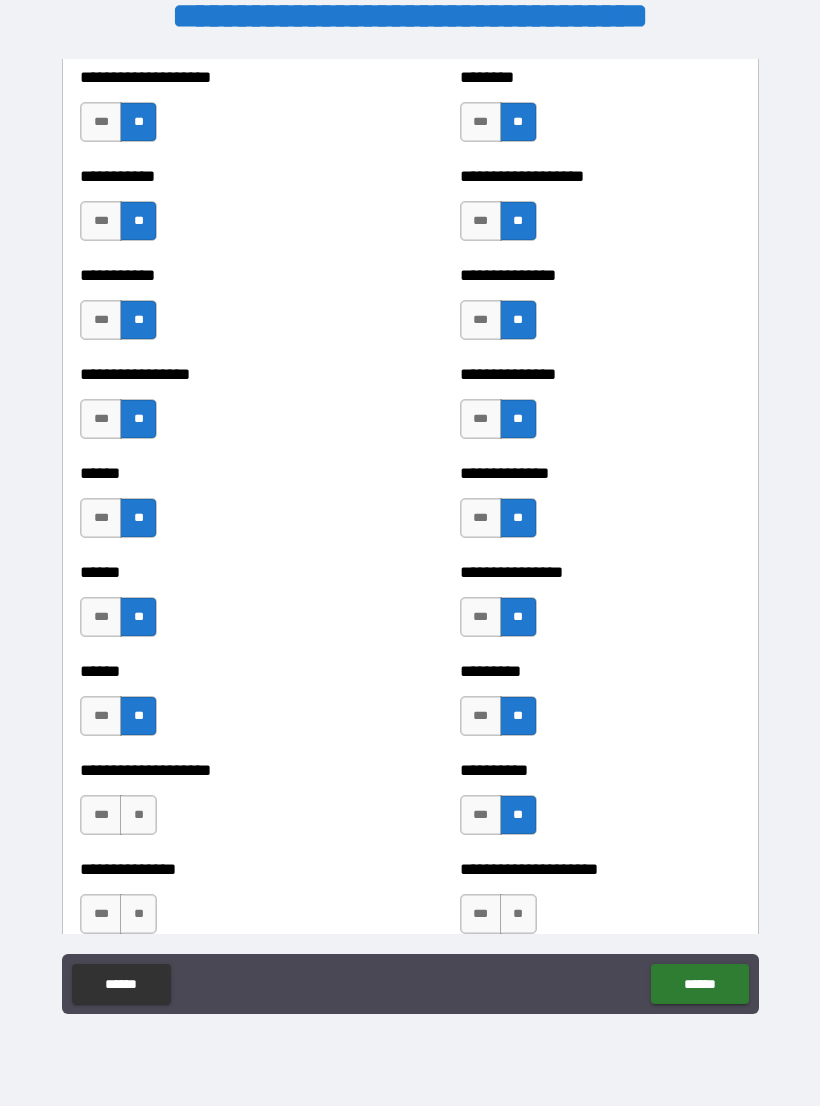 scroll, scrollTop: 2743, scrollLeft: 0, axis: vertical 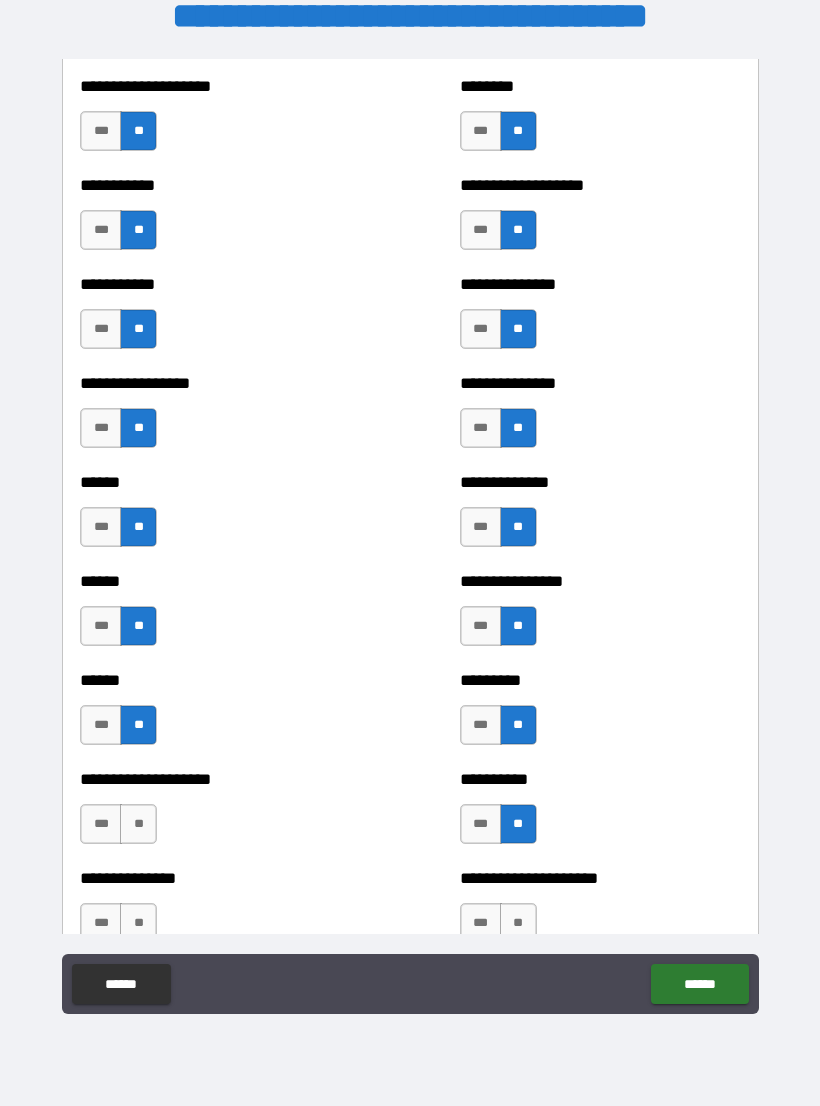 click on "***" at bounding box center (101, 824) 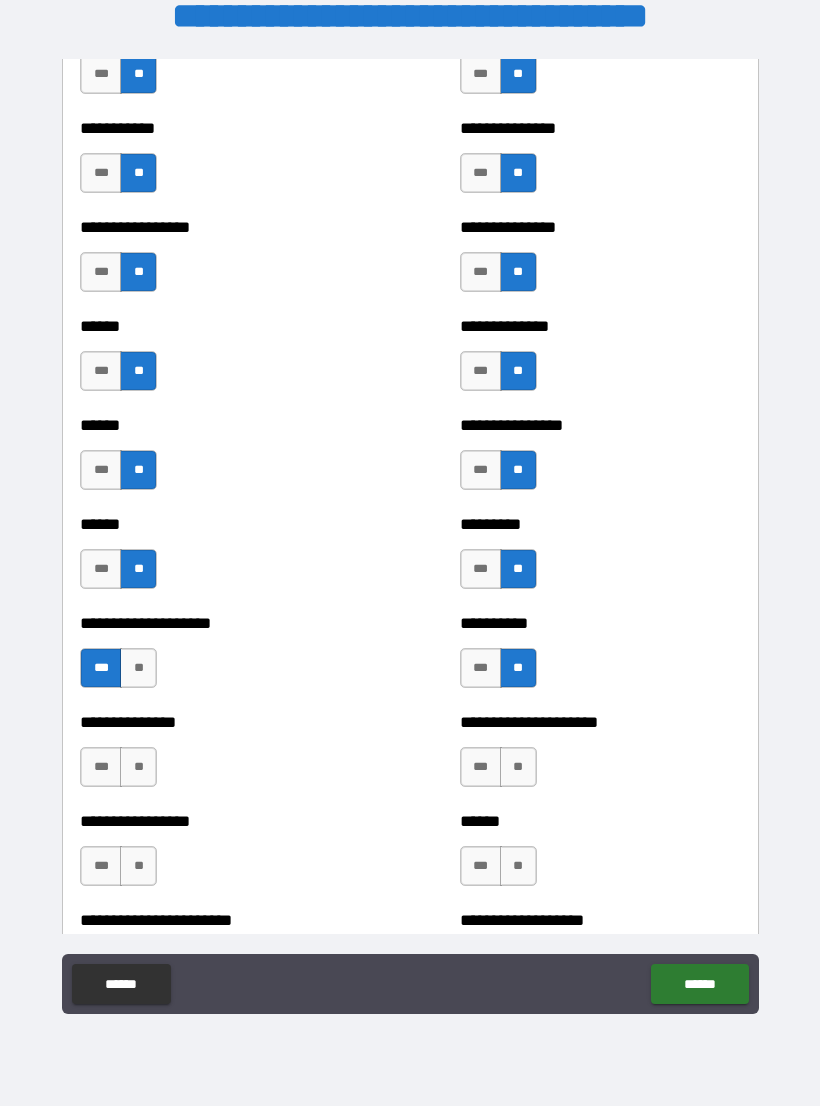 scroll, scrollTop: 2900, scrollLeft: 0, axis: vertical 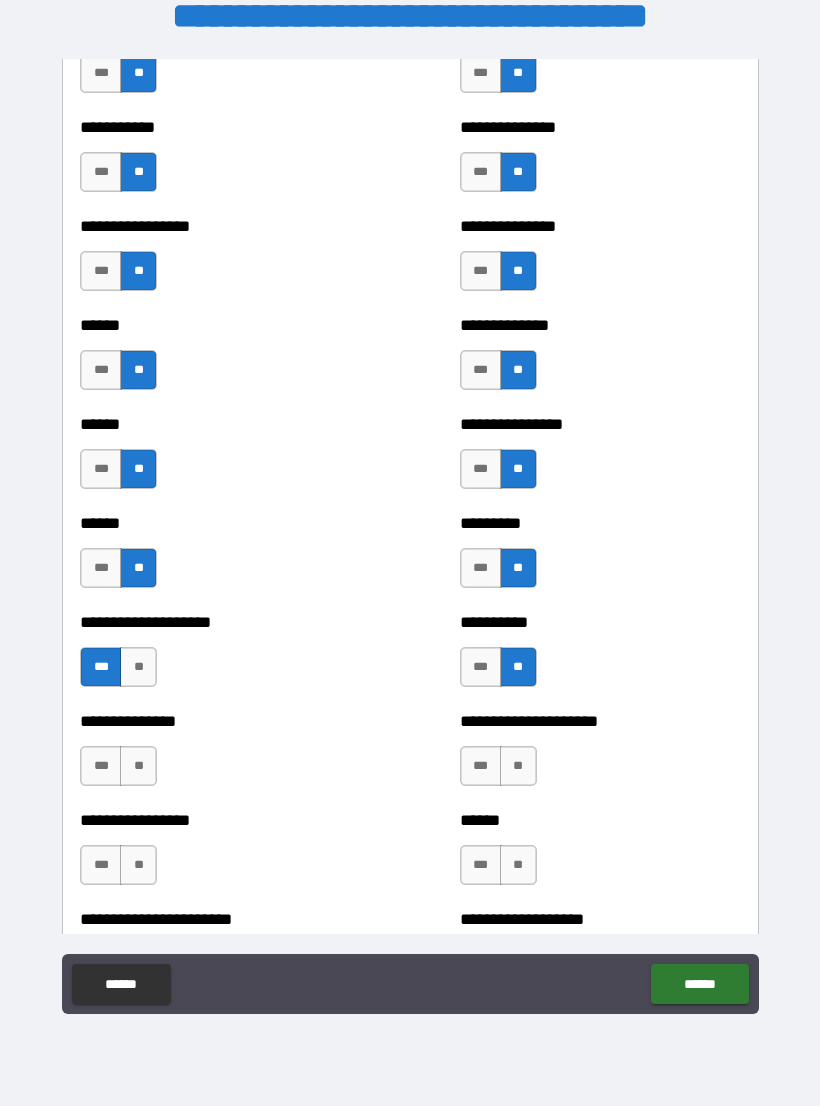 click on "**" at bounding box center [138, 766] 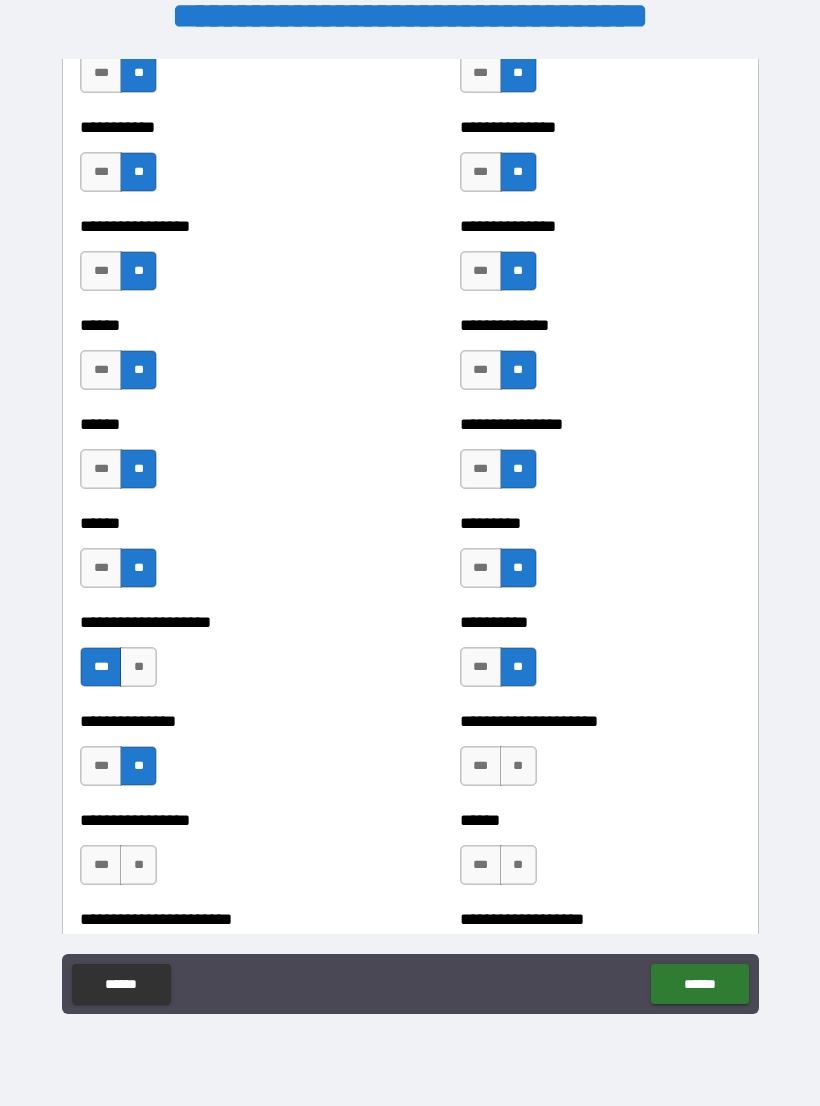 click on "**" at bounding box center (518, 766) 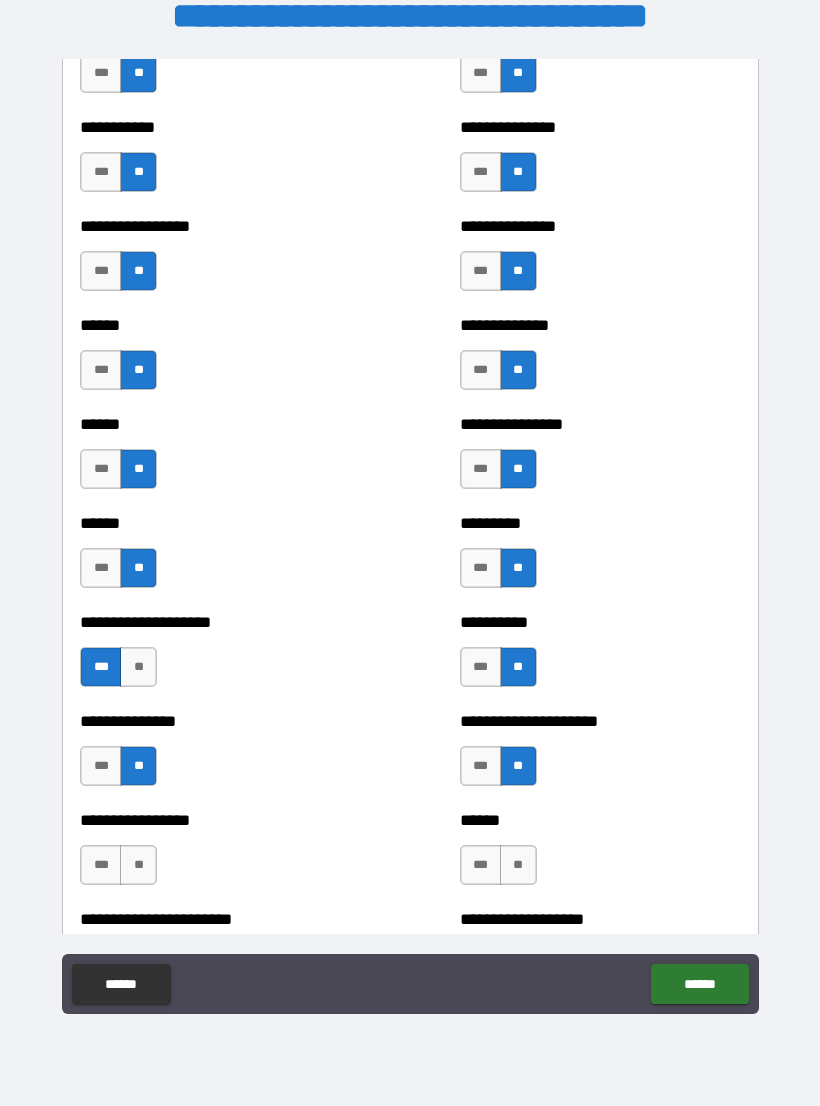 click on "**" at bounding box center (518, 865) 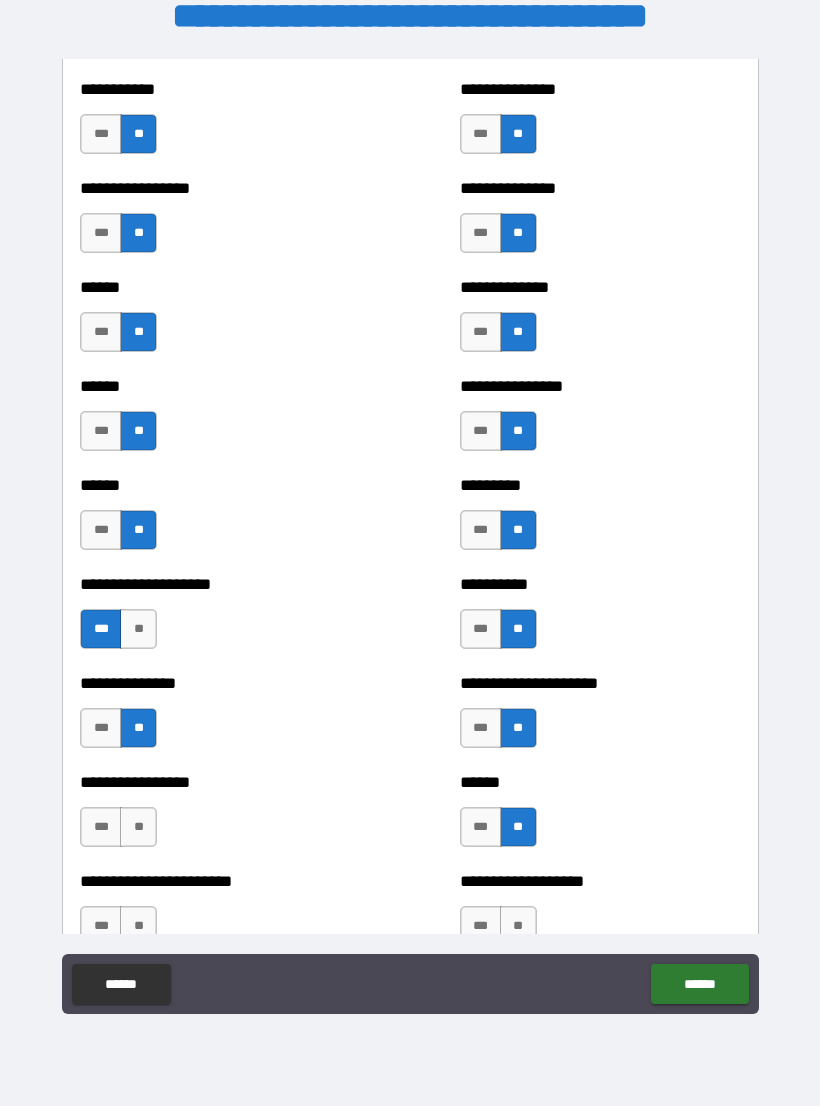 scroll, scrollTop: 2957, scrollLeft: 0, axis: vertical 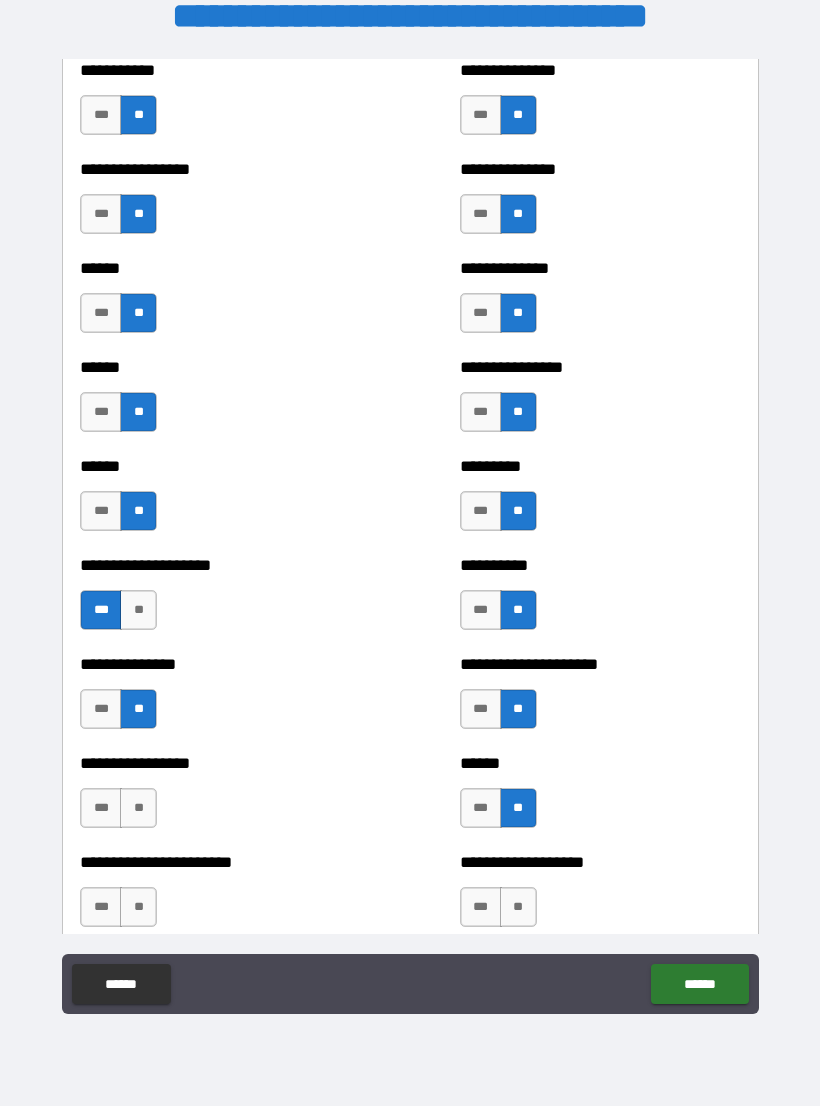 click on "***" at bounding box center (101, 808) 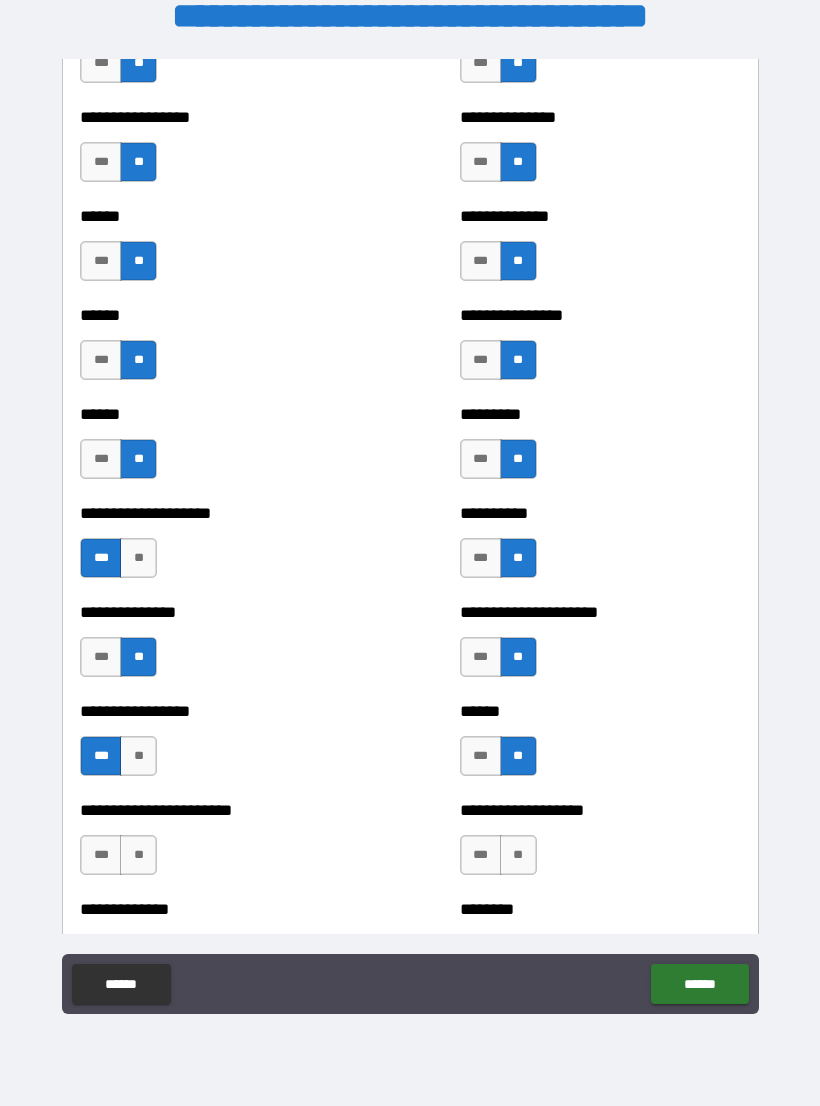 scroll, scrollTop: 3016, scrollLeft: 0, axis: vertical 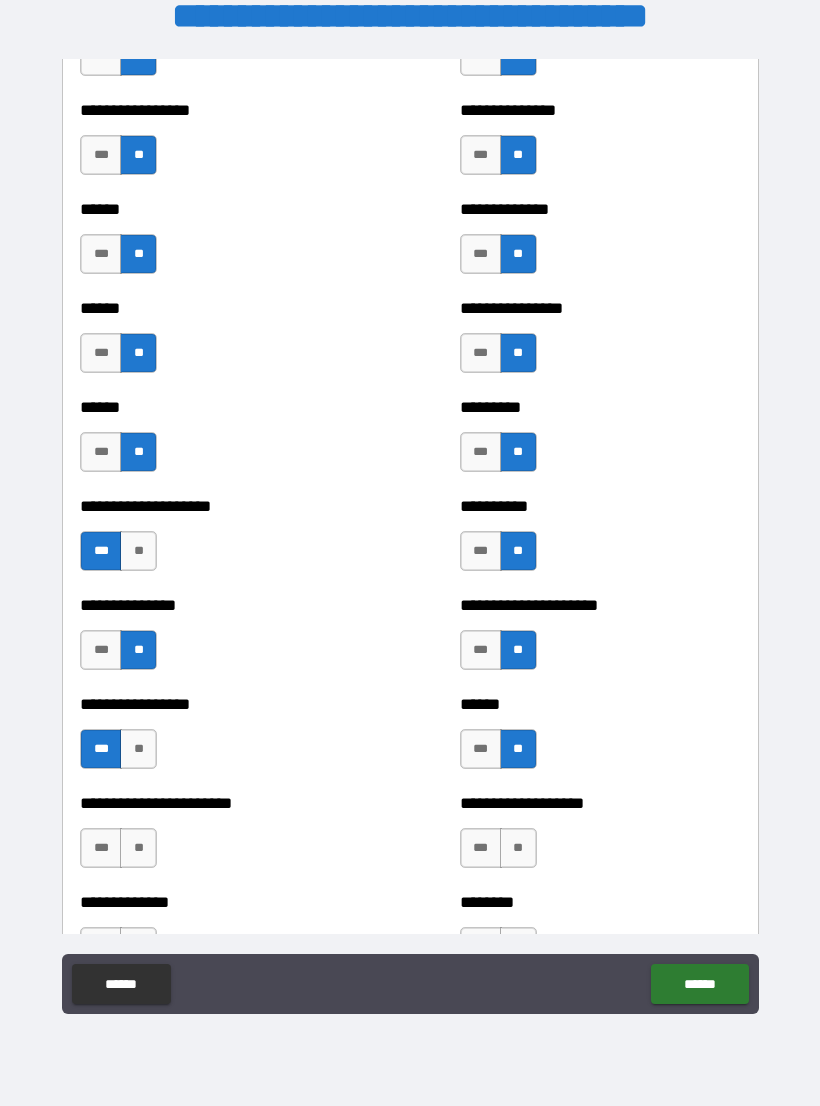 click on "**" at bounding box center (138, 848) 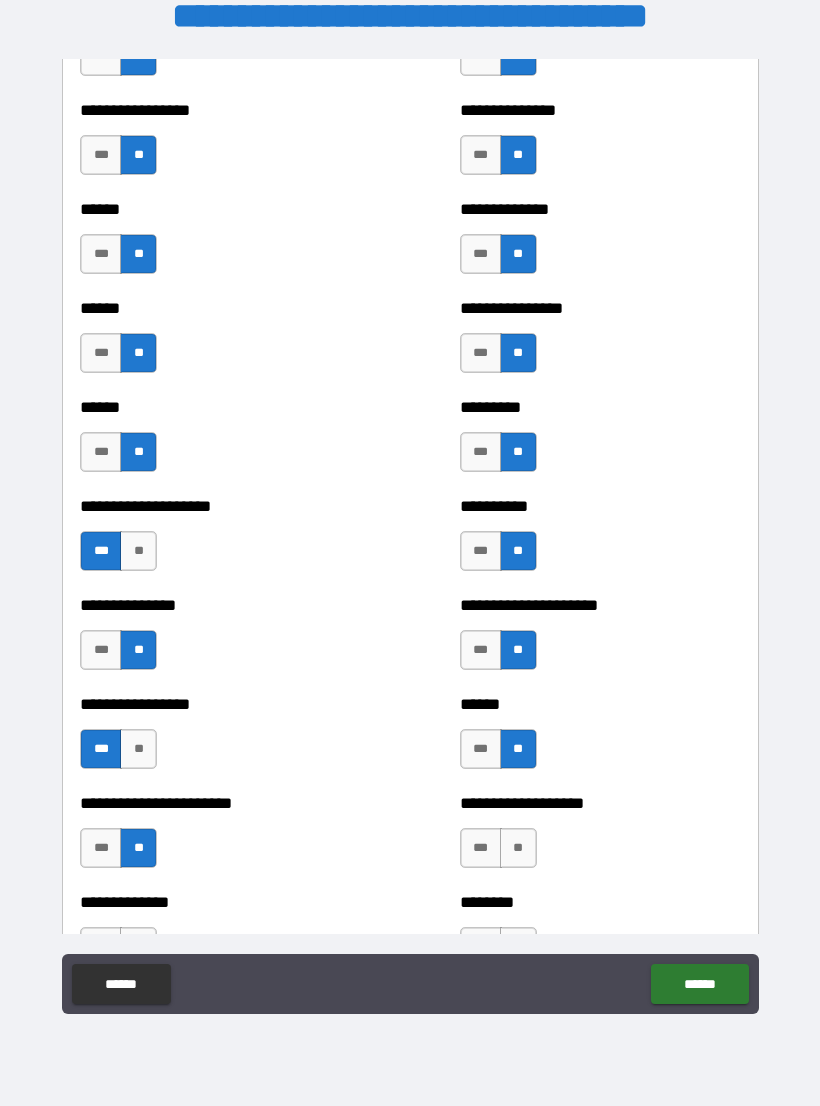 click on "**" at bounding box center (518, 848) 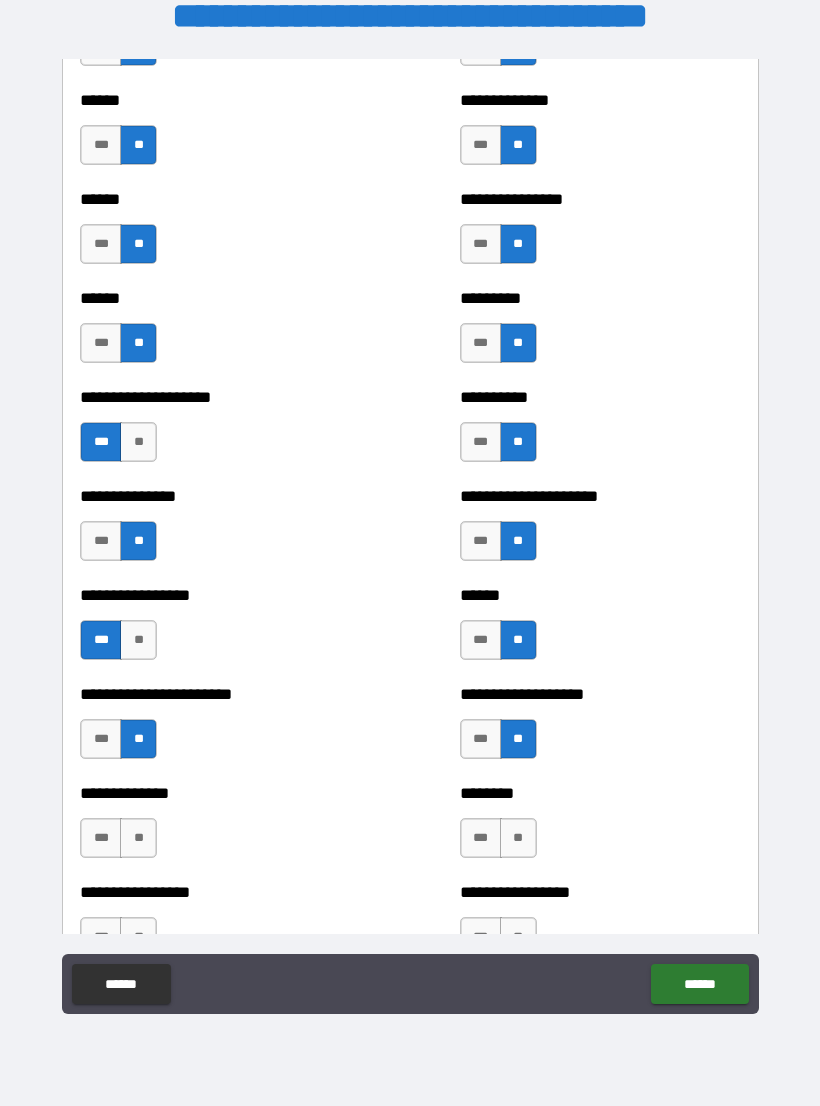 scroll, scrollTop: 3137, scrollLeft: 0, axis: vertical 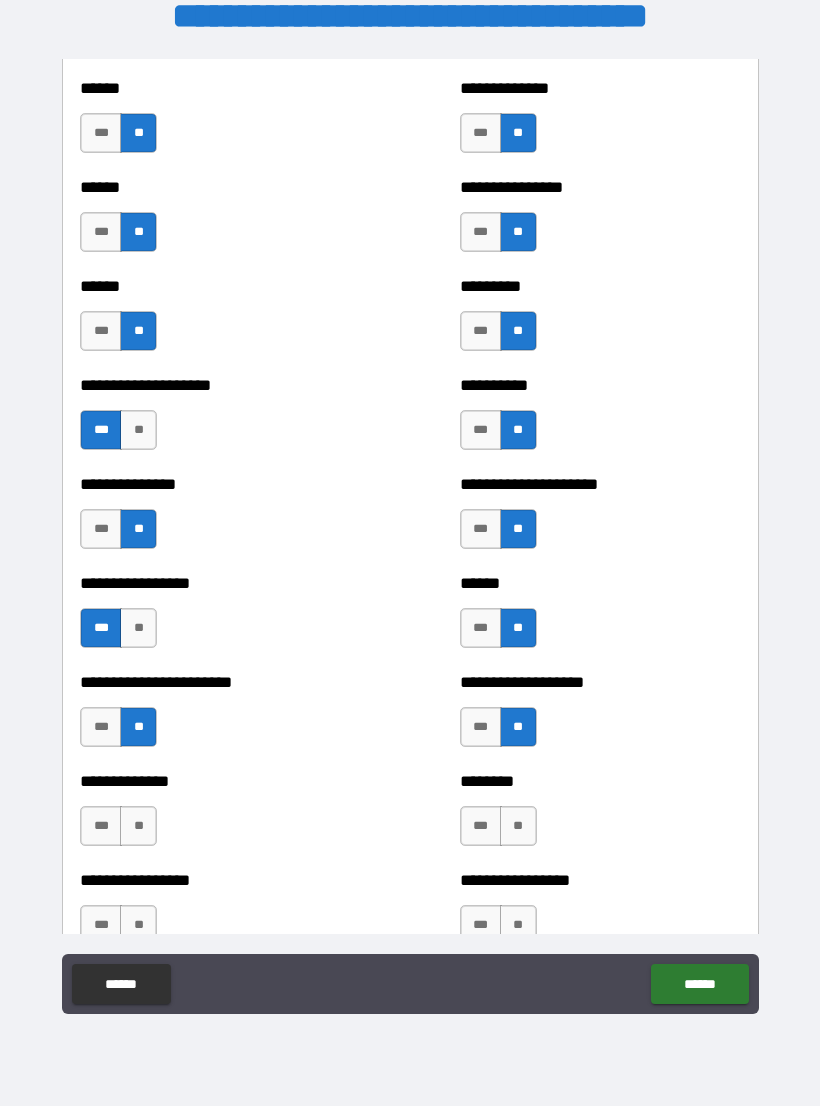 click on "**" at bounding box center (518, 826) 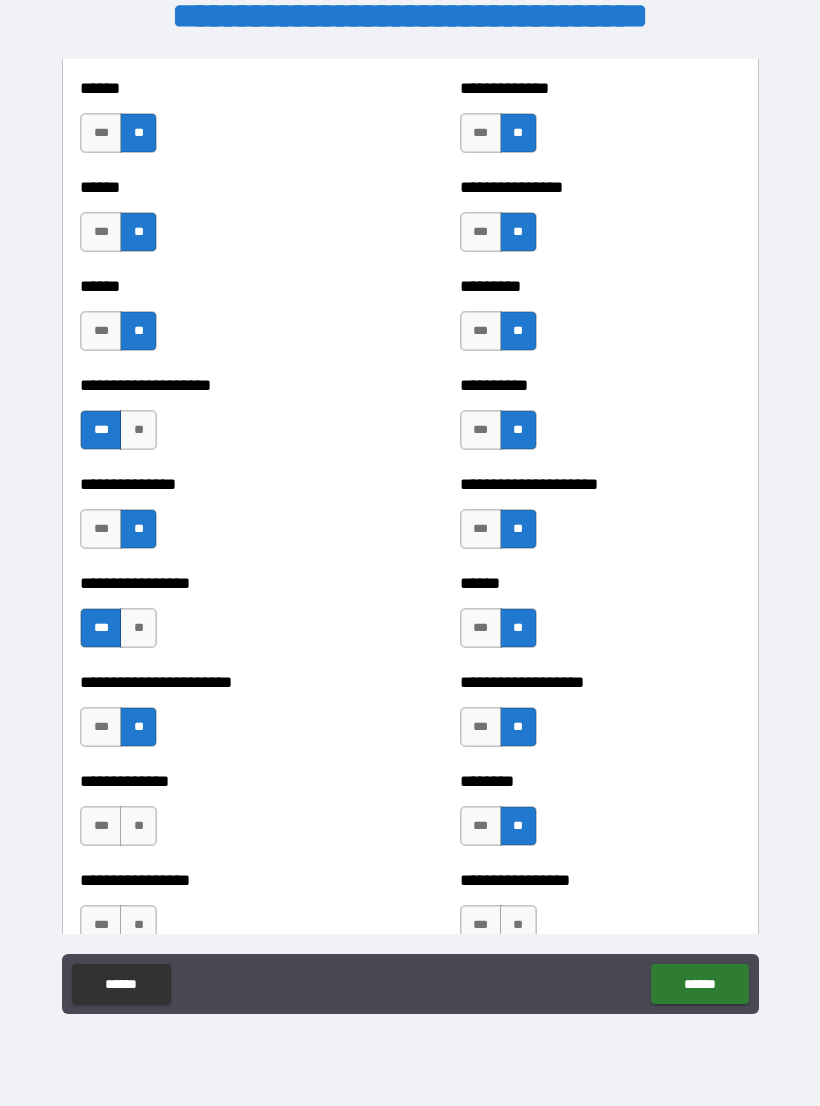 click on "**" at bounding box center [138, 826] 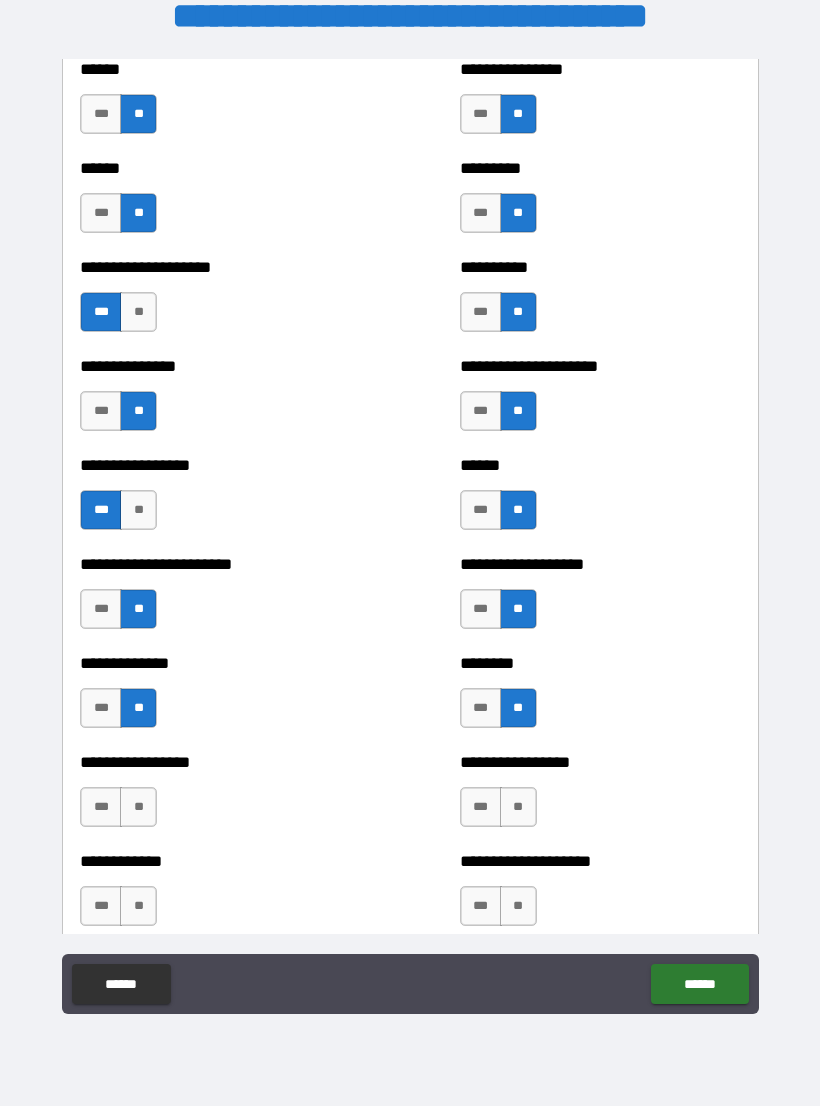 scroll, scrollTop: 3264, scrollLeft: 0, axis: vertical 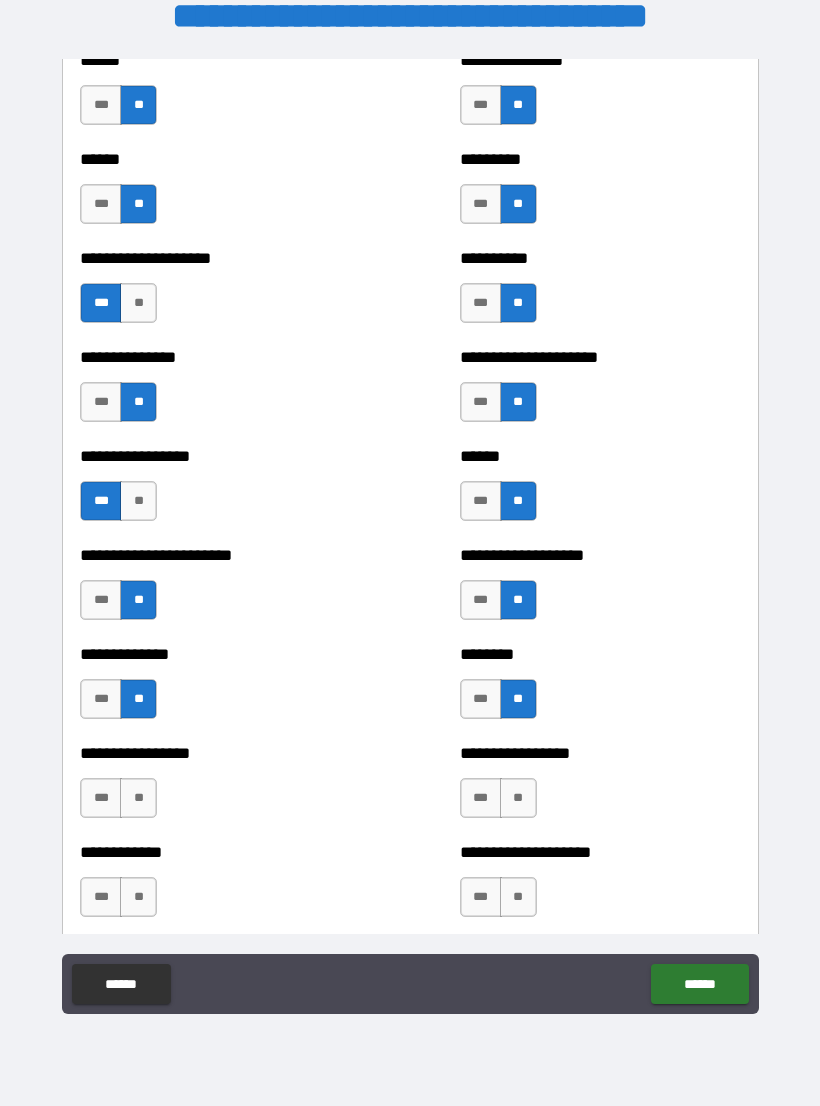 click on "**" at bounding box center (138, 798) 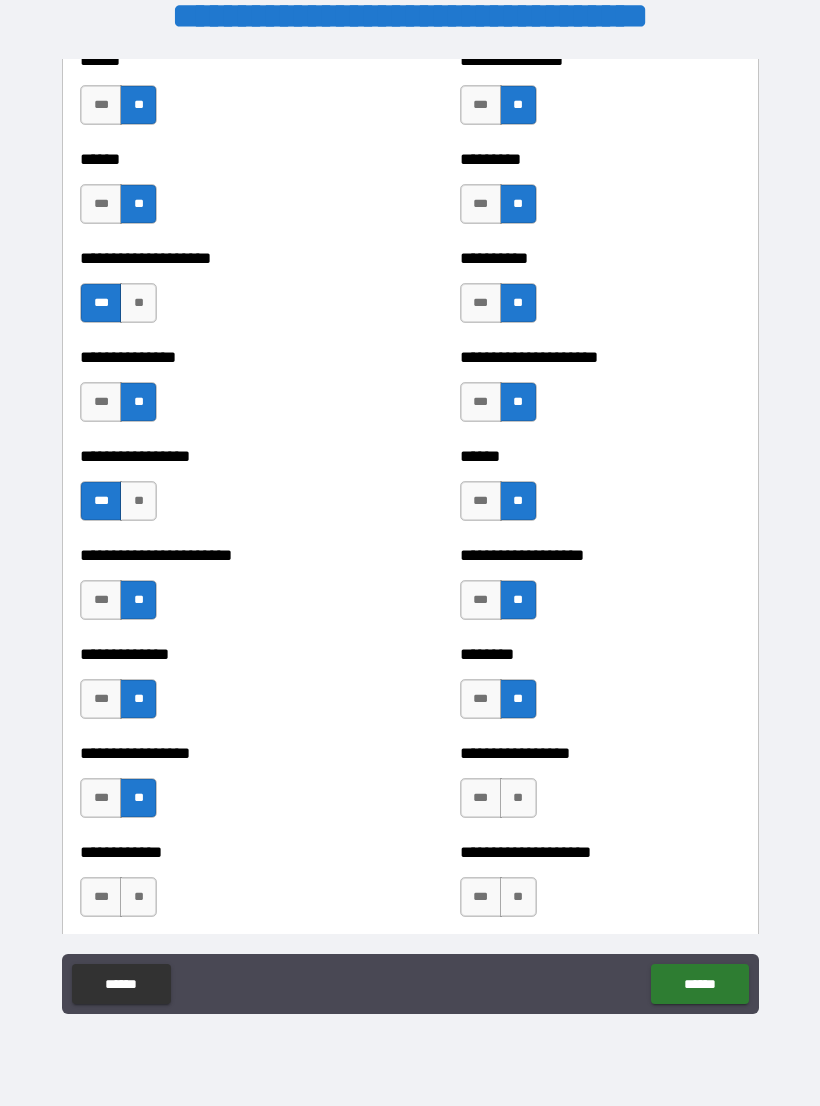 click on "**" at bounding box center [518, 798] 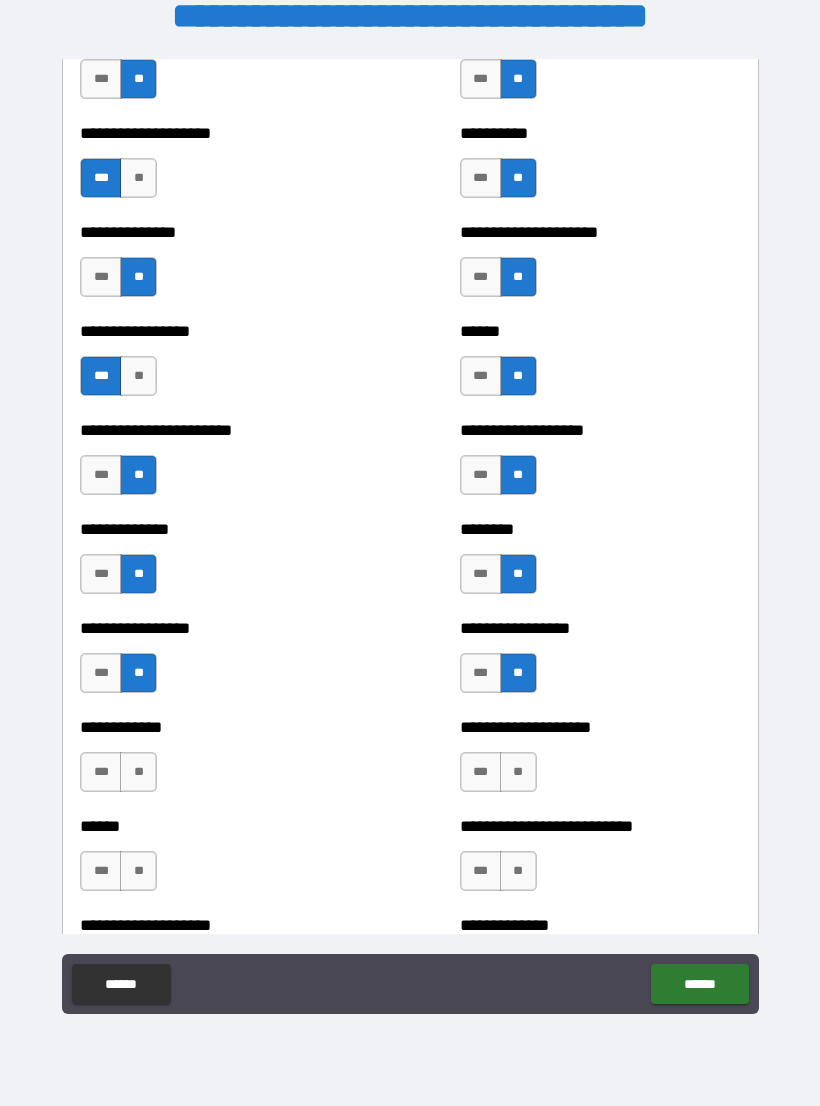 scroll, scrollTop: 3390, scrollLeft: 0, axis: vertical 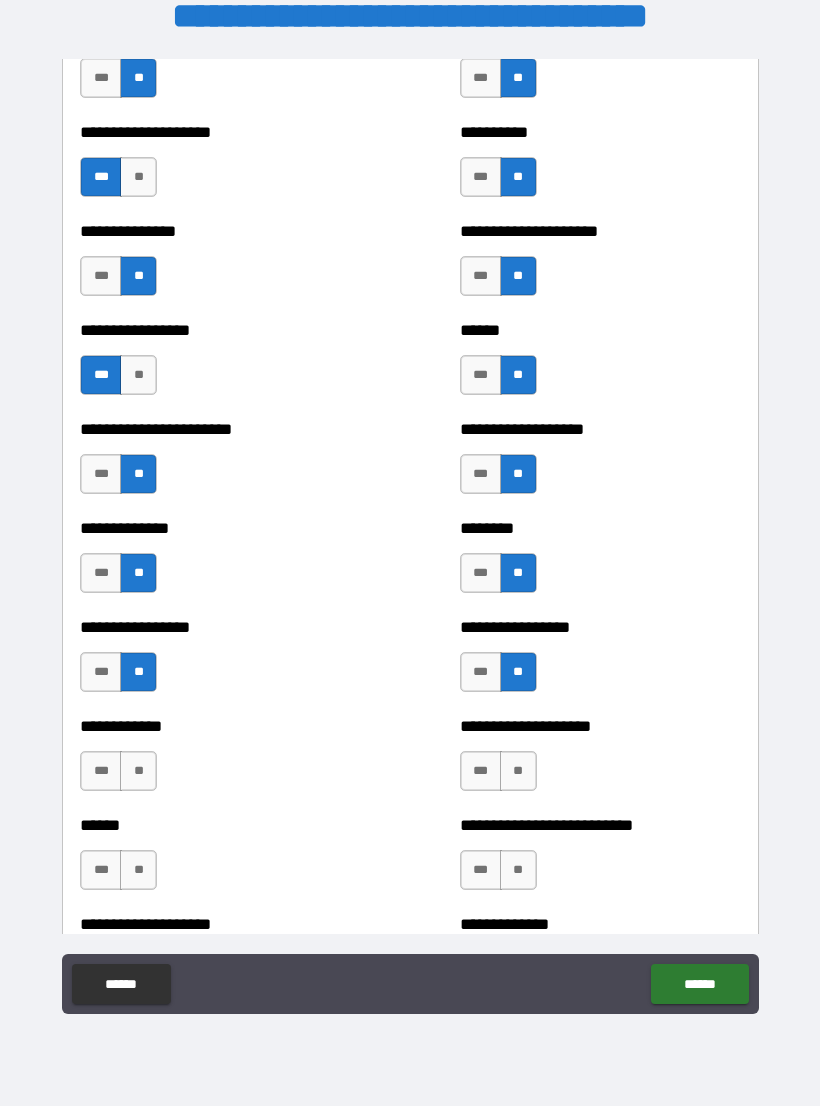 click on "**" at bounding box center [518, 771] 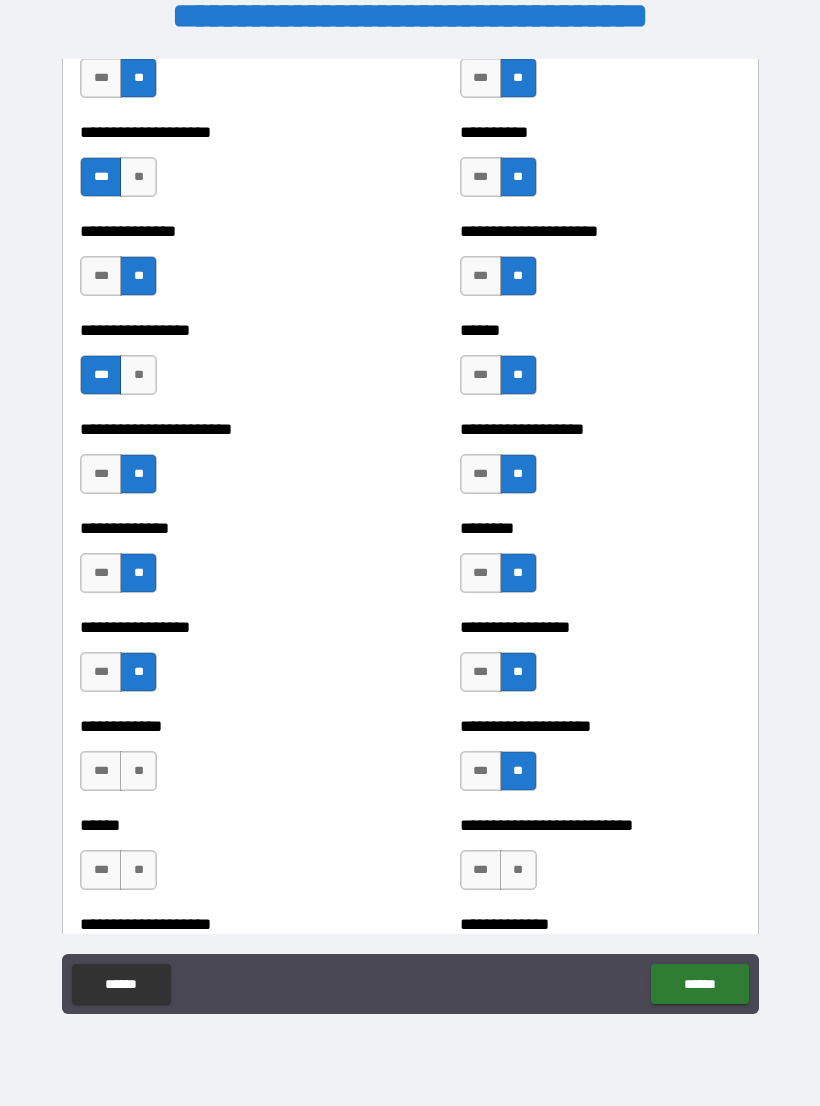 click on "**" at bounding box center [138, 771] 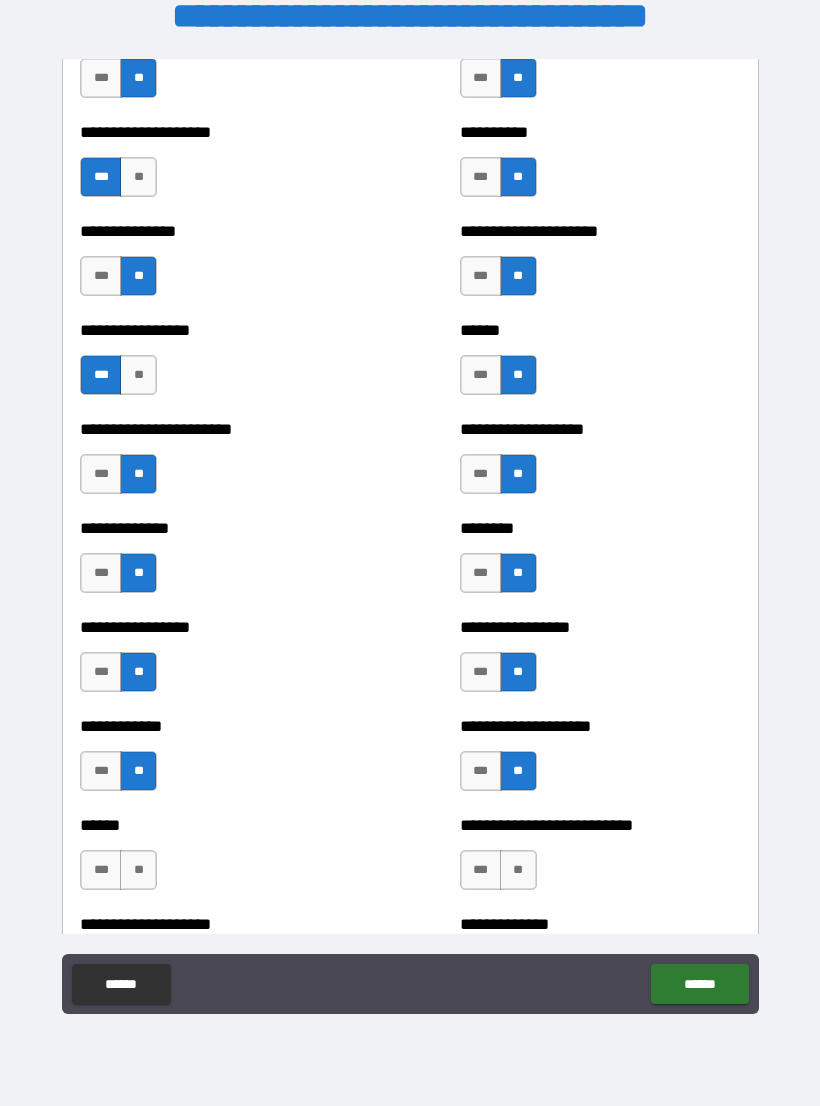 click on "**" at bounding box center [138, 870] 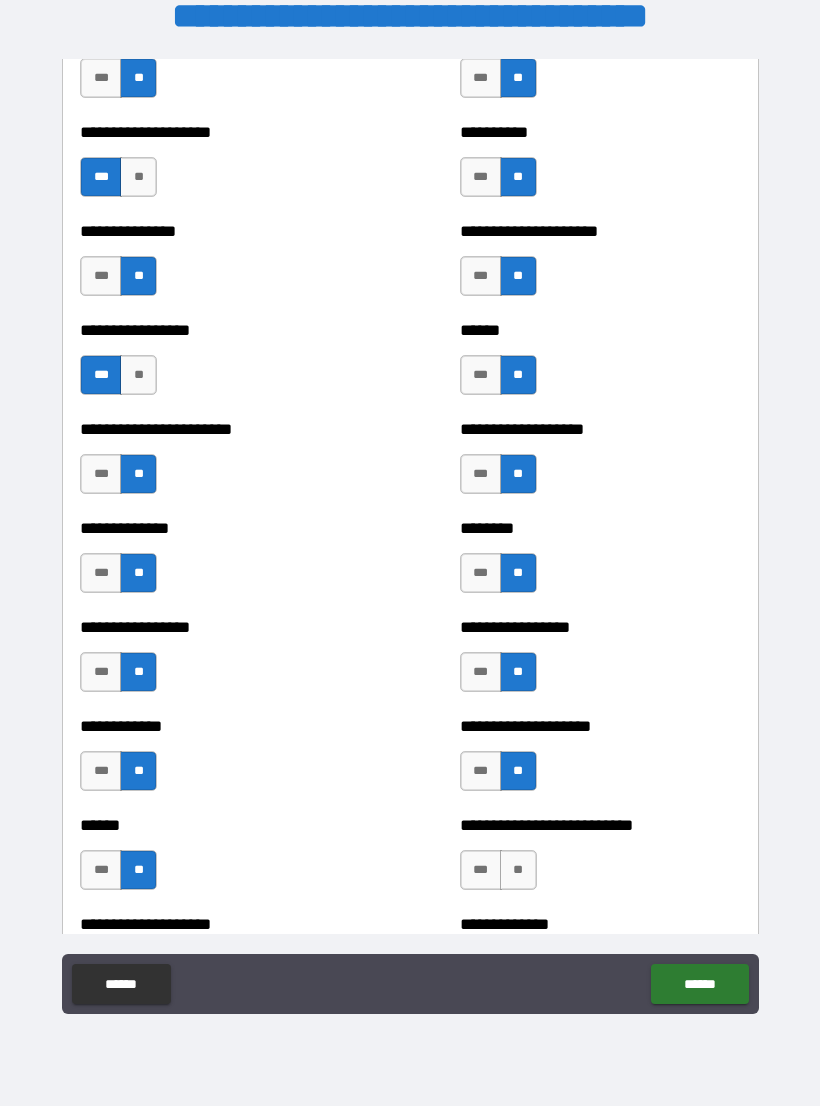 click on "**" at bounding box center (518, 870) 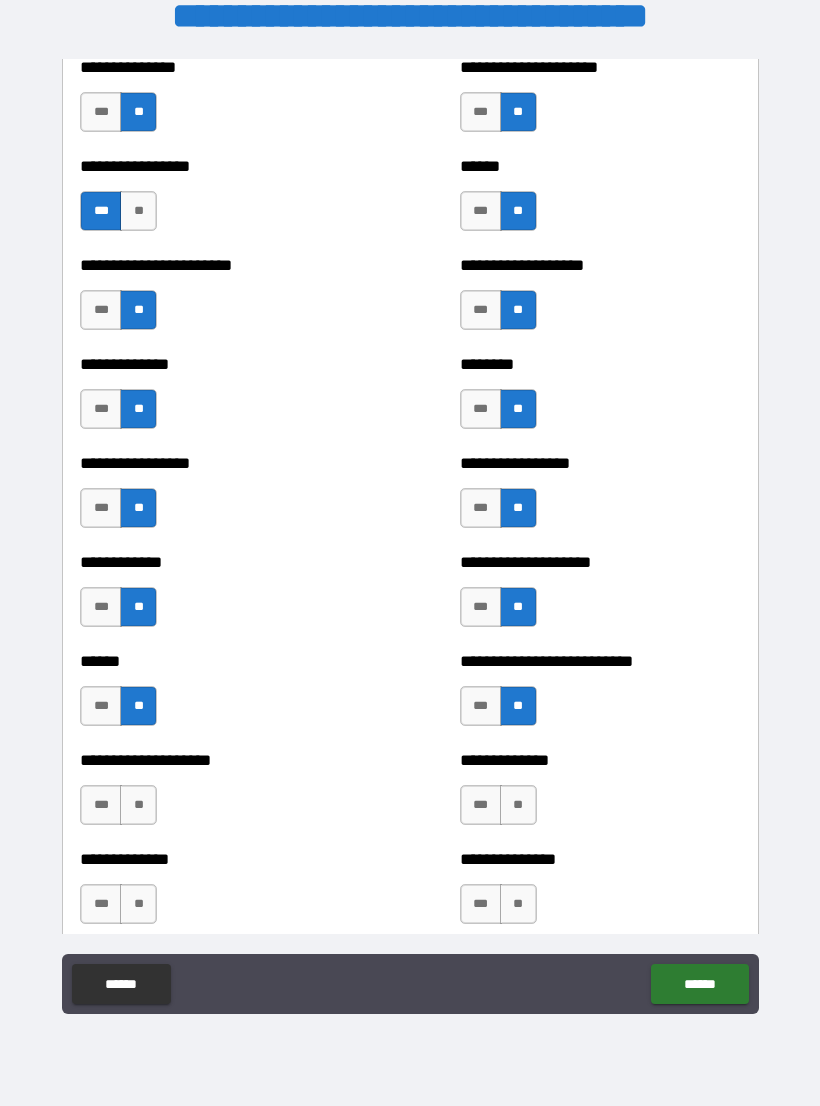 scroll, scrollTop: 3556, scrollLeft: 0, axis: vertical 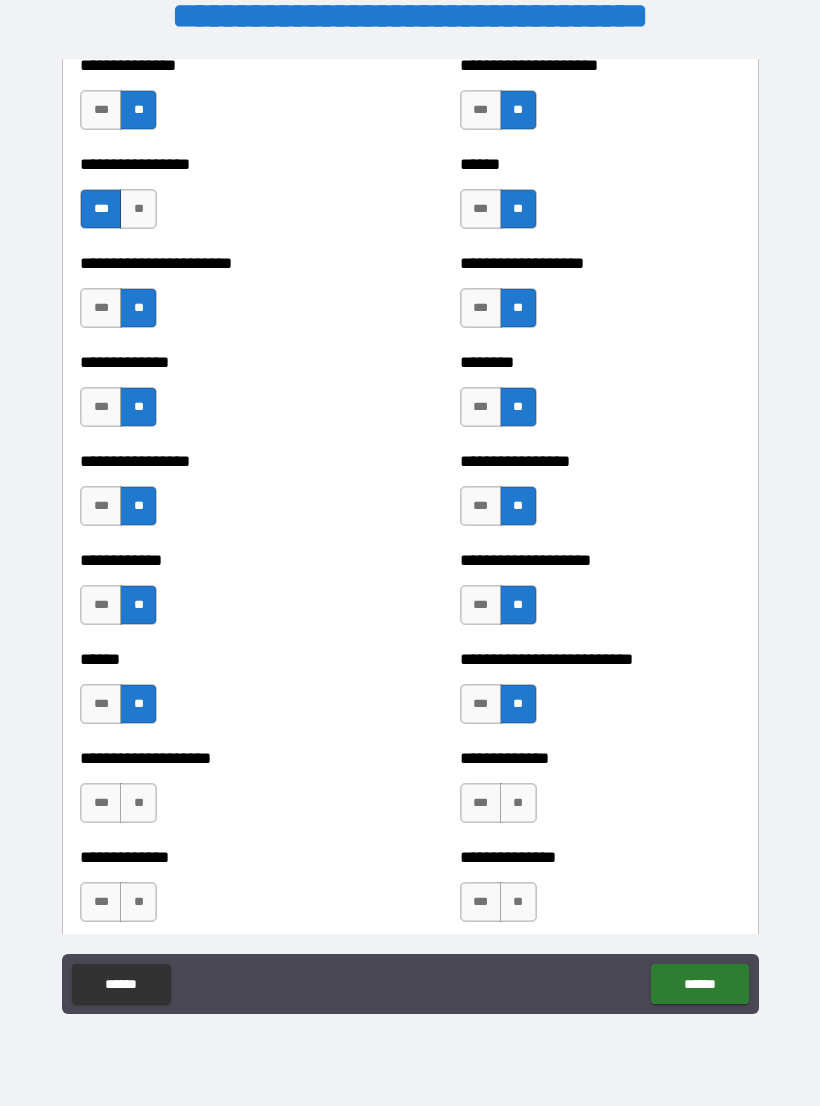 click on "**" at bounding box center [518, 803] 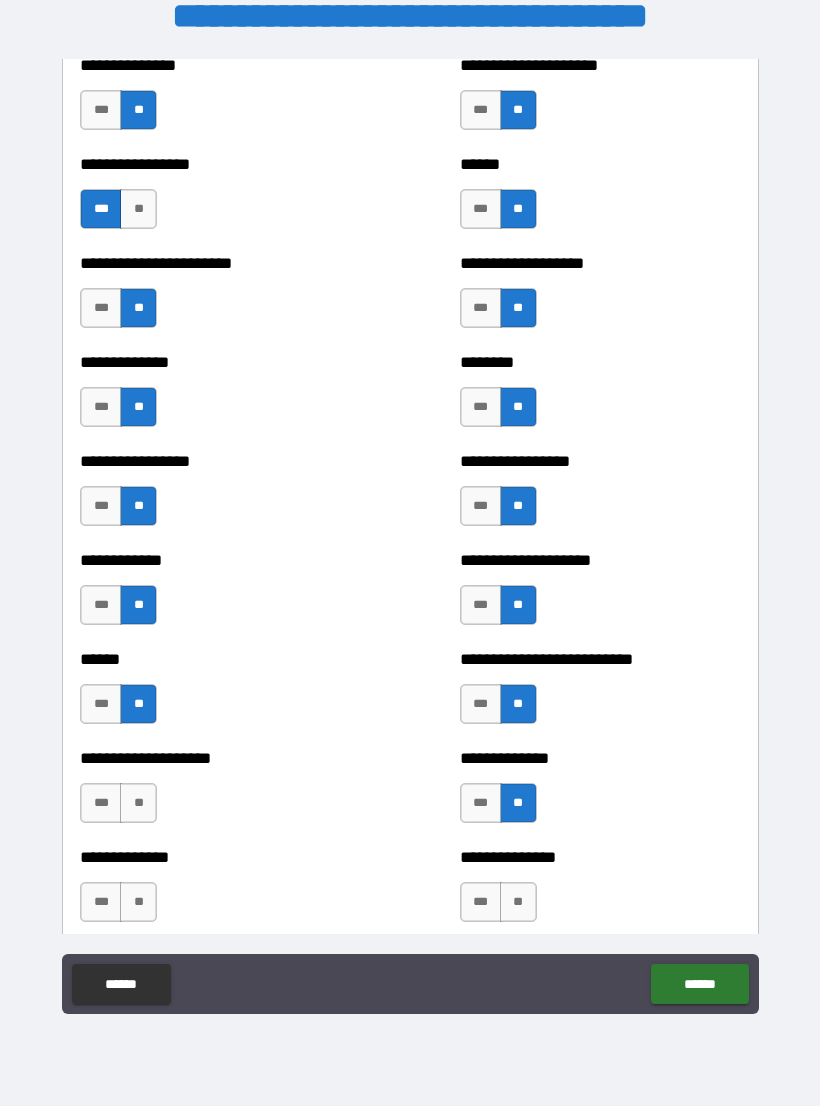 click on "**" at bounding box center [138, 803] 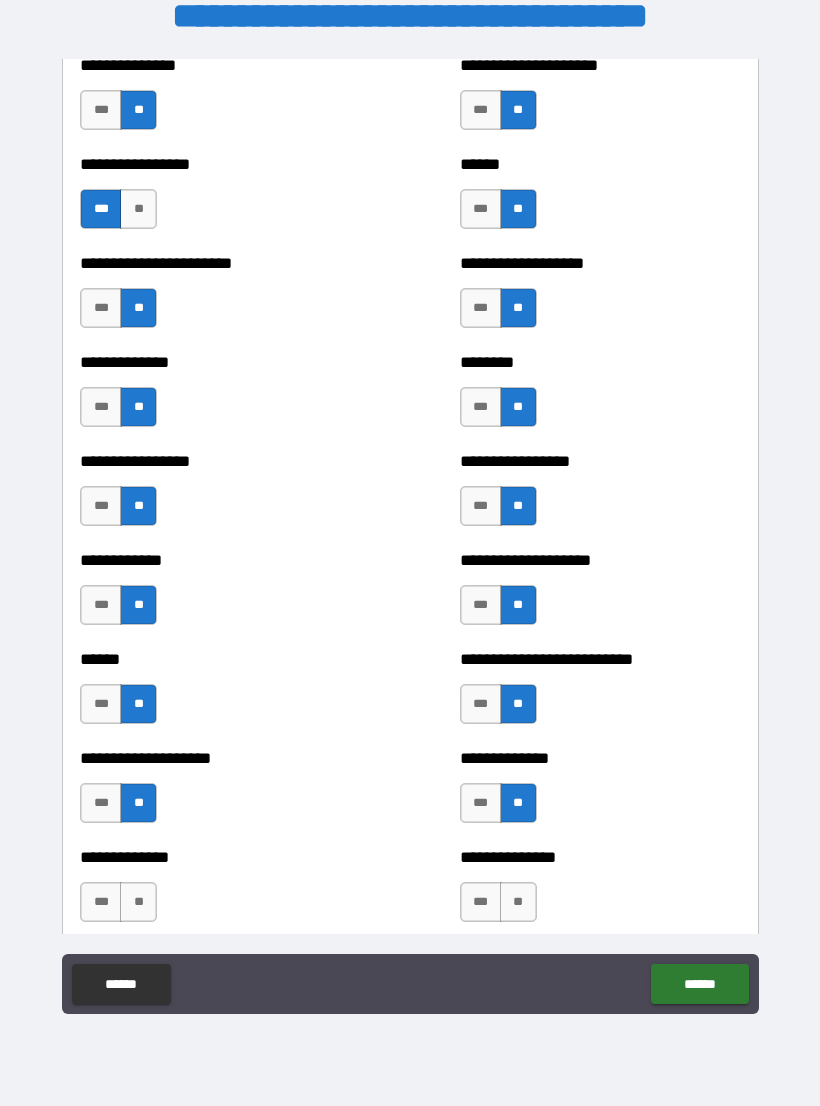 click on "**" at bounding box center [138, 902] 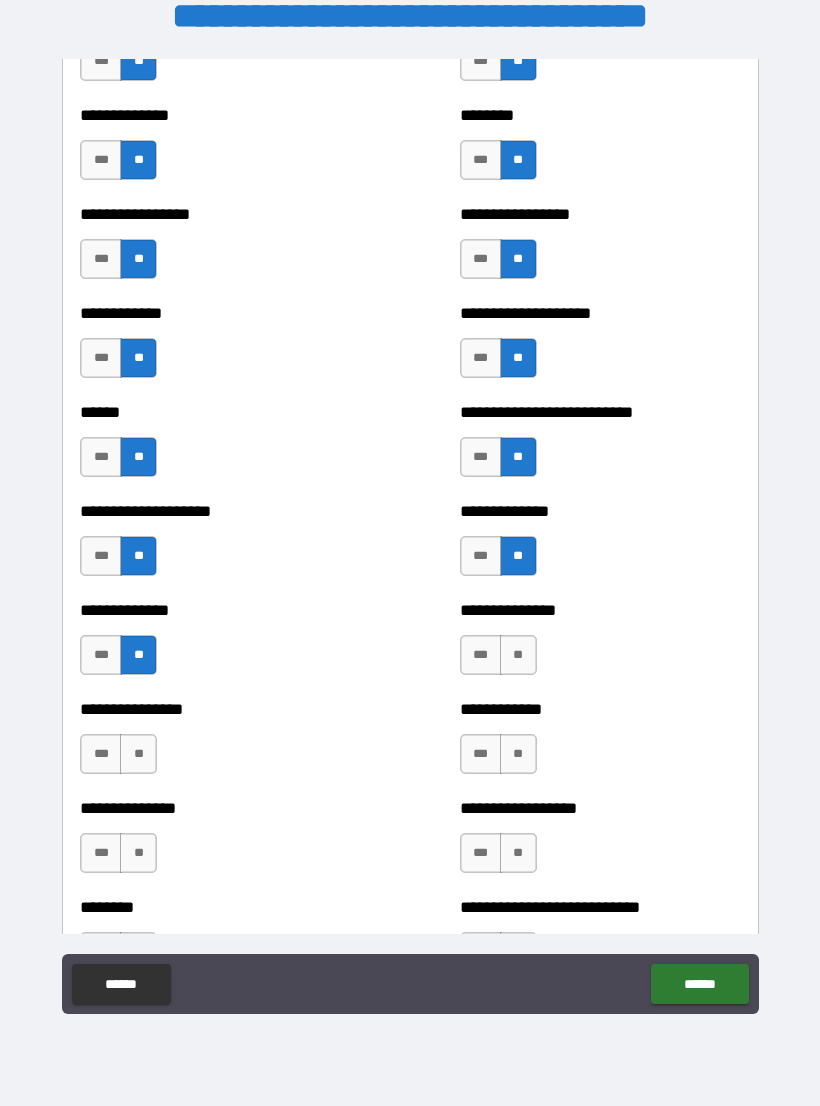 scroll, scrollTop: 3820, scrollLeft: 0, axis: vertical 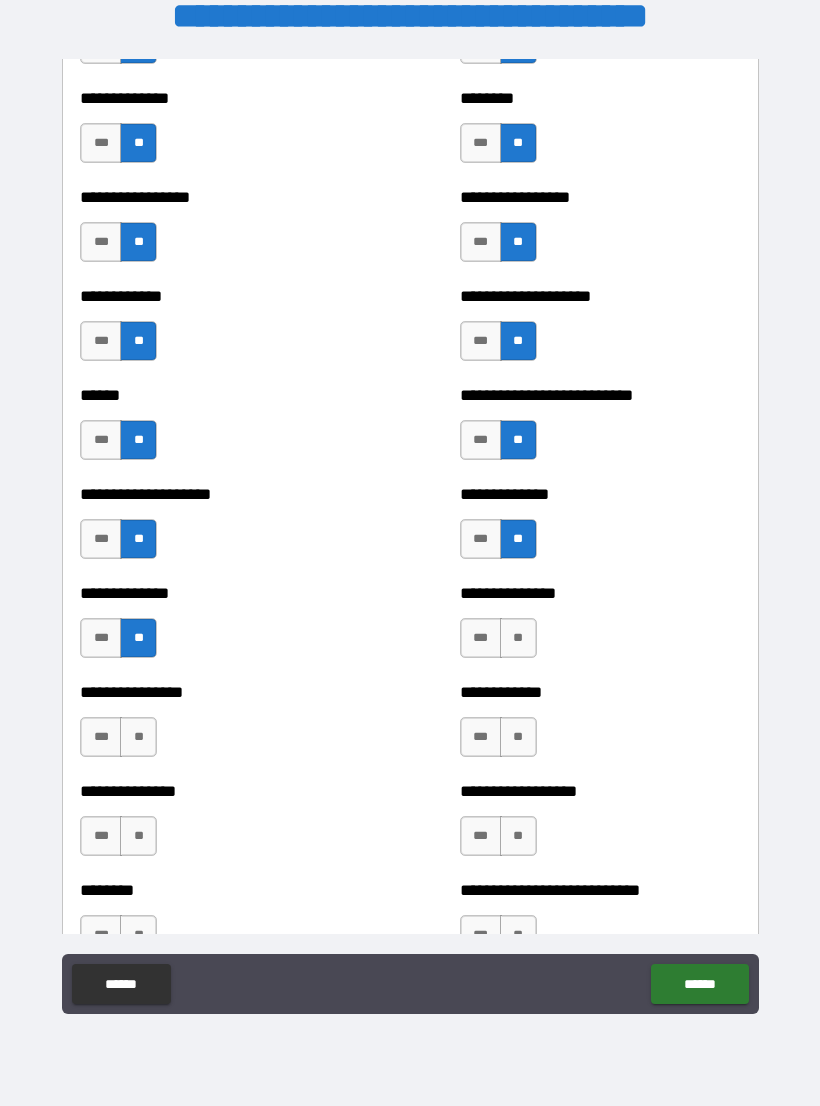 click on "**" at bounding box center (518, 638) 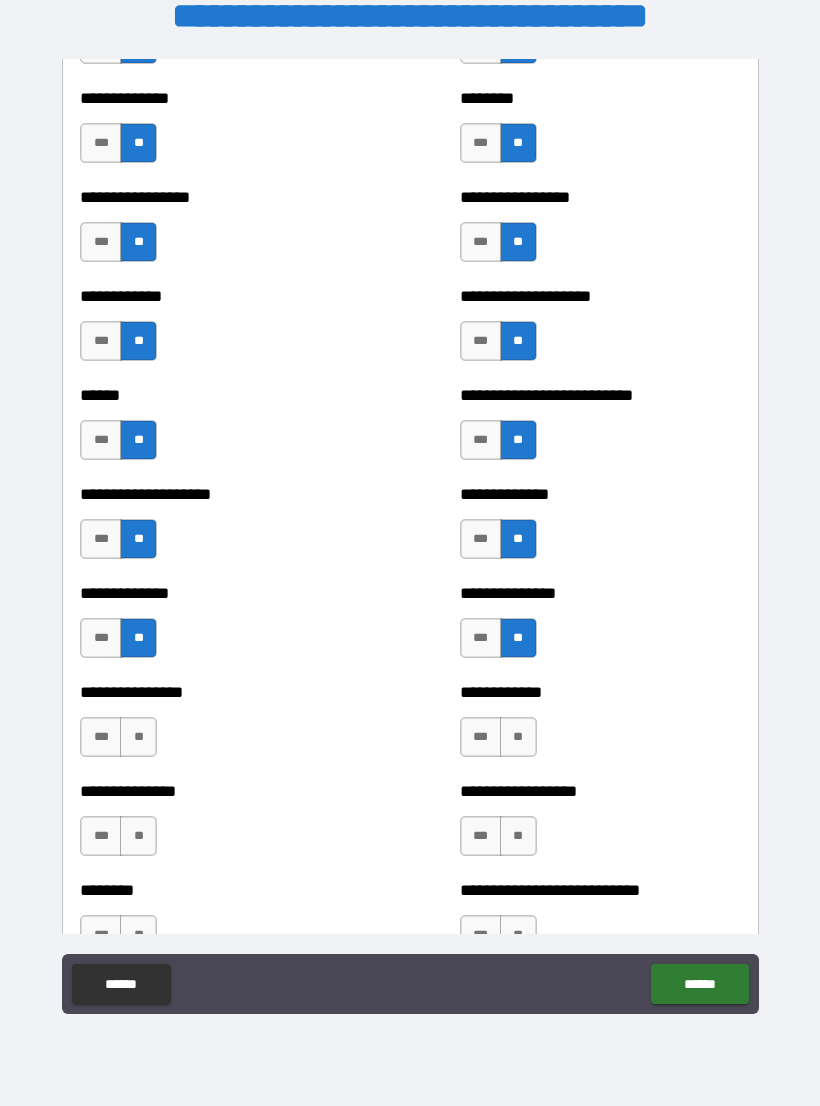 click on "**" at bounding box center (518, 737) 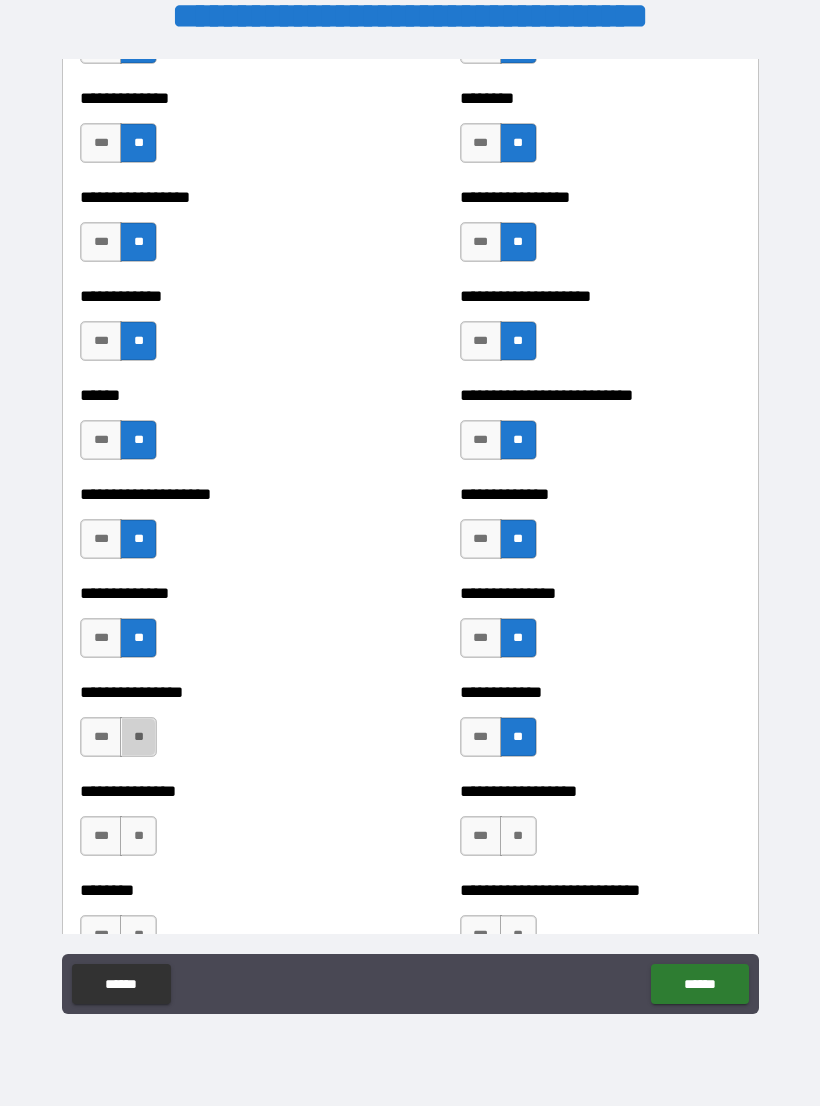 click on "**" at bounding box center [138, 737] 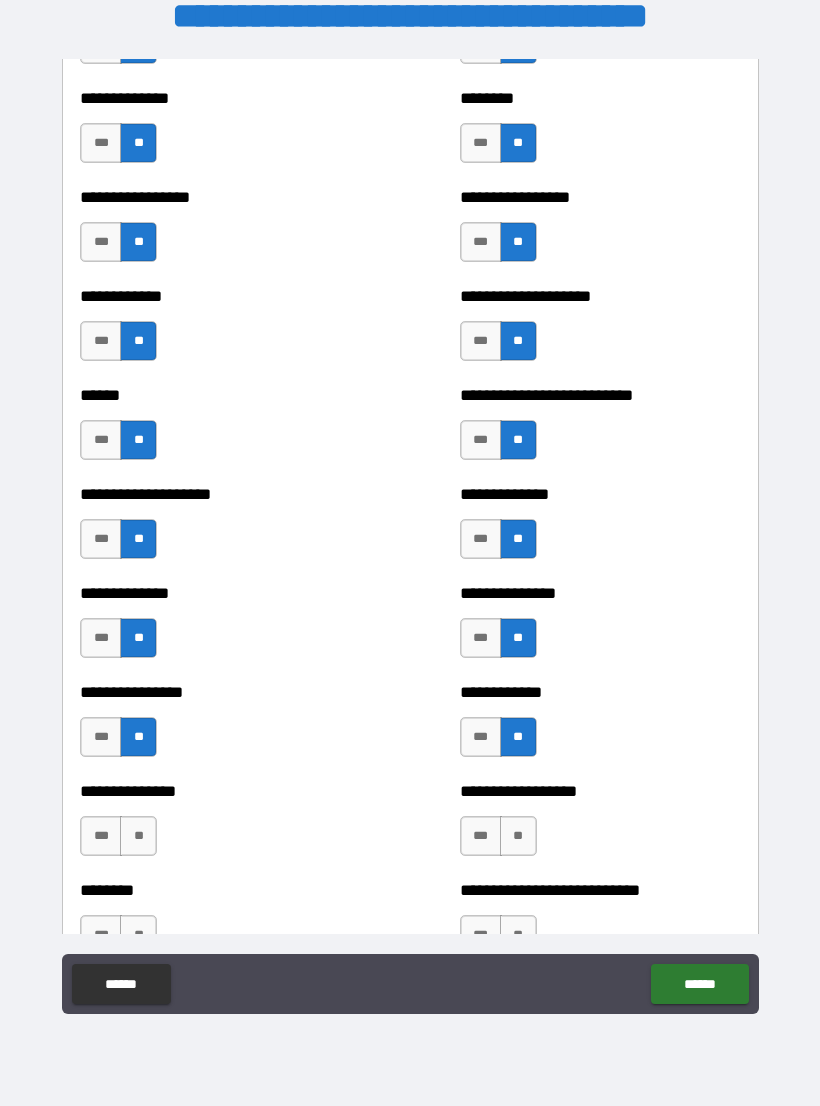 click on "**" at bounding box center [138, 836] 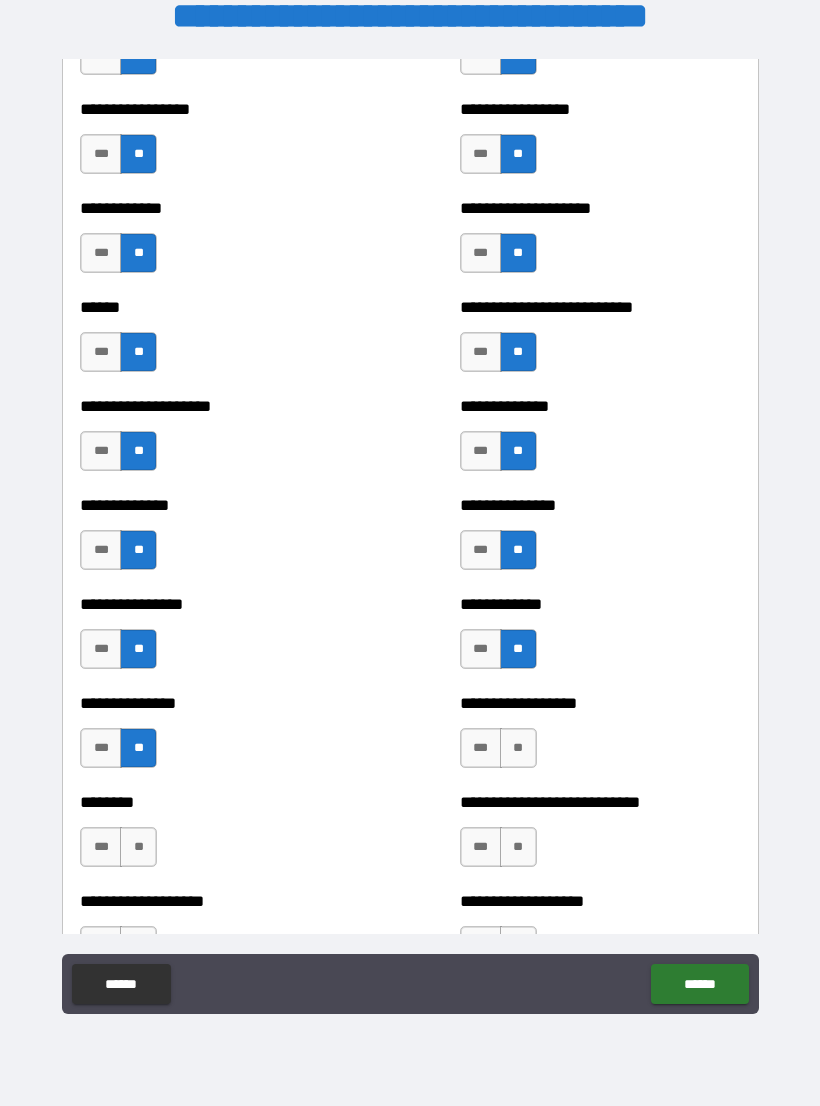 scroll, scrollTop: 3911, scrollLeft: 0, axis: vertical 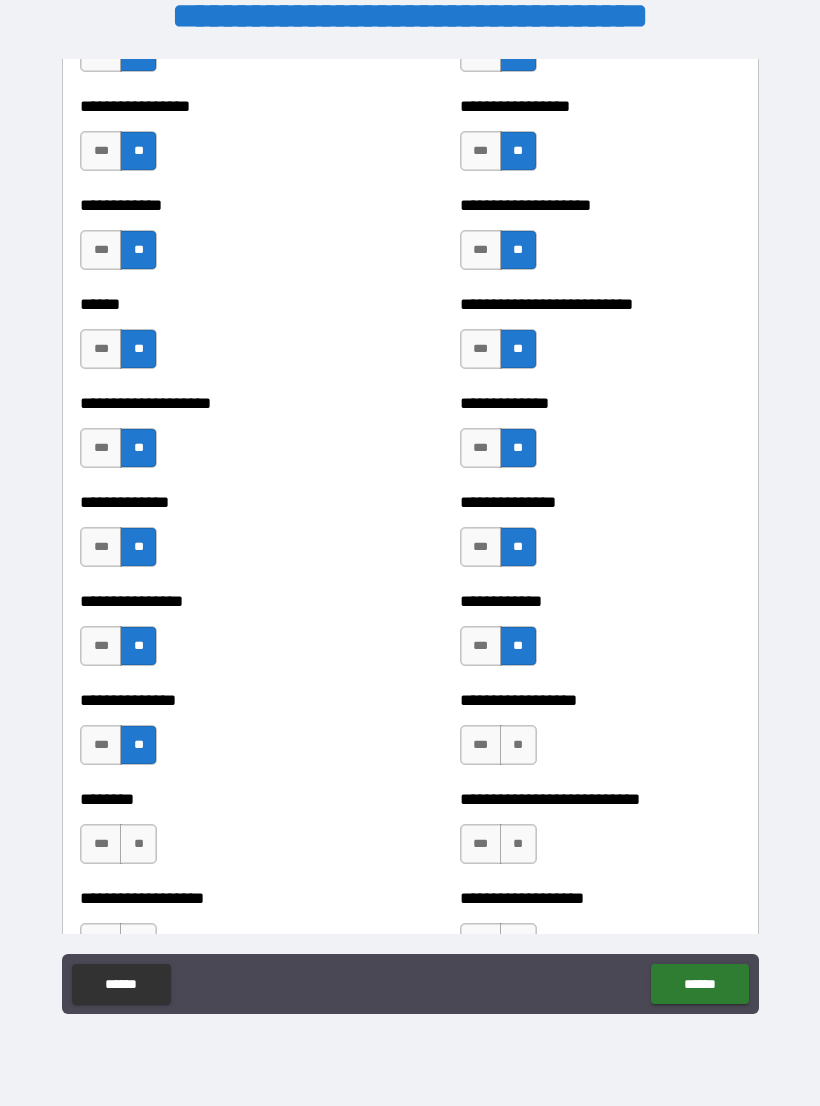 click on "**" at bounding box center [518, 745] 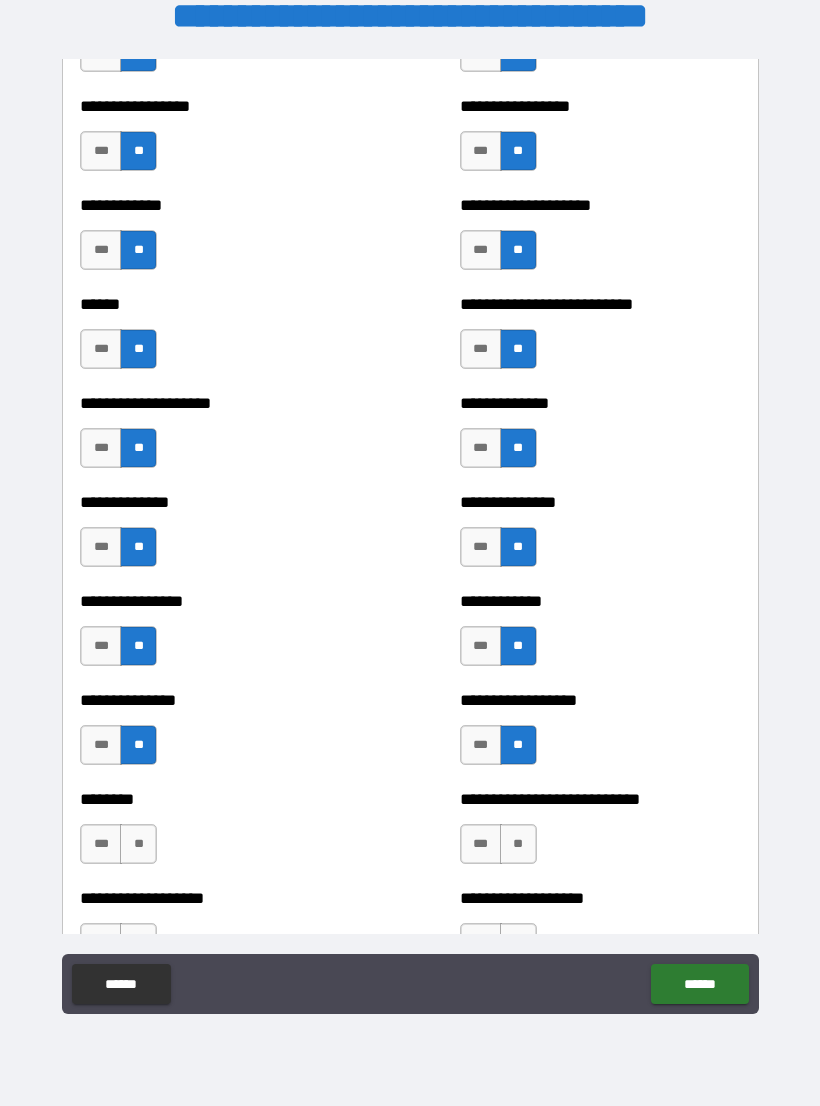 click on "**" at bounding box center [518, 844] 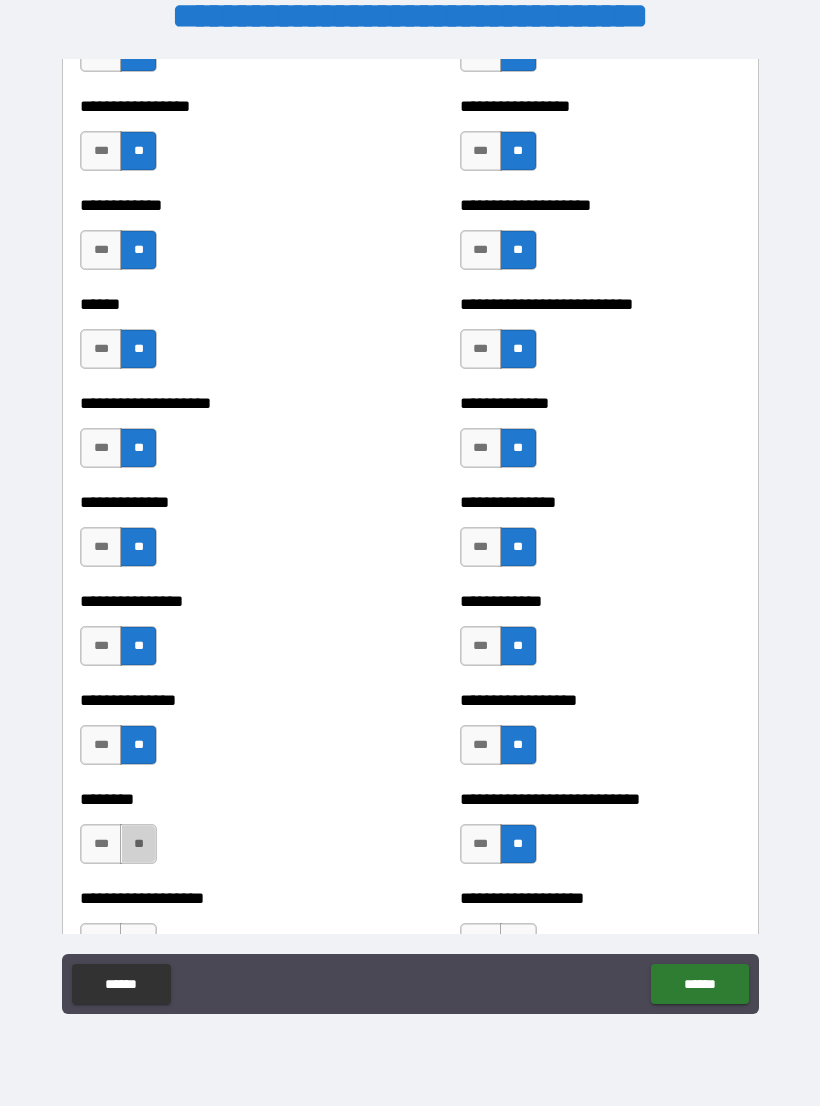 click on "**" at bounding box center (138, 844) 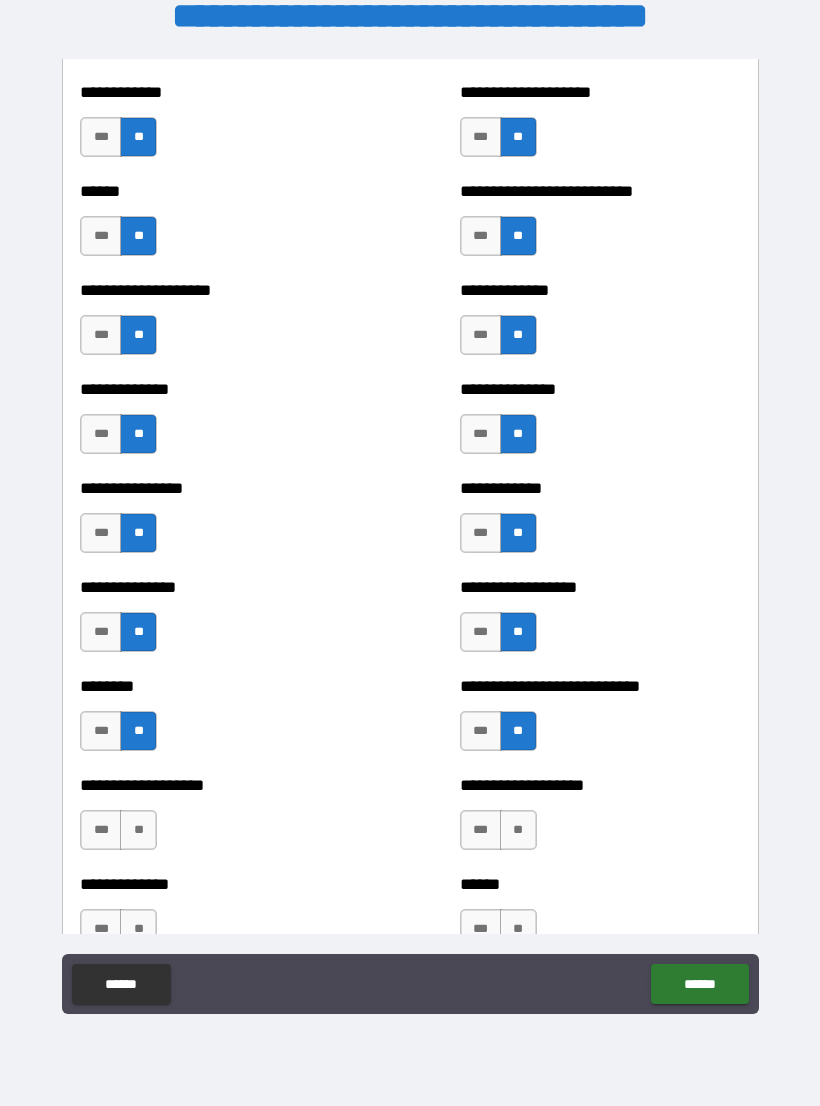 scroll, scrollTop: 4022, scrollLeft: 0, axis: vertical 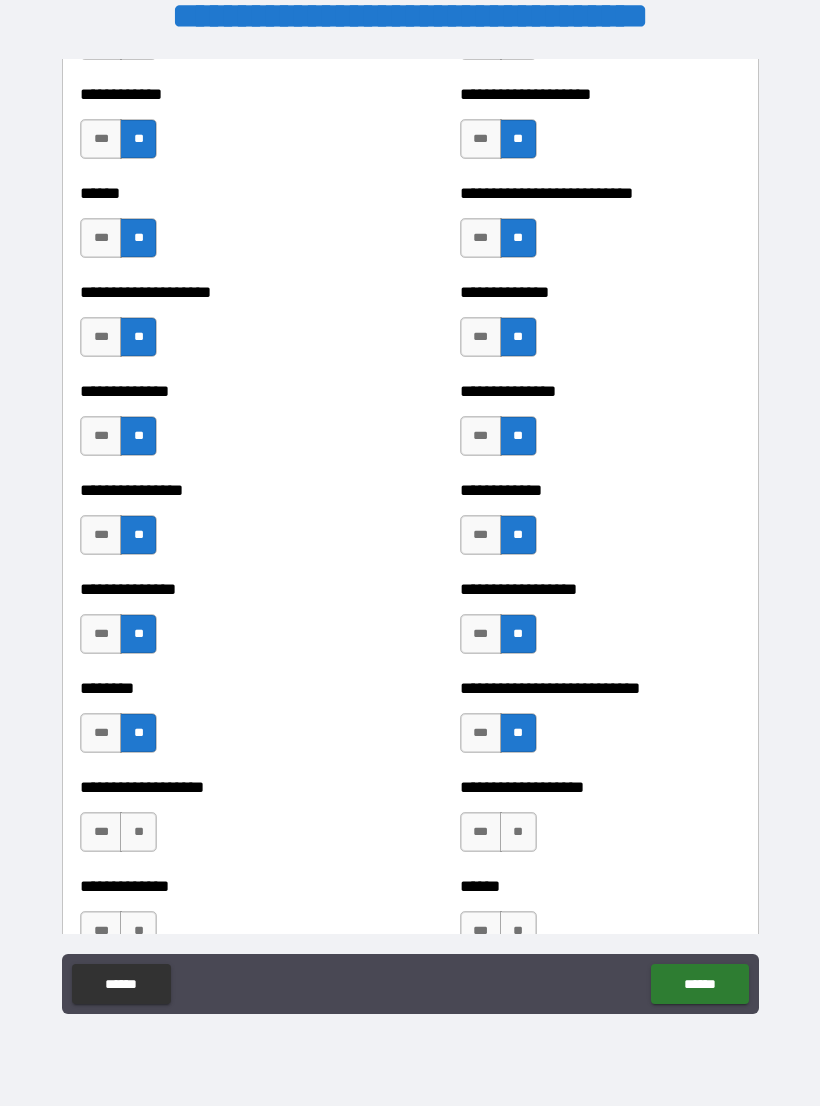 click on "**" at bounding box center [138, 832] 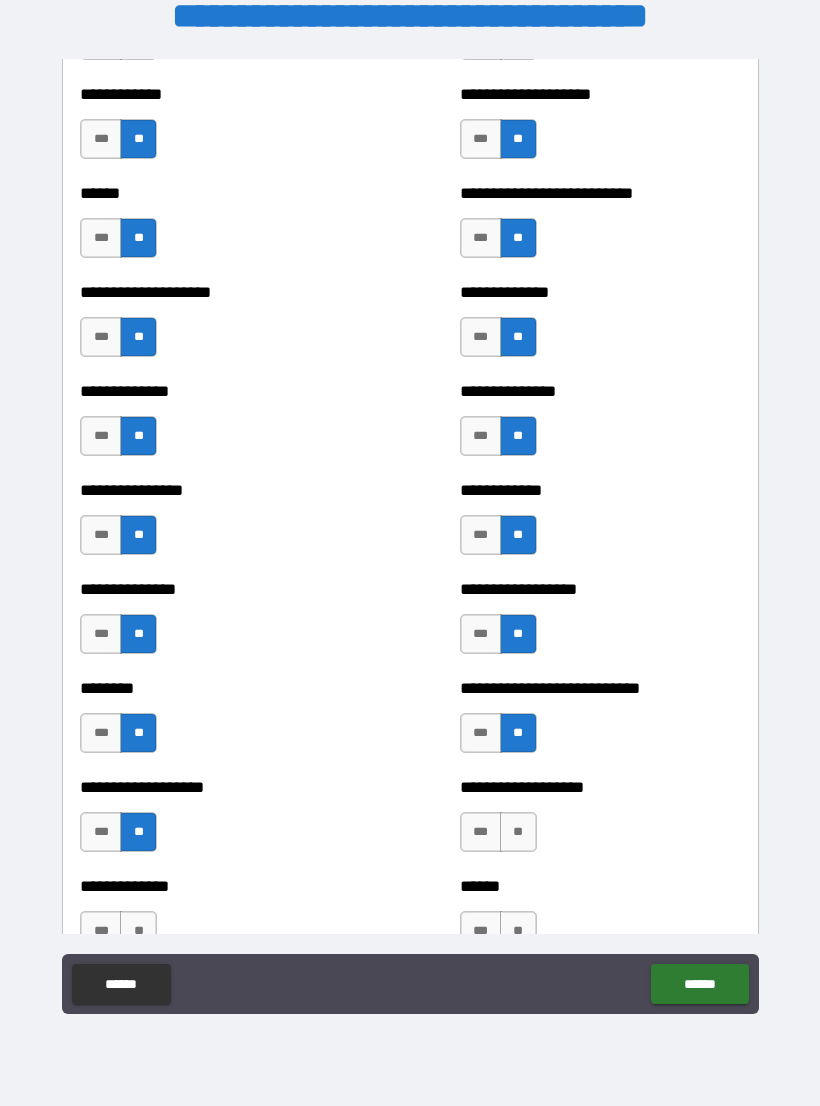 click on "**" at bounding box center [518, 832] 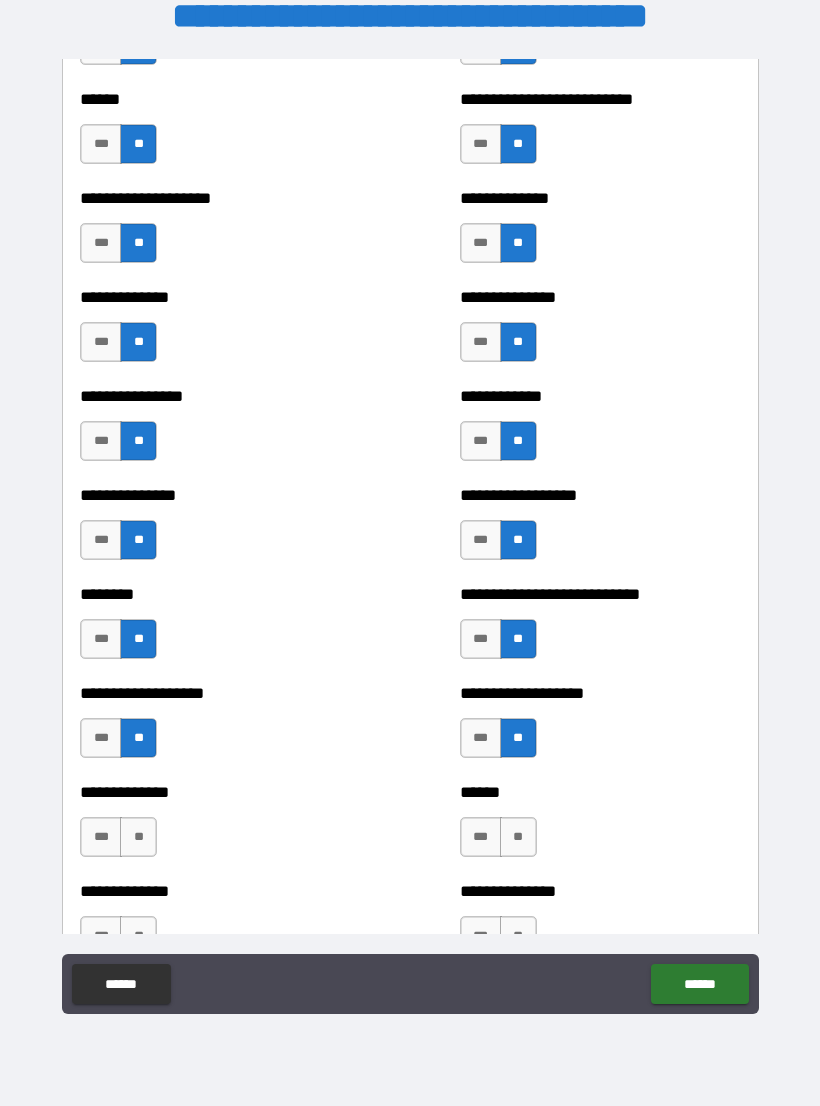 scroll, scrollTop: 4134, scrollLeft: 0, axis: vertical 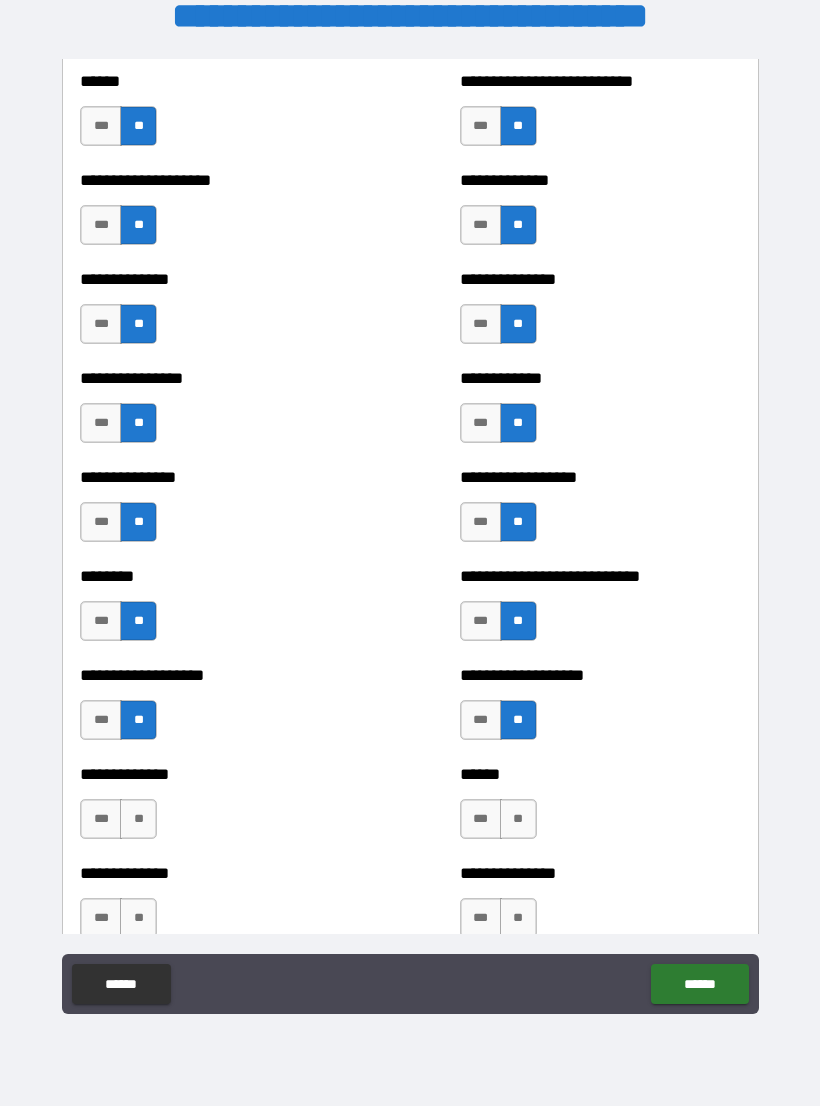 click on "**" at bounding box center [518, 819] 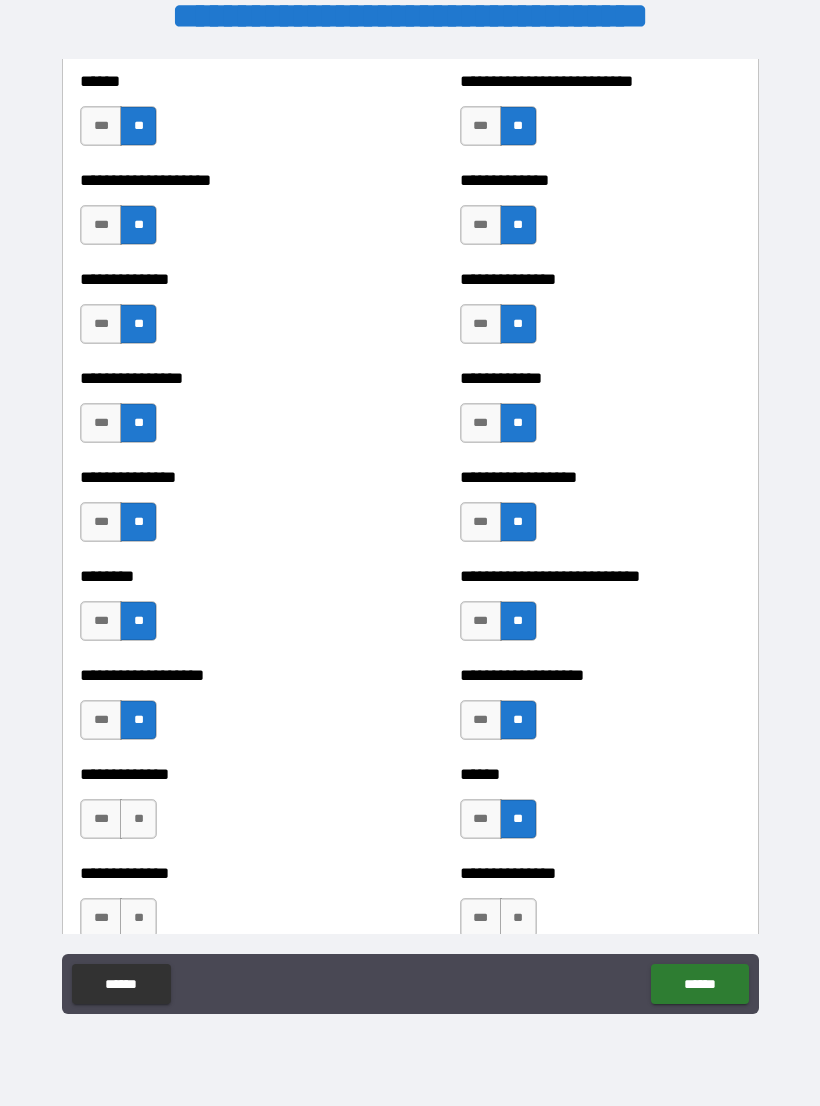 click on "**" at bounding box center [138, 819] 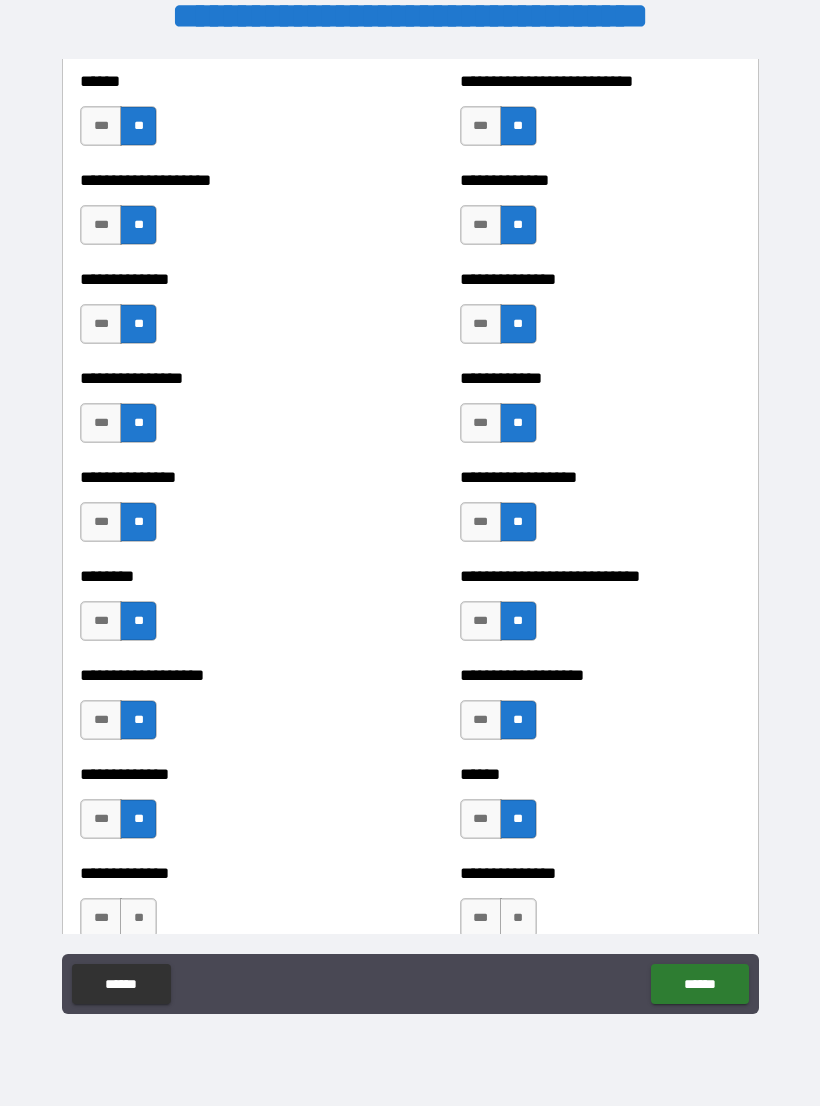 click on "**" at bounding box center (138, 918) 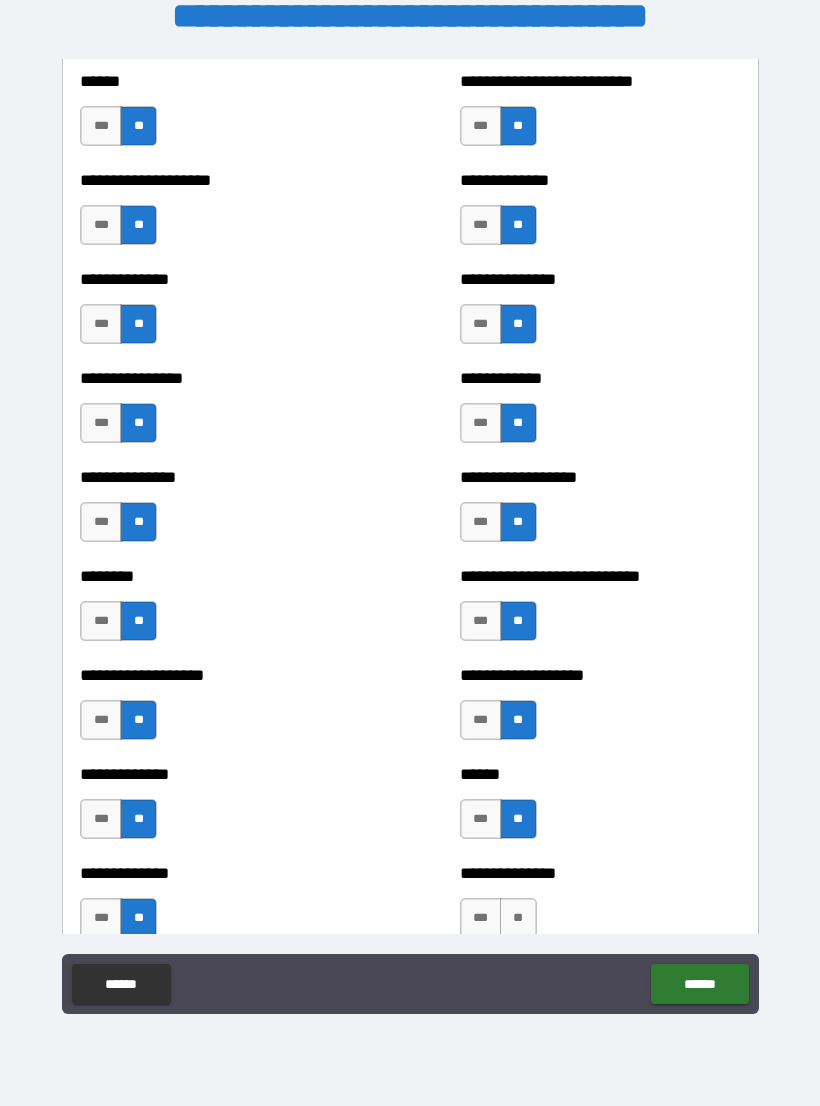 click on "**********" at bounding box center [600, 908] 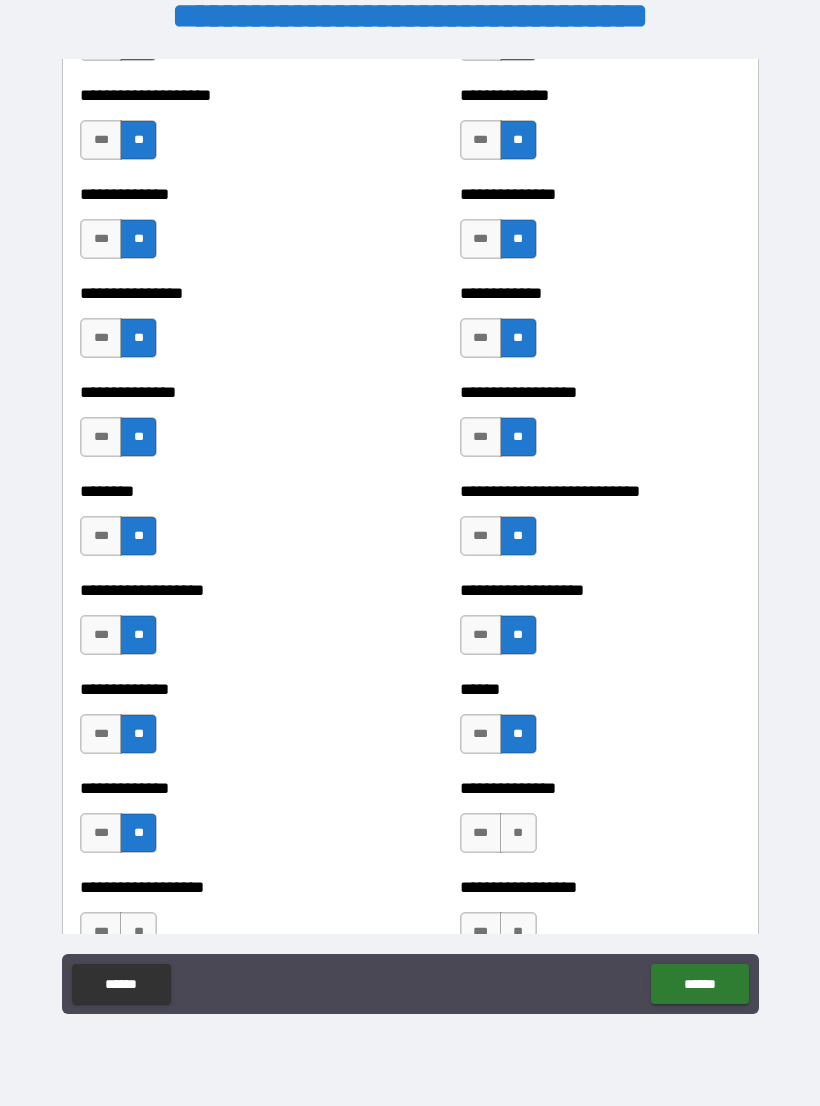scroll, scrollTop: 4234, scrollLeft: 0, axis: vertical 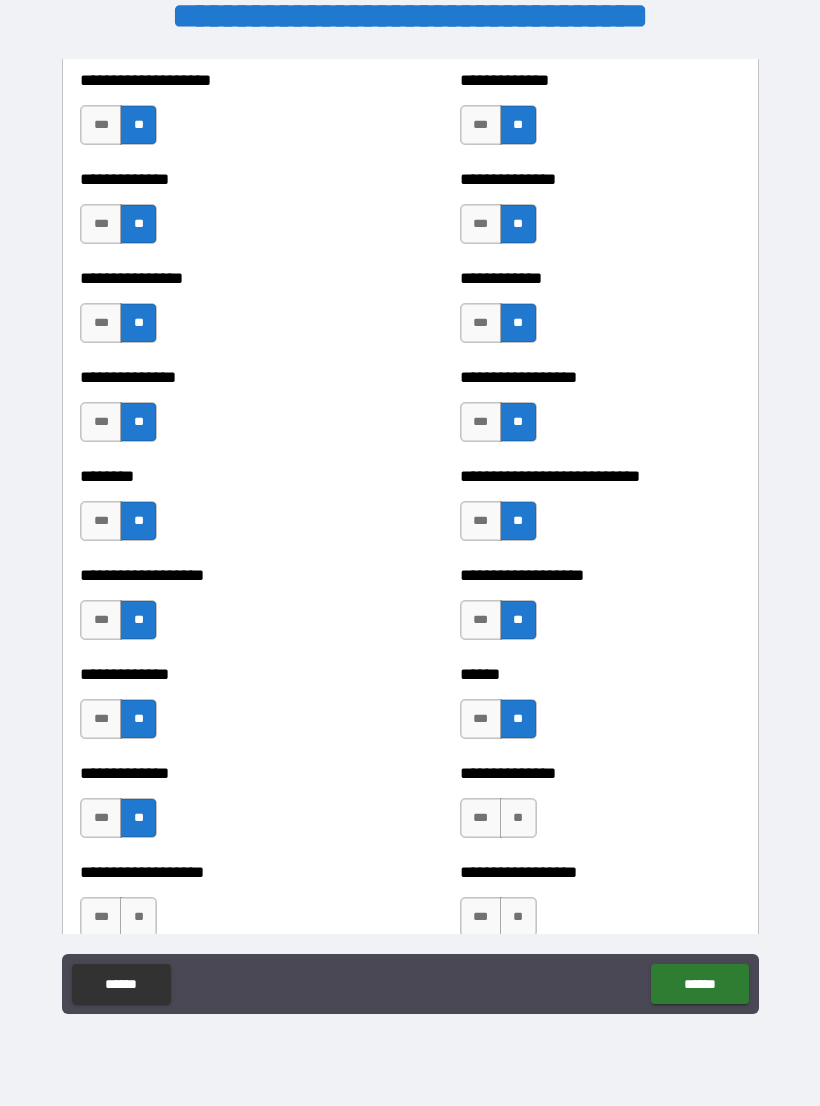 click on "**" at bounding box center (518, 818) 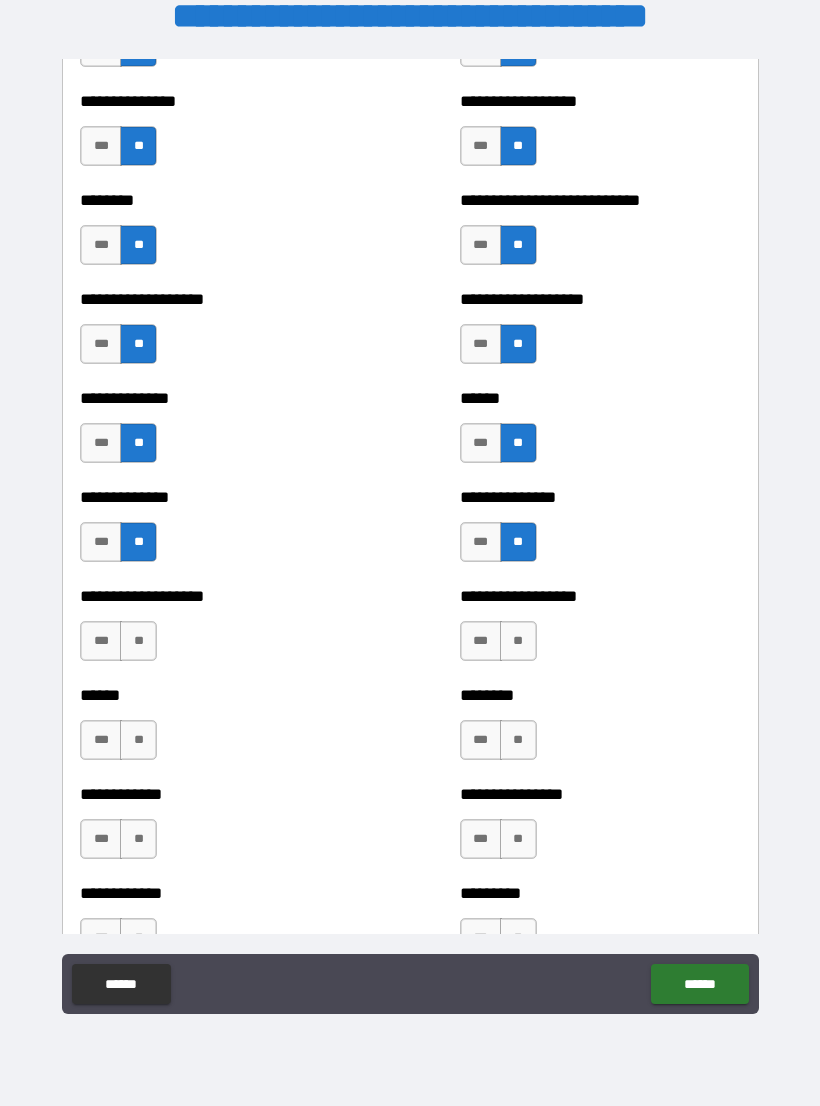 scroll, scrollTop: 4511, scrollLeft: 0, axis: vertical 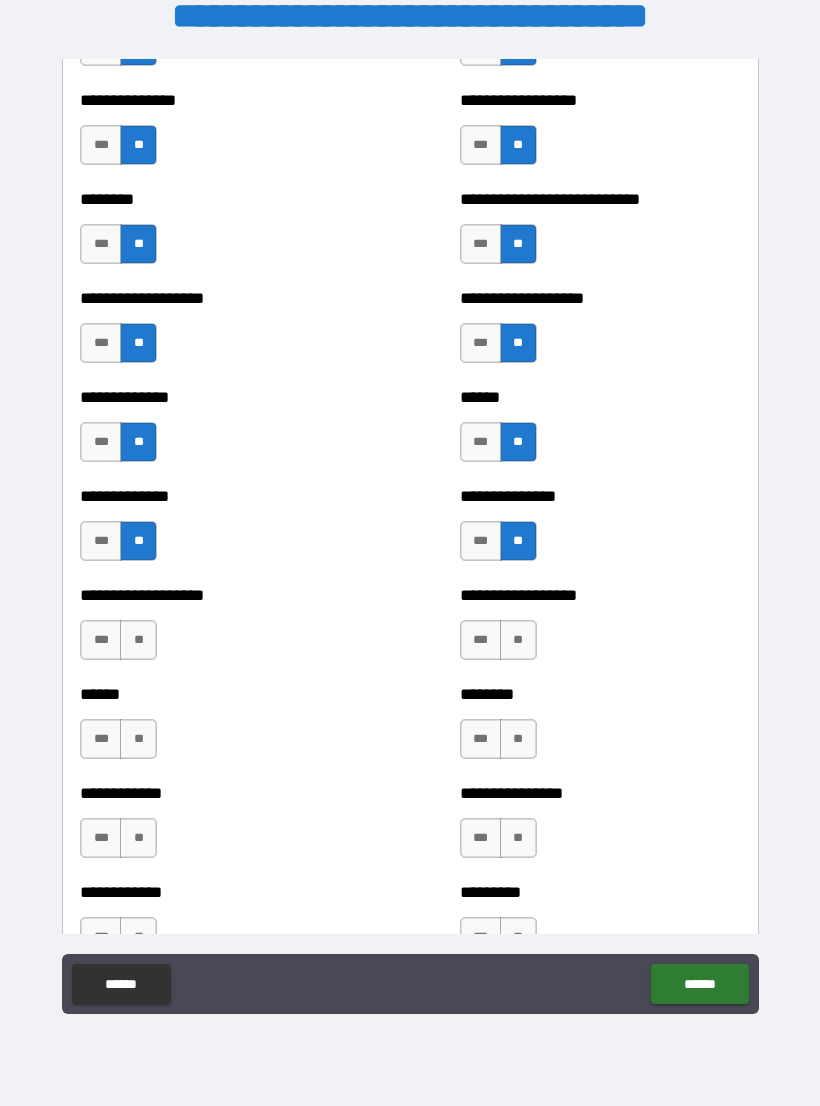 click on "**" at bounding box center [138, 640] 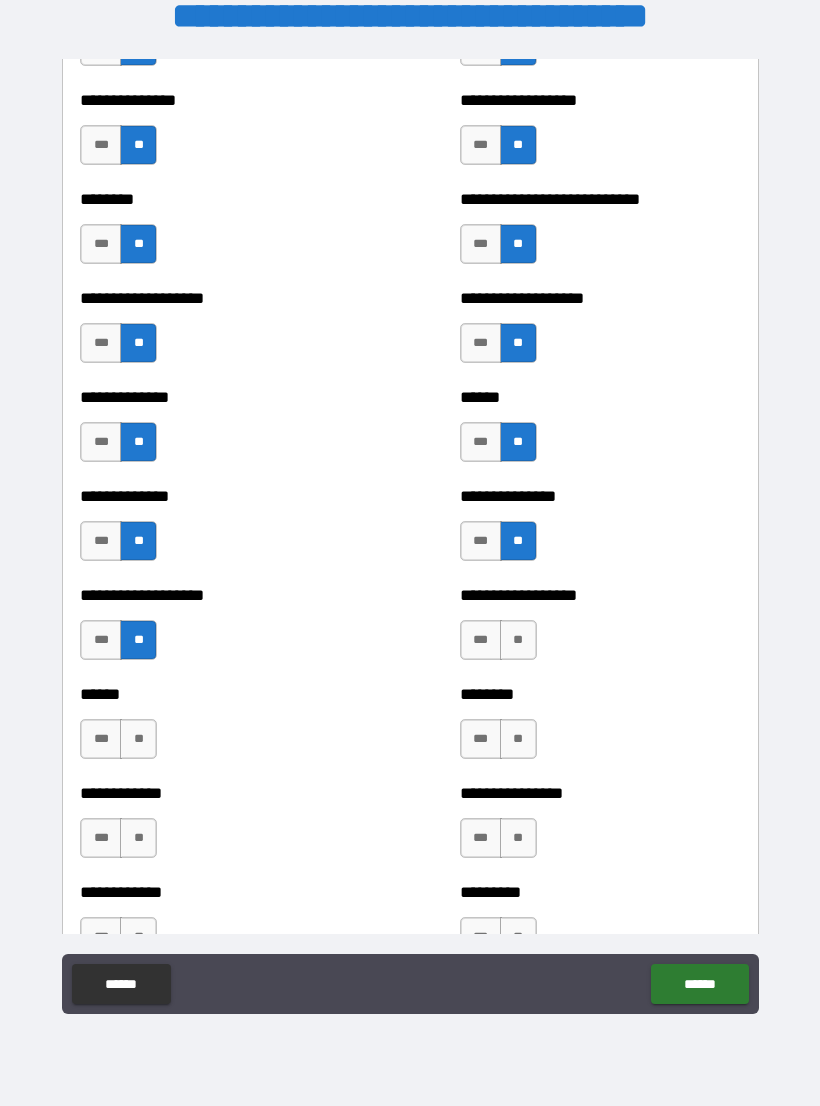 click on "**" at bounding box center [138, 739] 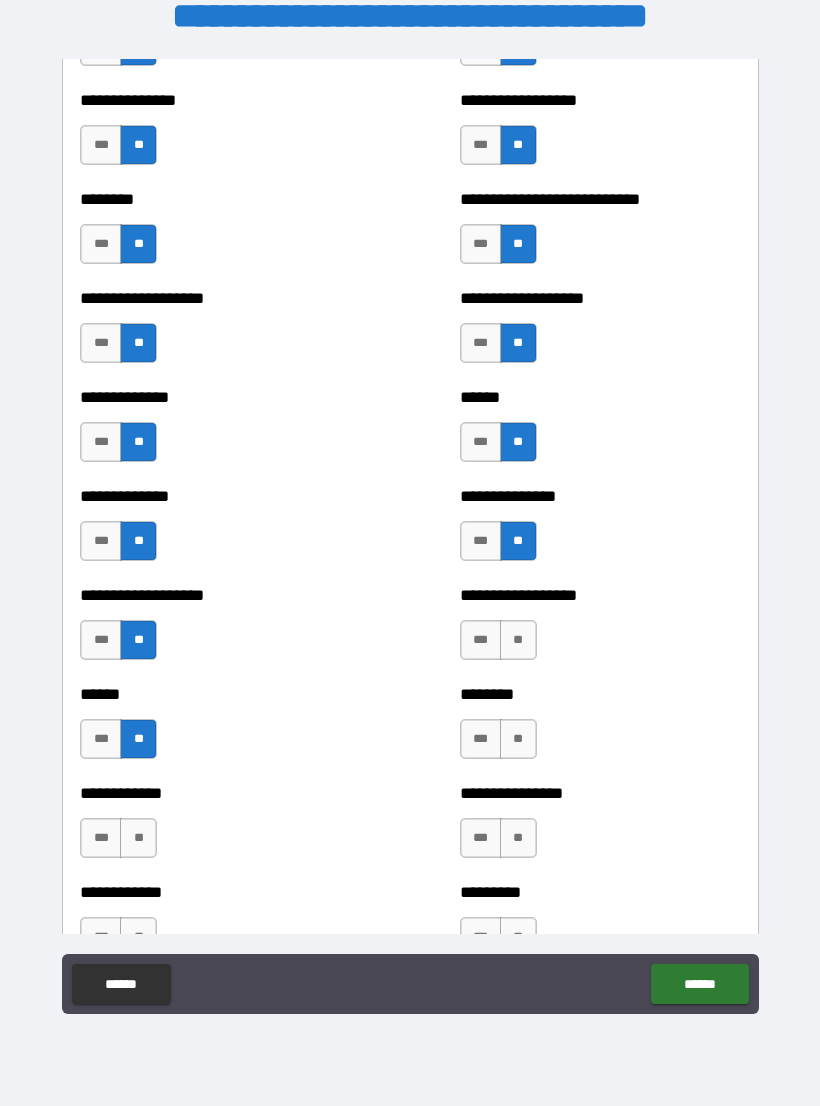 click on "**" at bounding box center [138, 838] 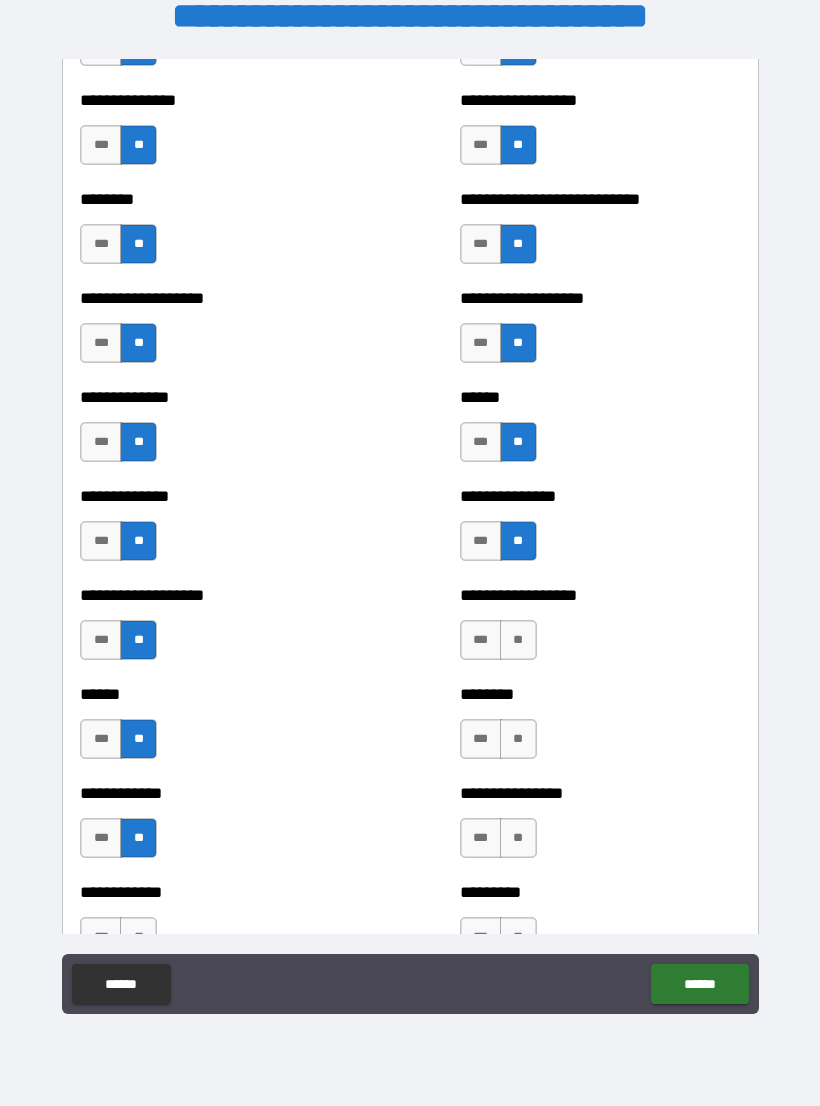 click on "**" at bounding box center (518, 640) 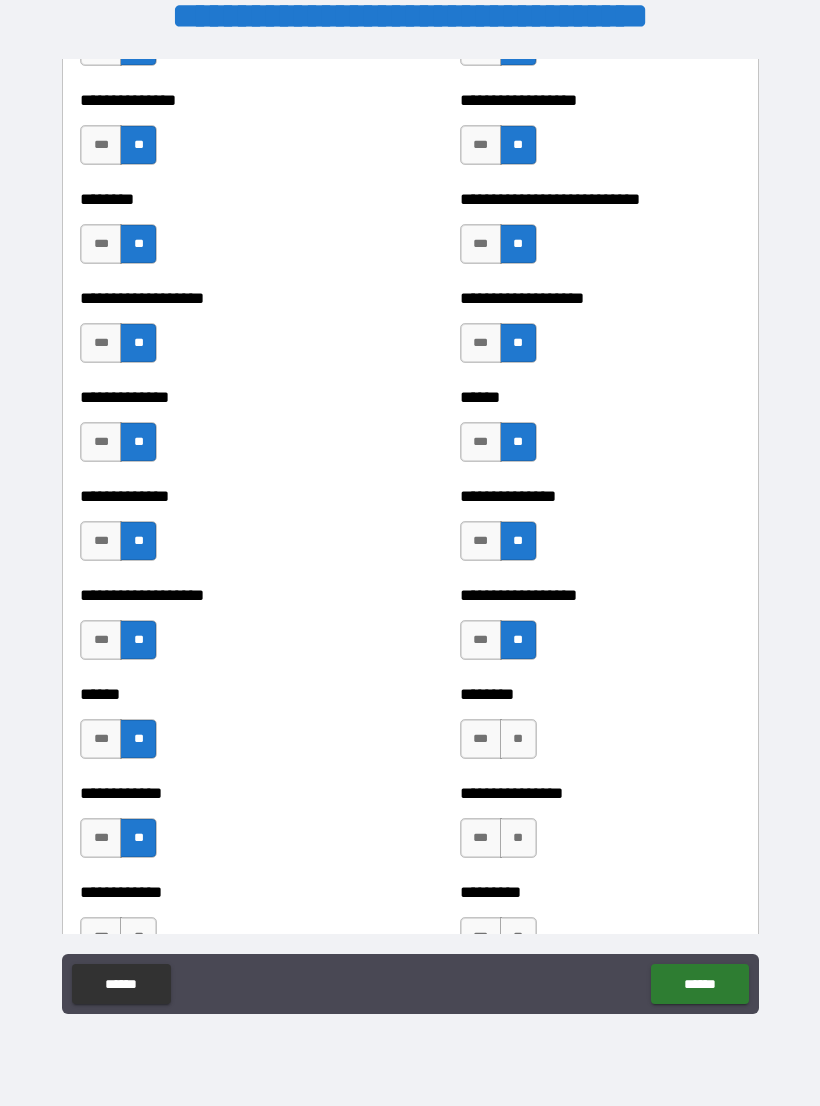 click on "**" at bounding box center [518, 739] 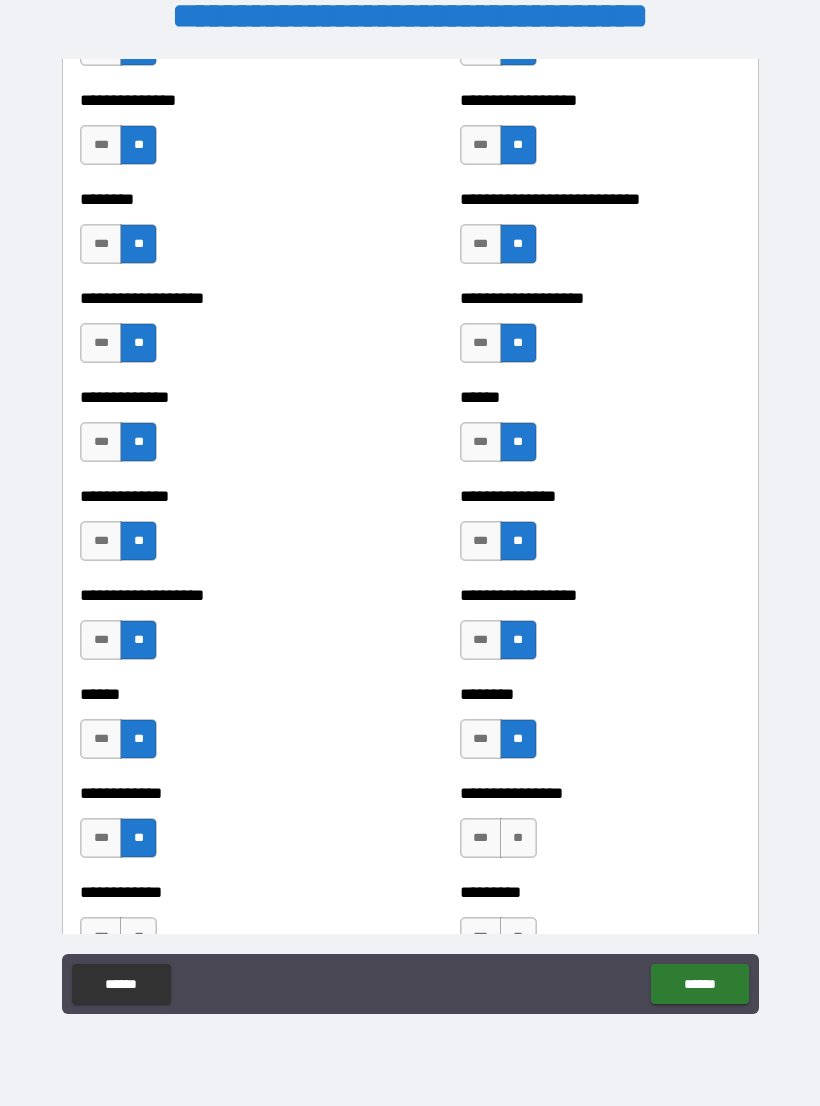 click on "**" at bounding box center [518, 838] 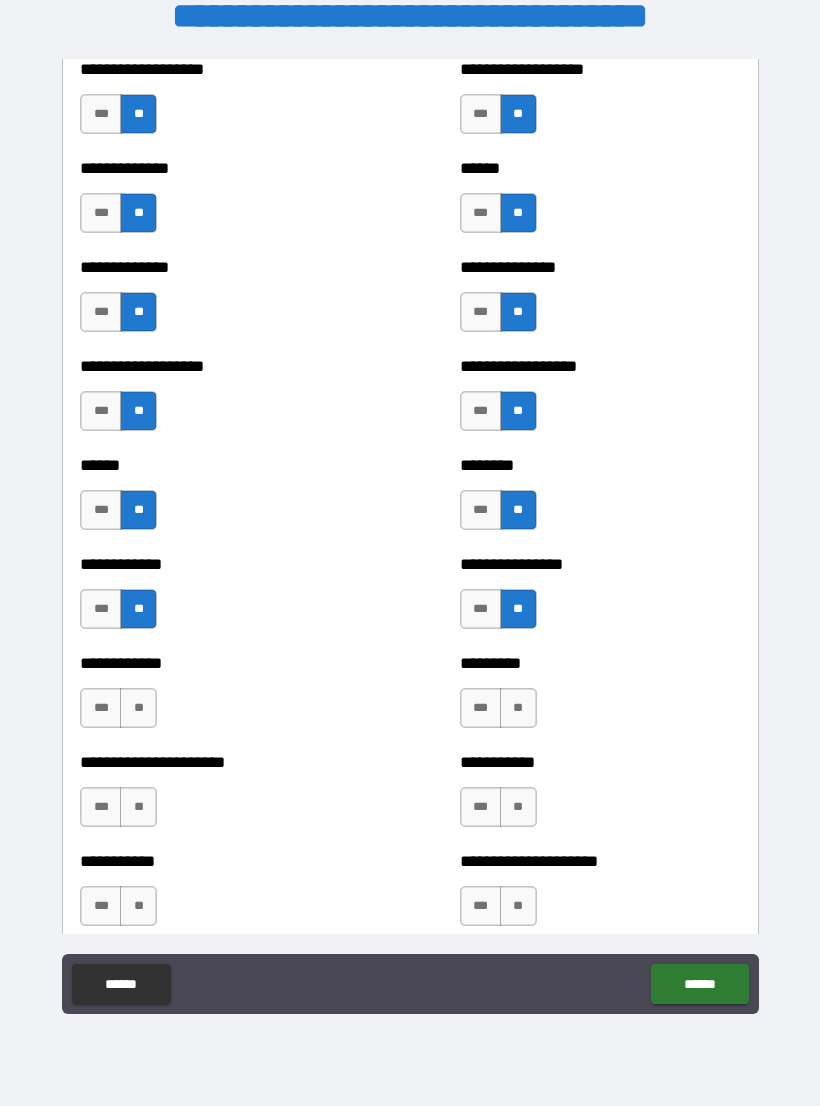 scroll, scrollTop: 4742, scrollLeft: 0, axis: vertical 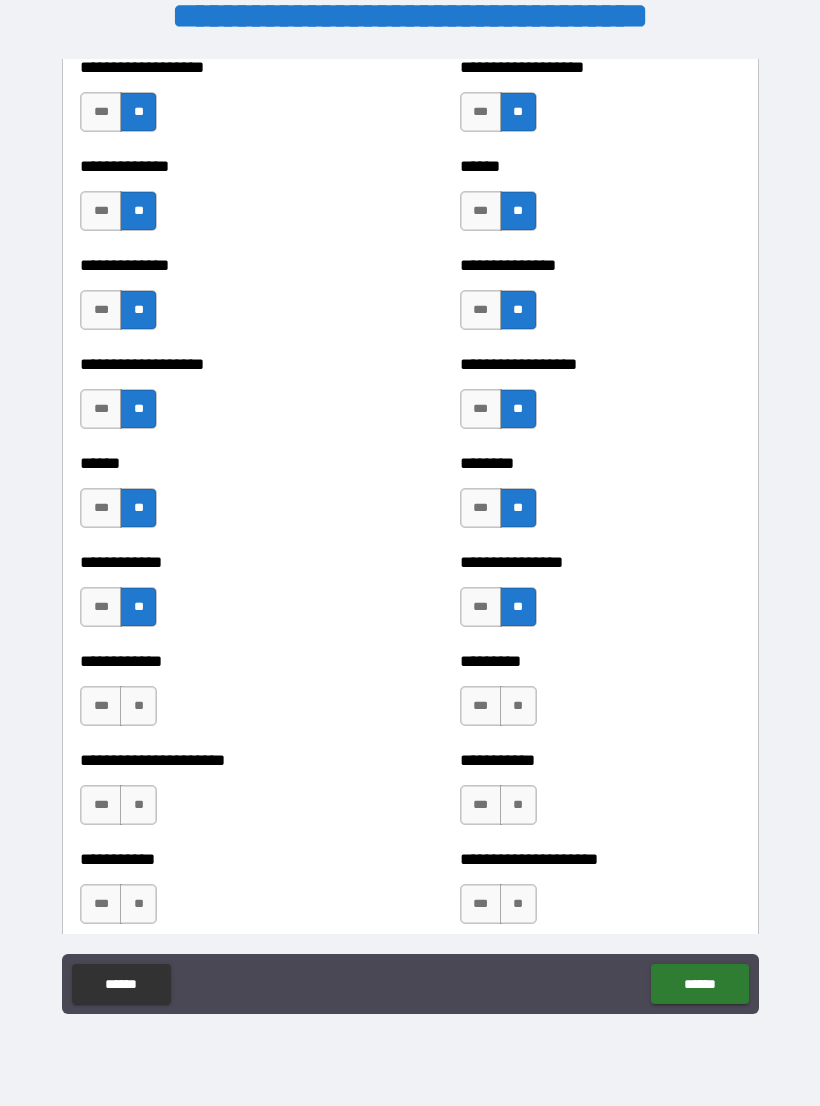 click on "**" at bounding box center (138, 706) 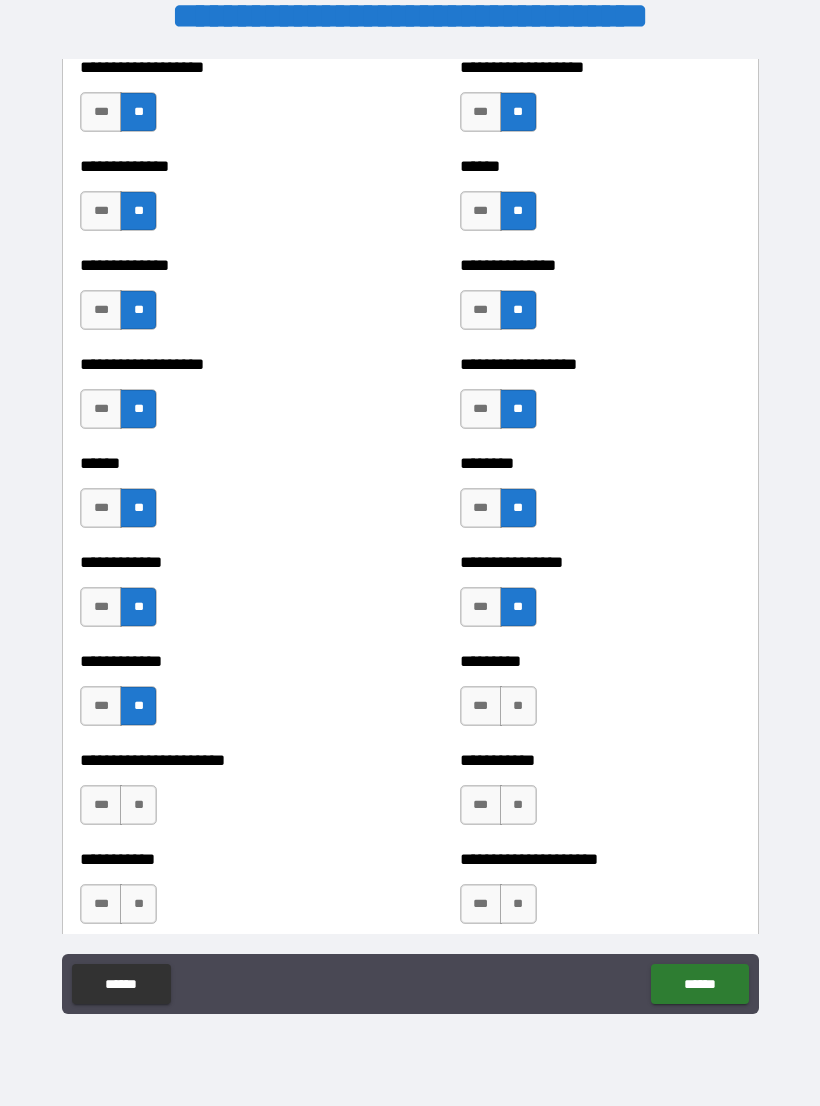 click on "**" at bounding box center (138, 805) 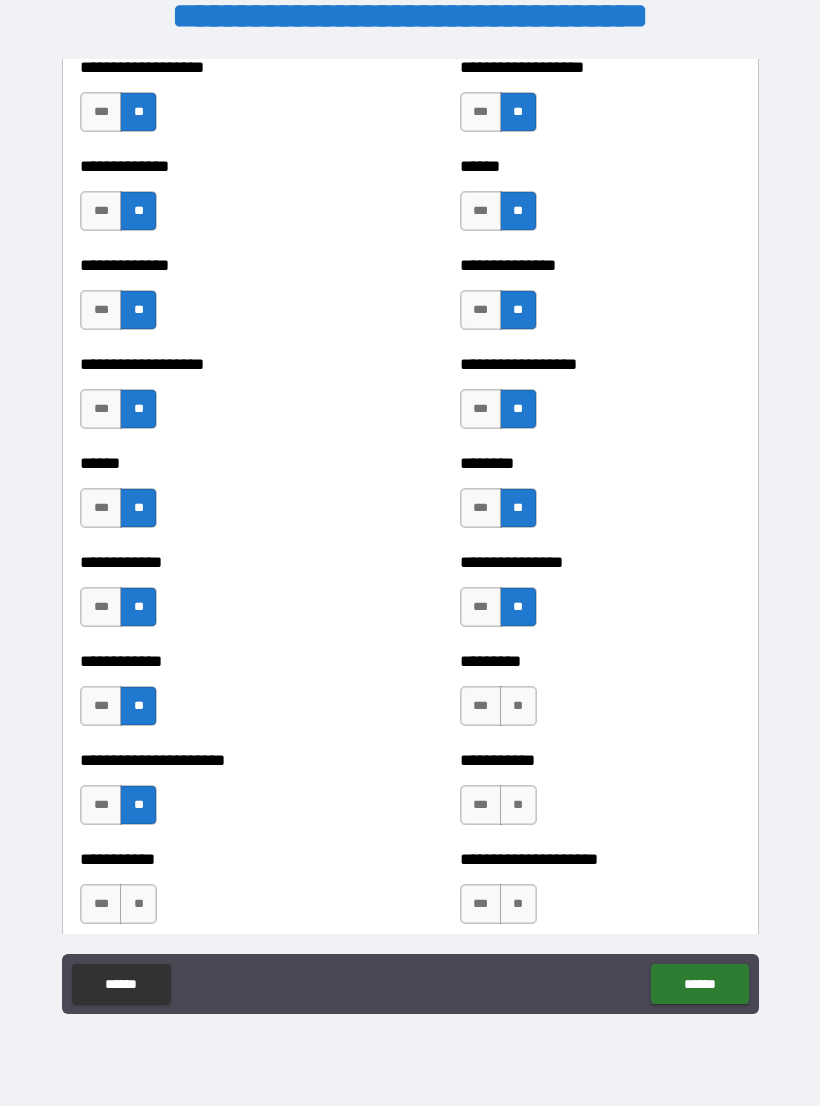click on "**" at bounding box center (138, 904) 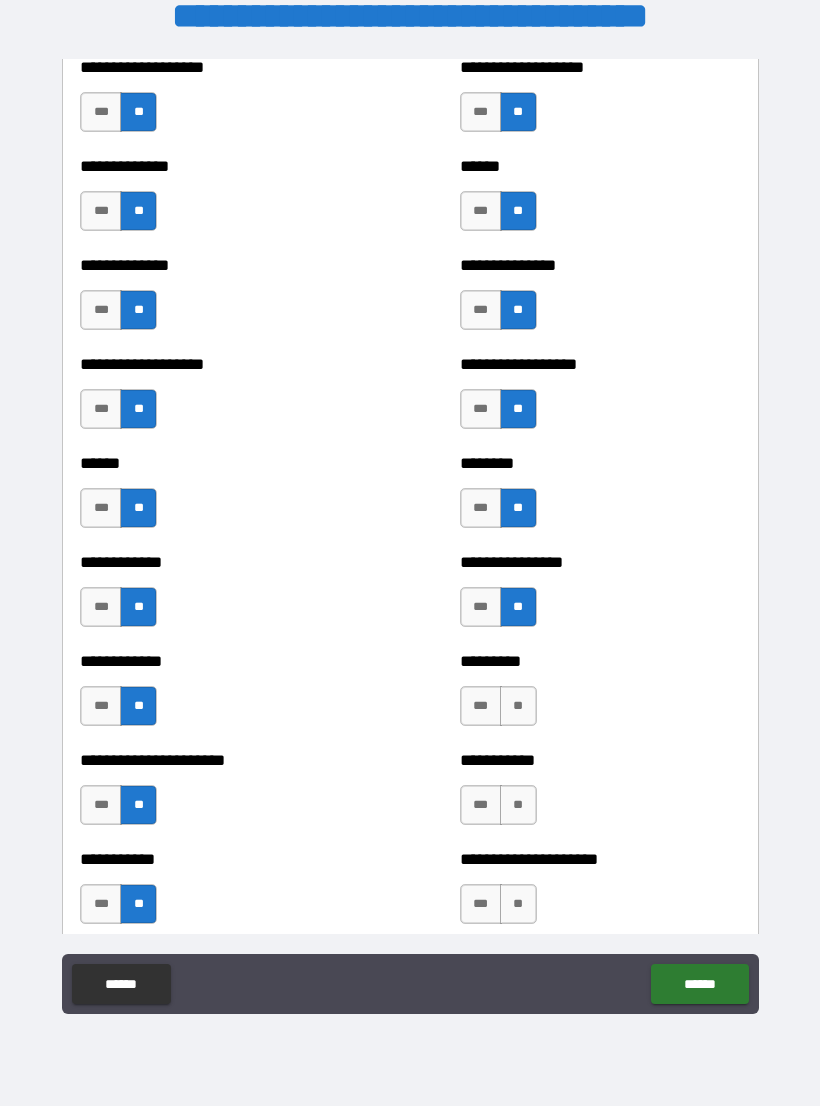 click on "**" at bounding box center [518, 706] 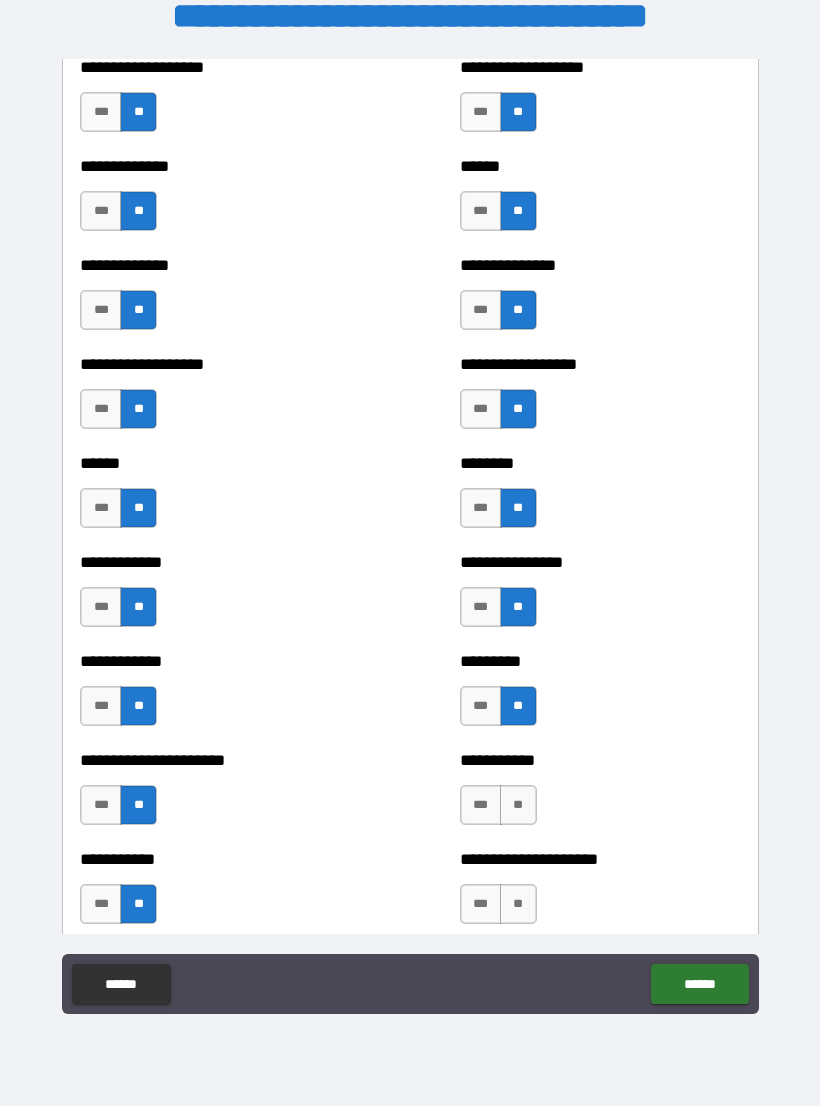click on "**" at bounding box center [518, 805] 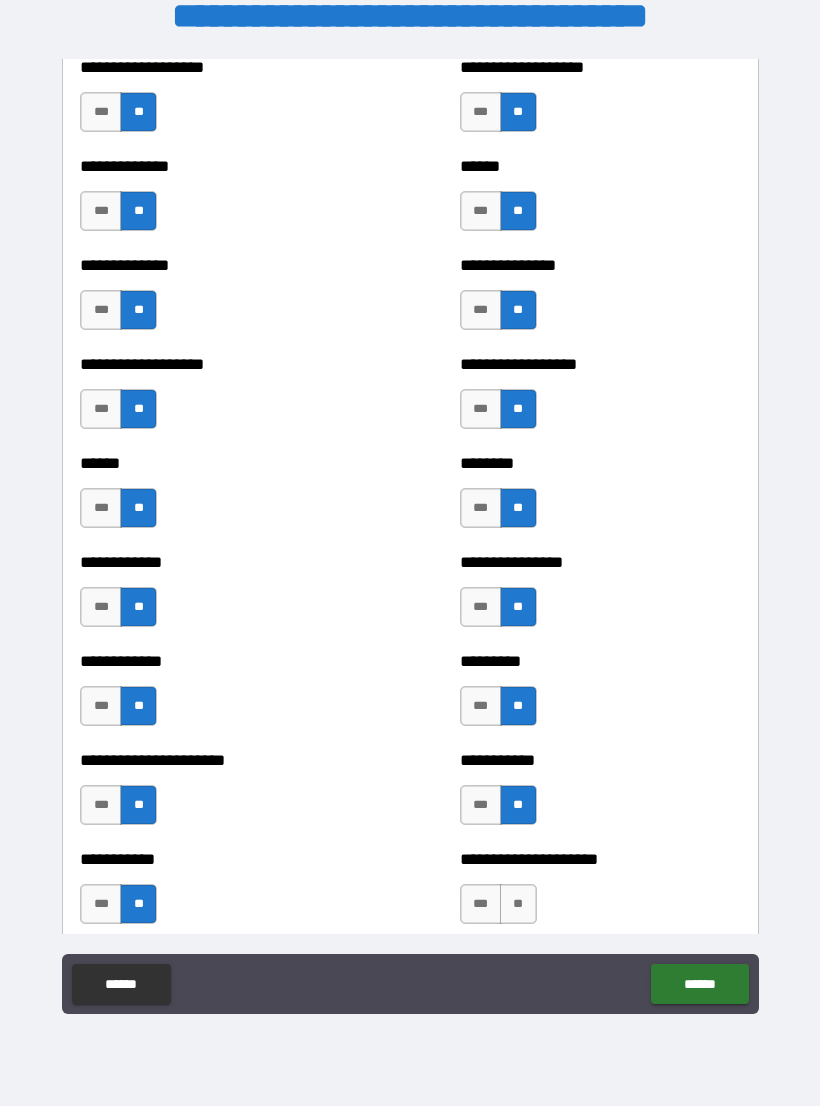 click on "**" at bounding box center [518, 904] 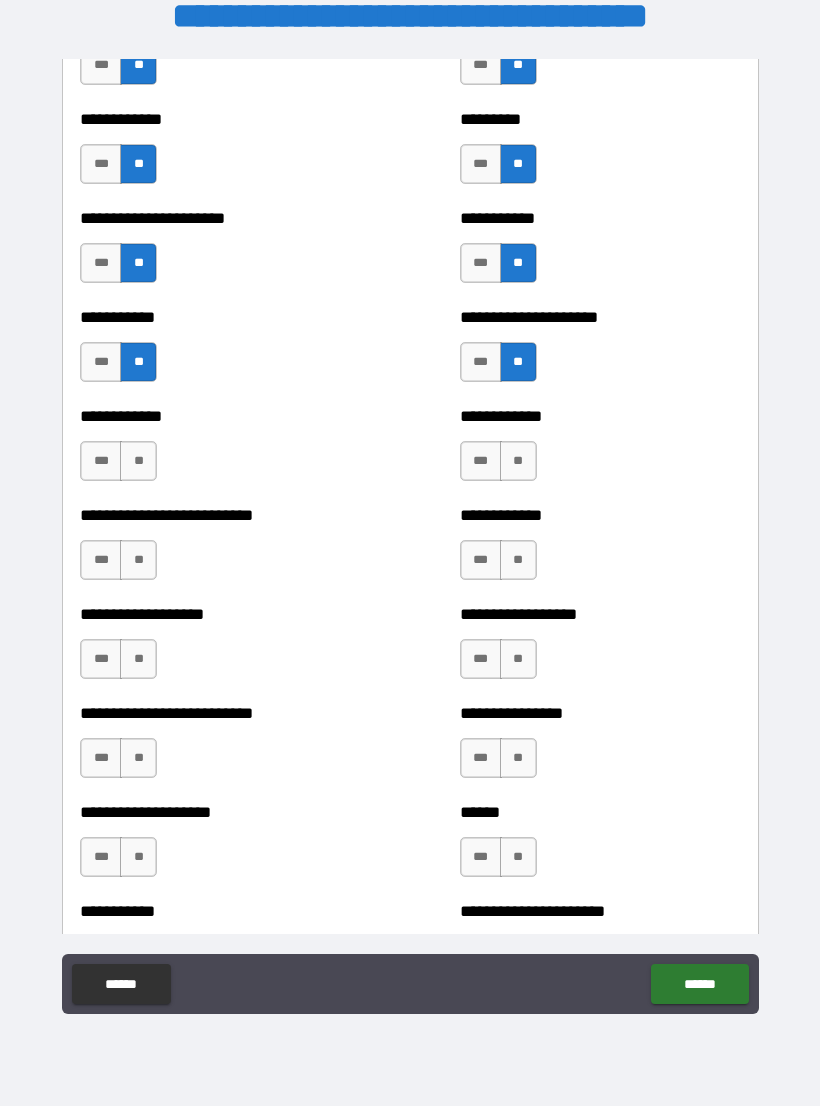 scroll, scrollTop: 5293, scrollLeft: 0, axis: vertical 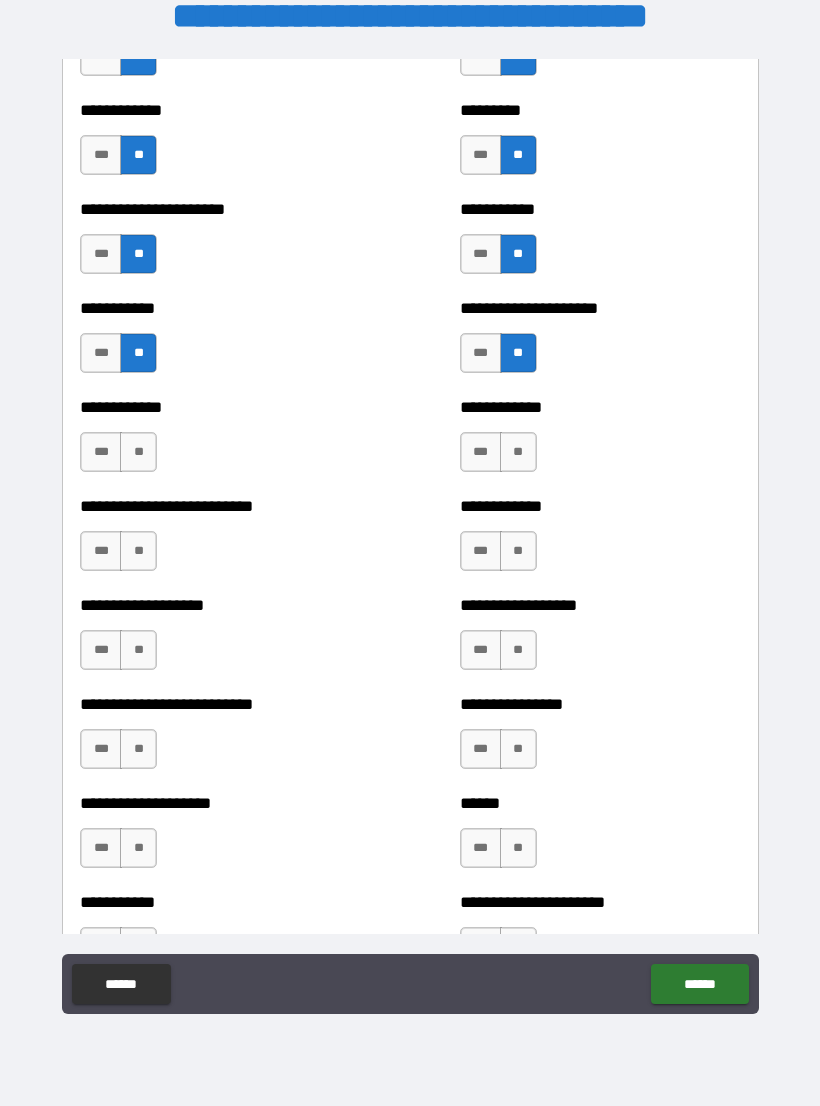 click on "**" at bounding box center [138, 452] 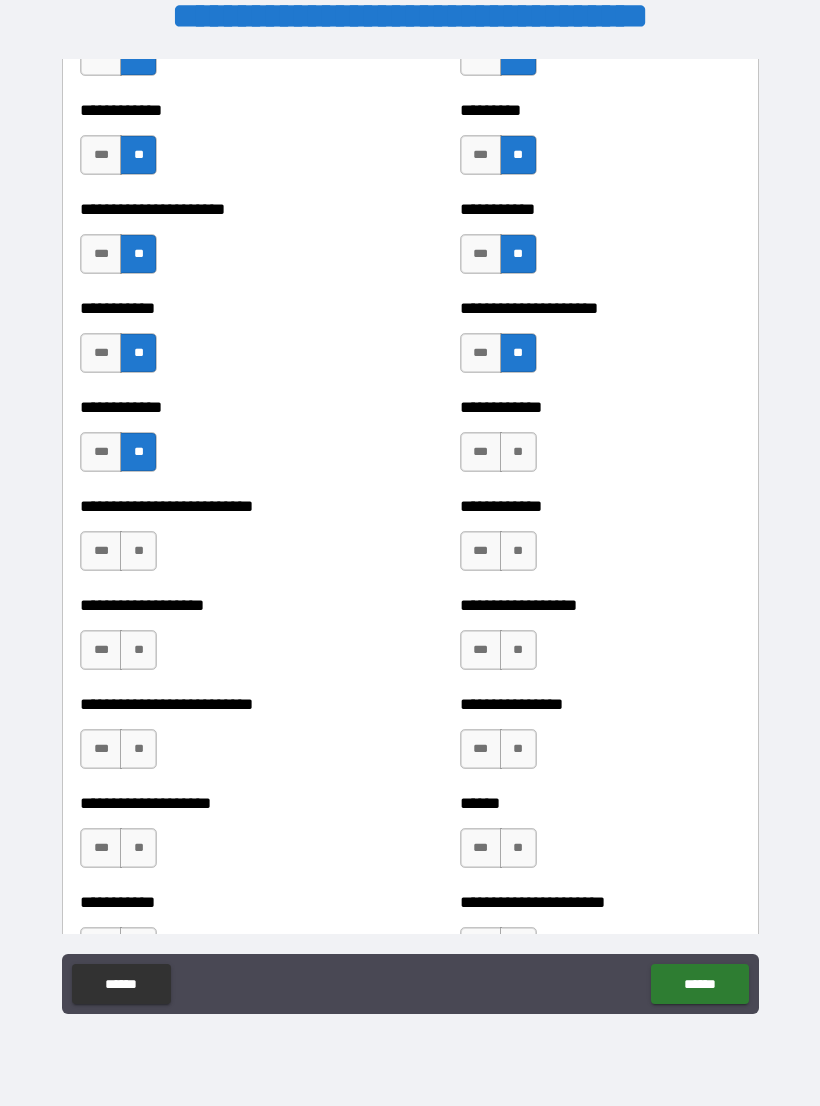 click on "**" at bounding box center [518, 452] 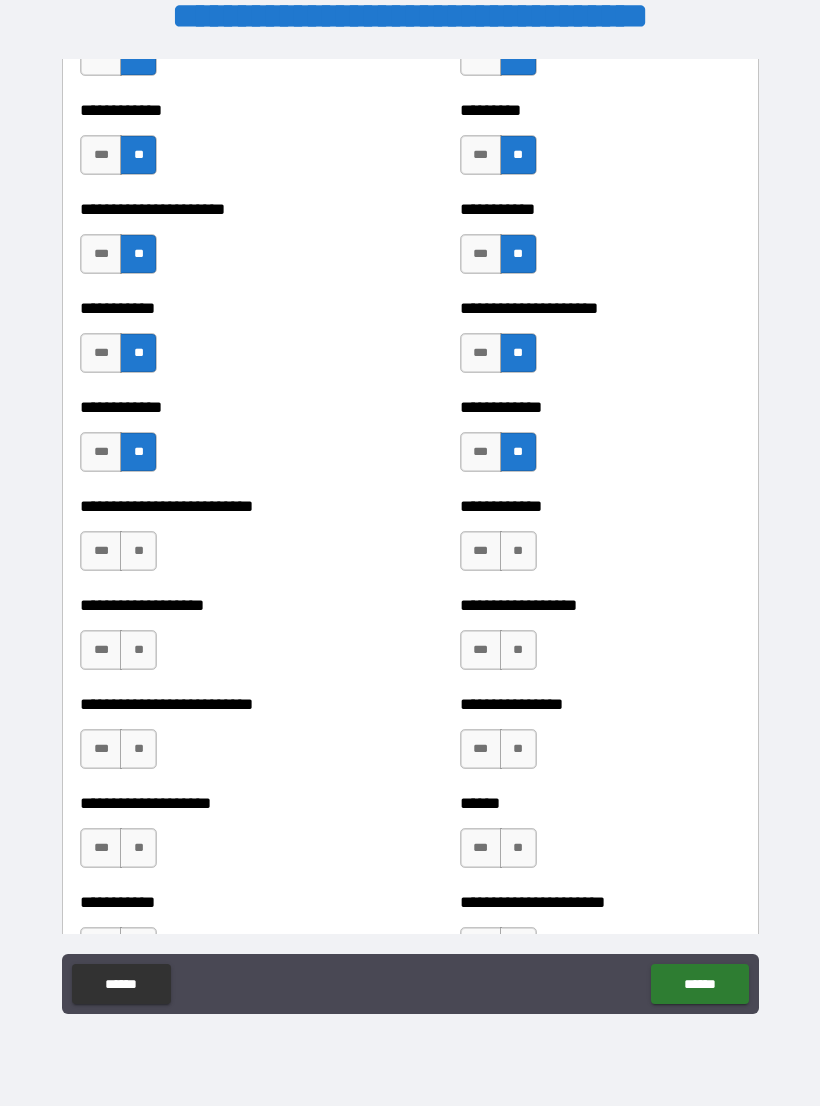 click on "**" at bounding box center [518, 551] 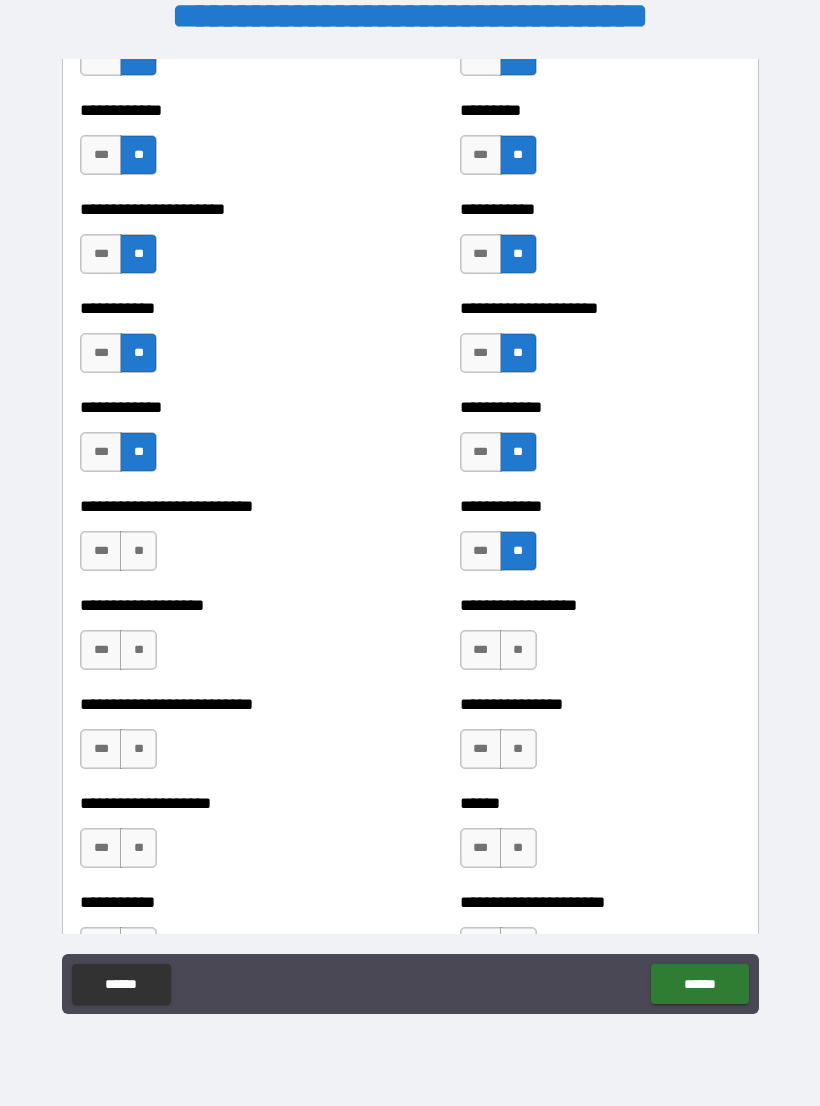click on "***" at bounding box center (481, 551) 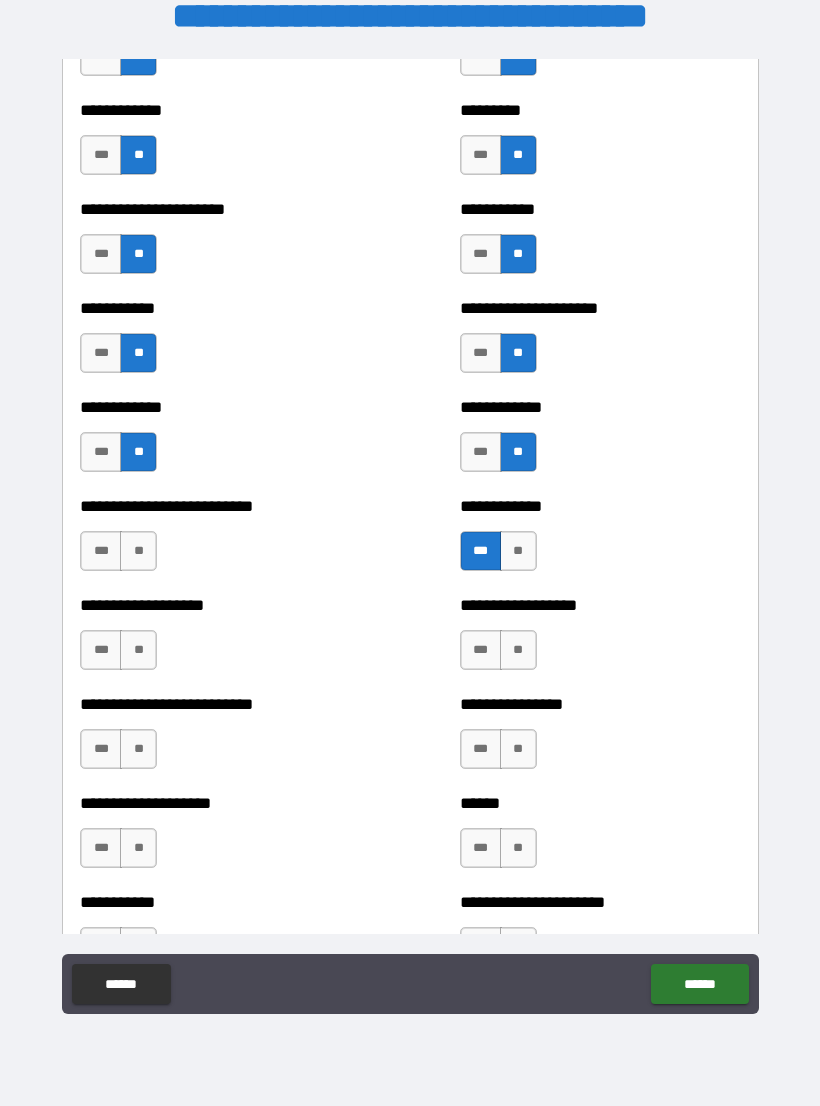 click on "**" at bounding box center [138, 551] 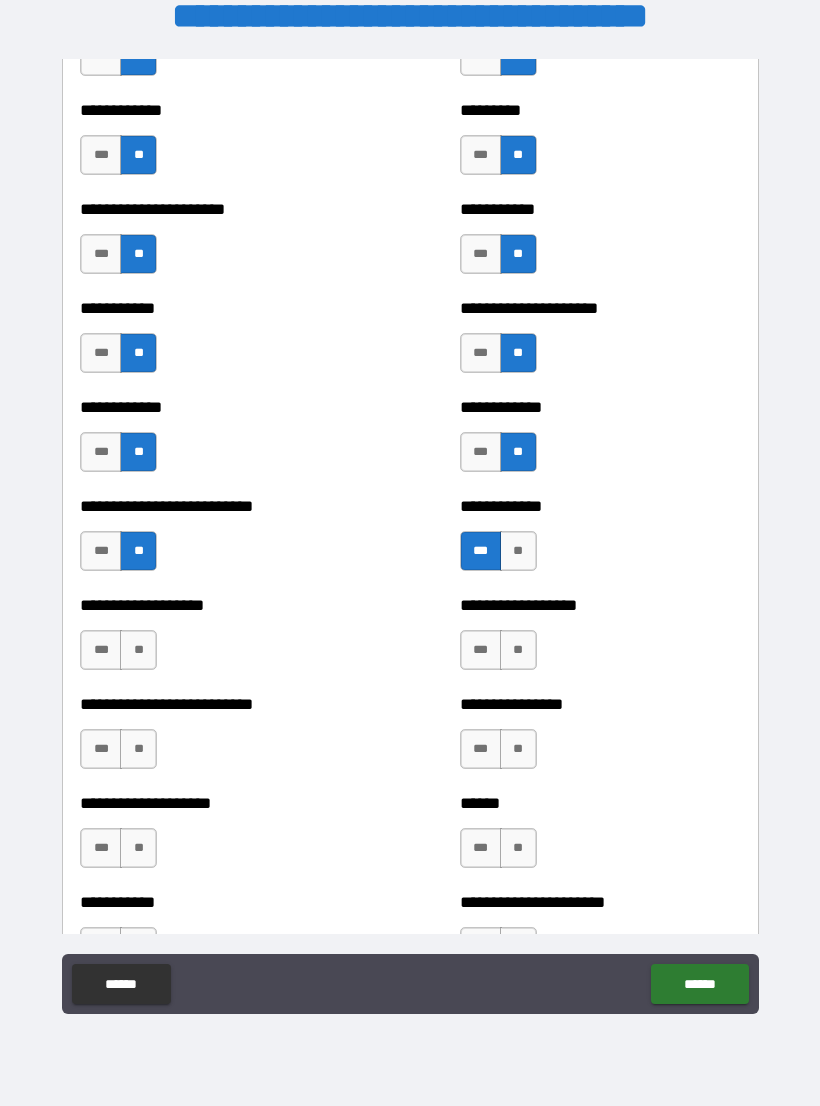 click on "**" at bounding box center [138, 650] 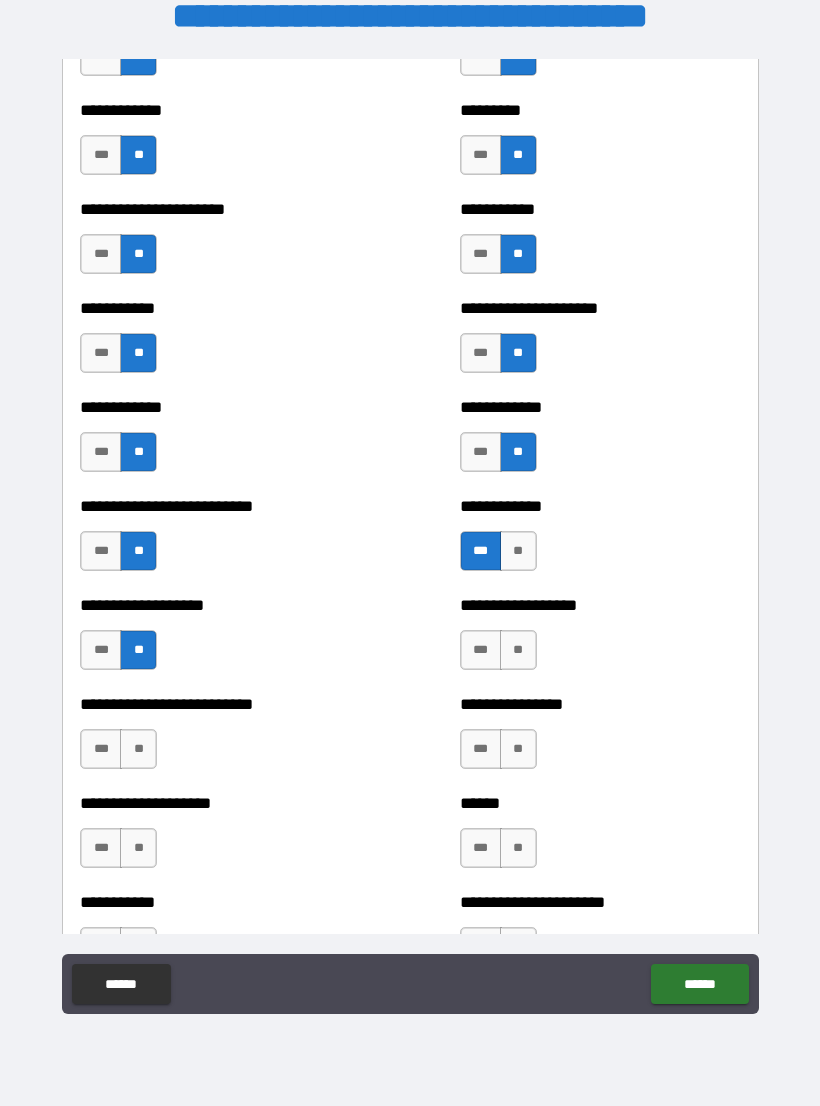 click on "**" at bounding box center [518, 650] 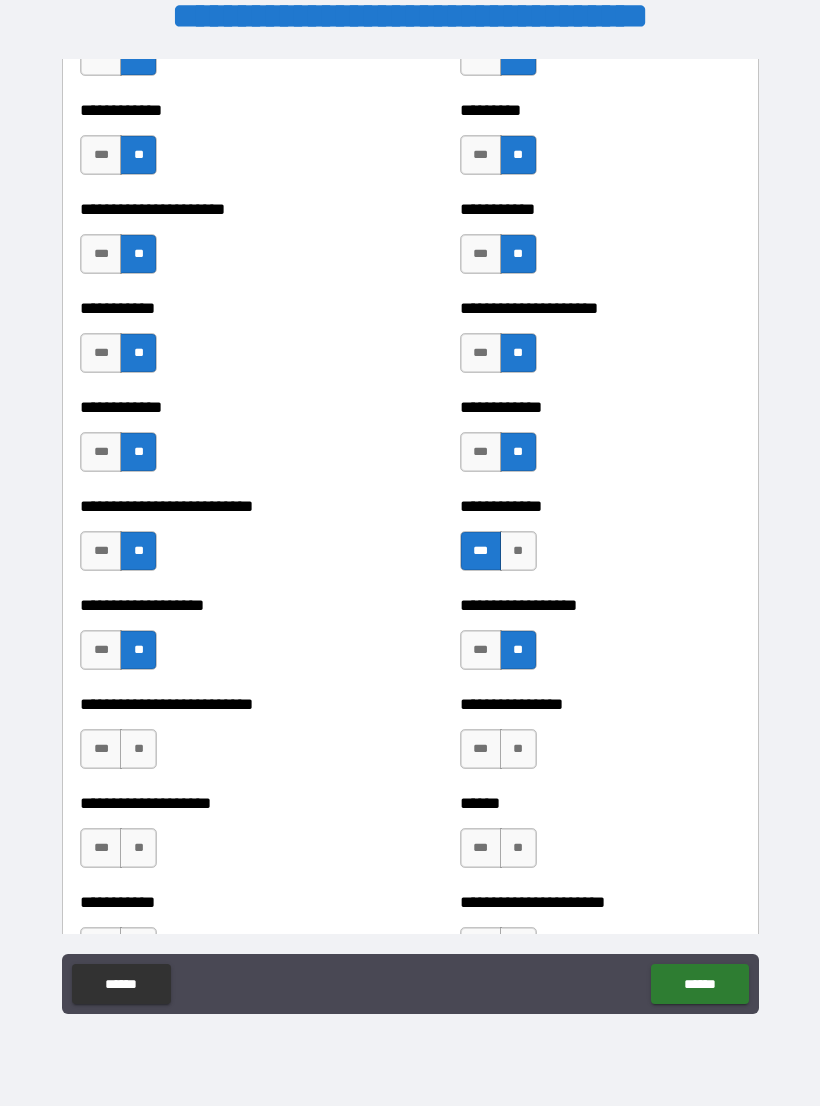 click on "**" at bounding box center (518, 749) 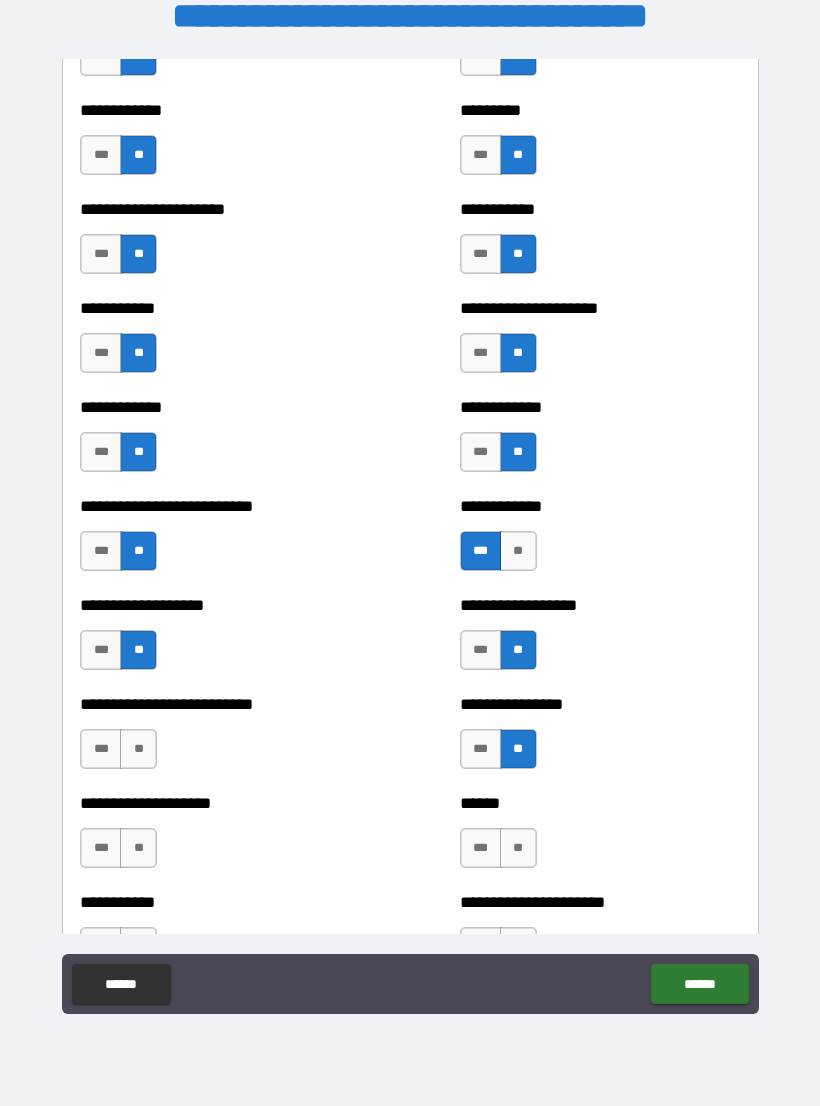 click on "**" at bounding box center [138, 749] 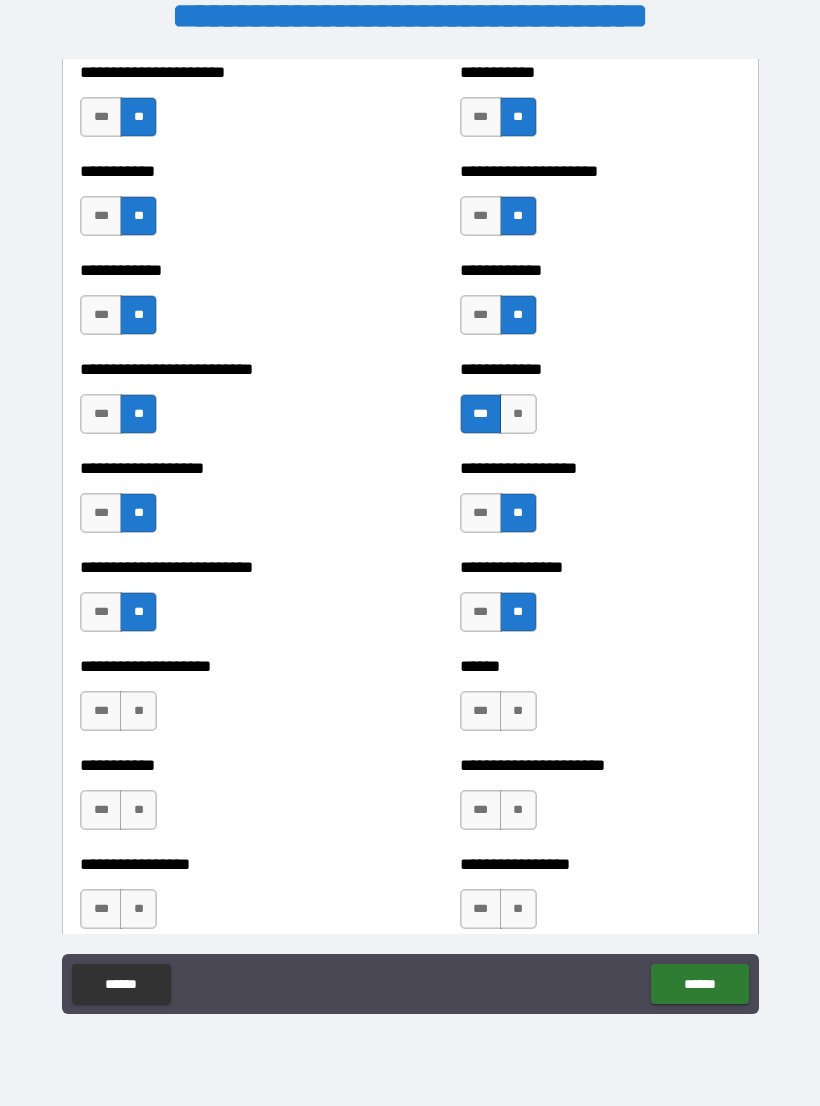 scroll, scrollTop: 5431, scrollLeft: 0, axis: vertical 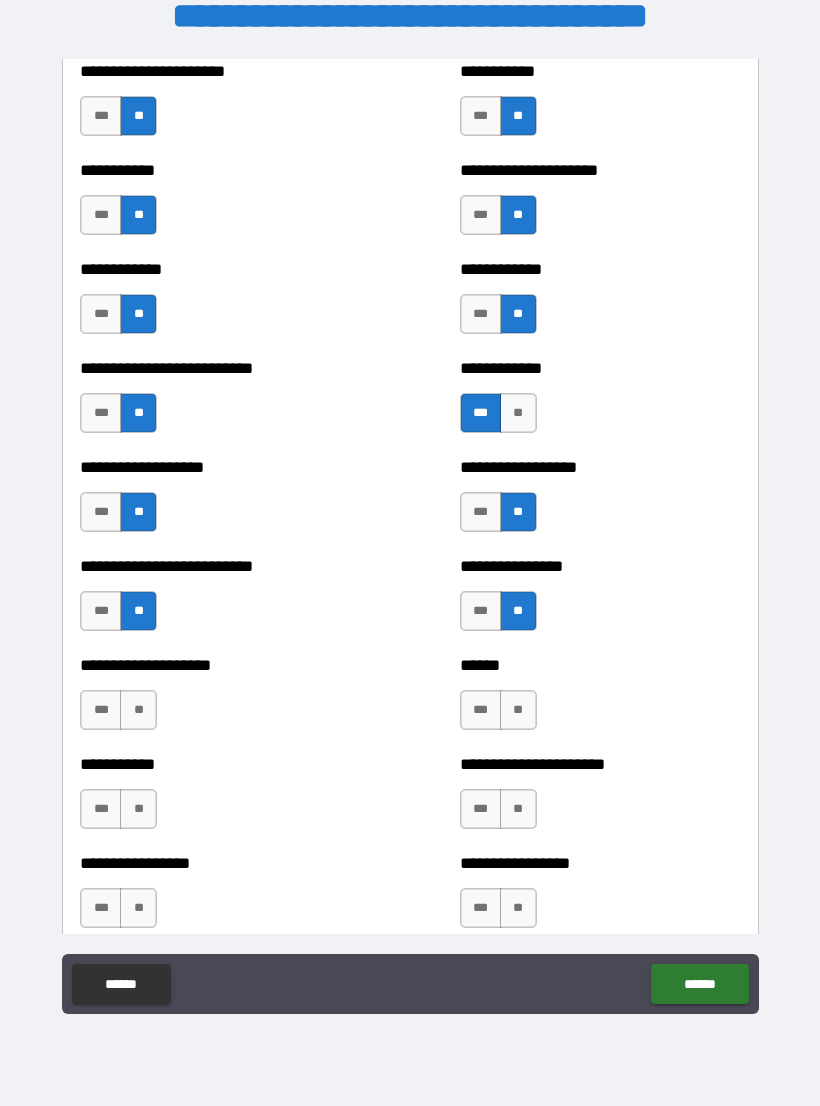 click on "**" at bounding box center [138, 710] 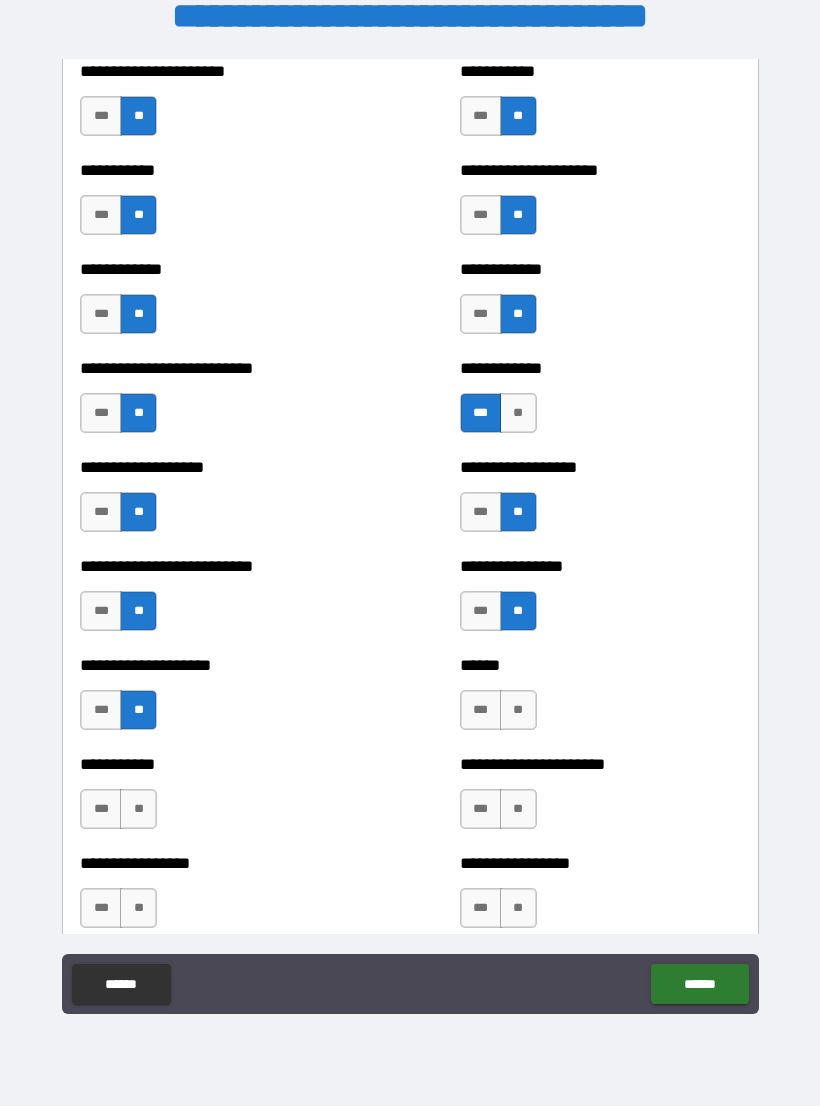 click on "**" at bounding box center [518, 710] 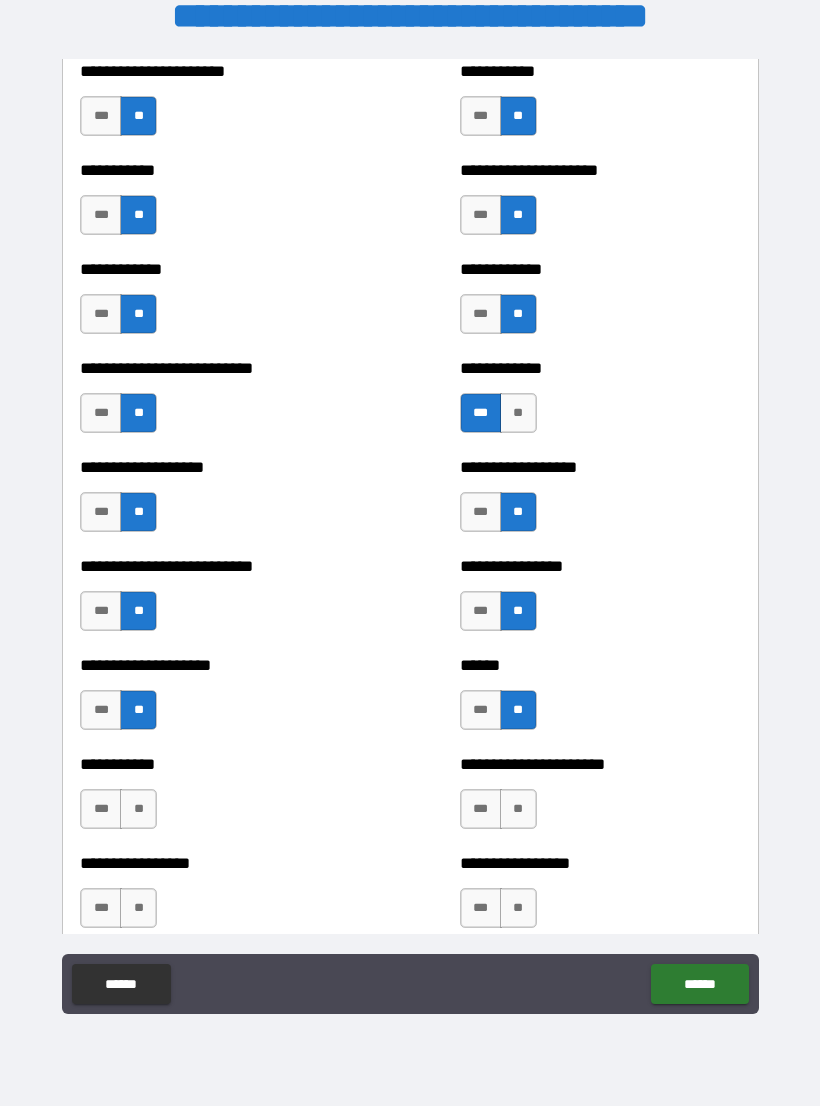 click on "**" at bounding box center [518, 809] 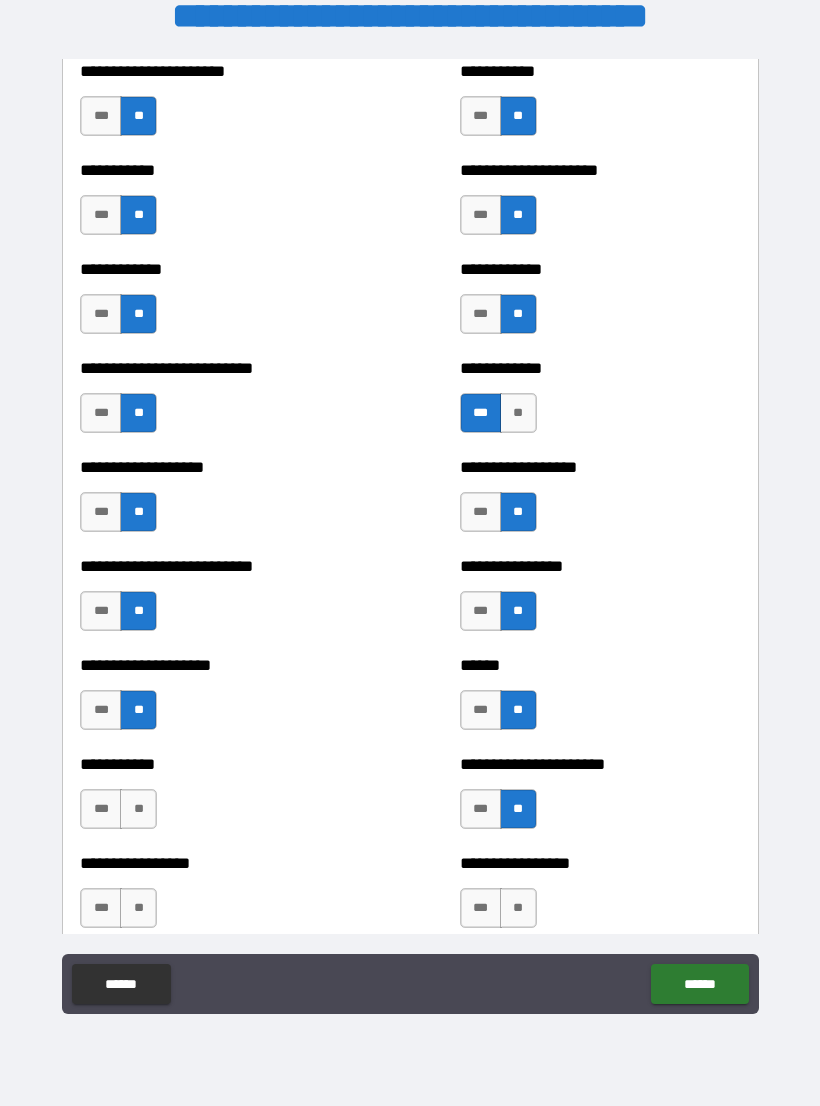 click on "**" at bounding box center [138, 809] 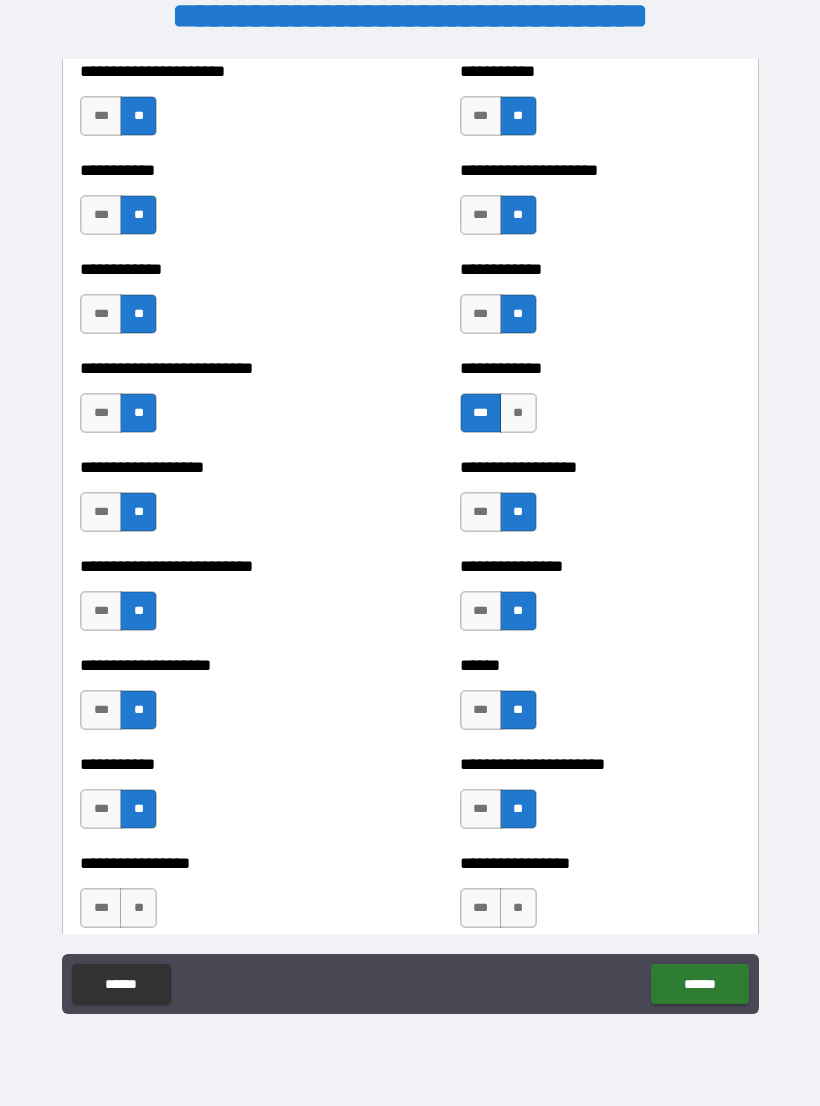 click on "**" at bounding box center [138, 908] 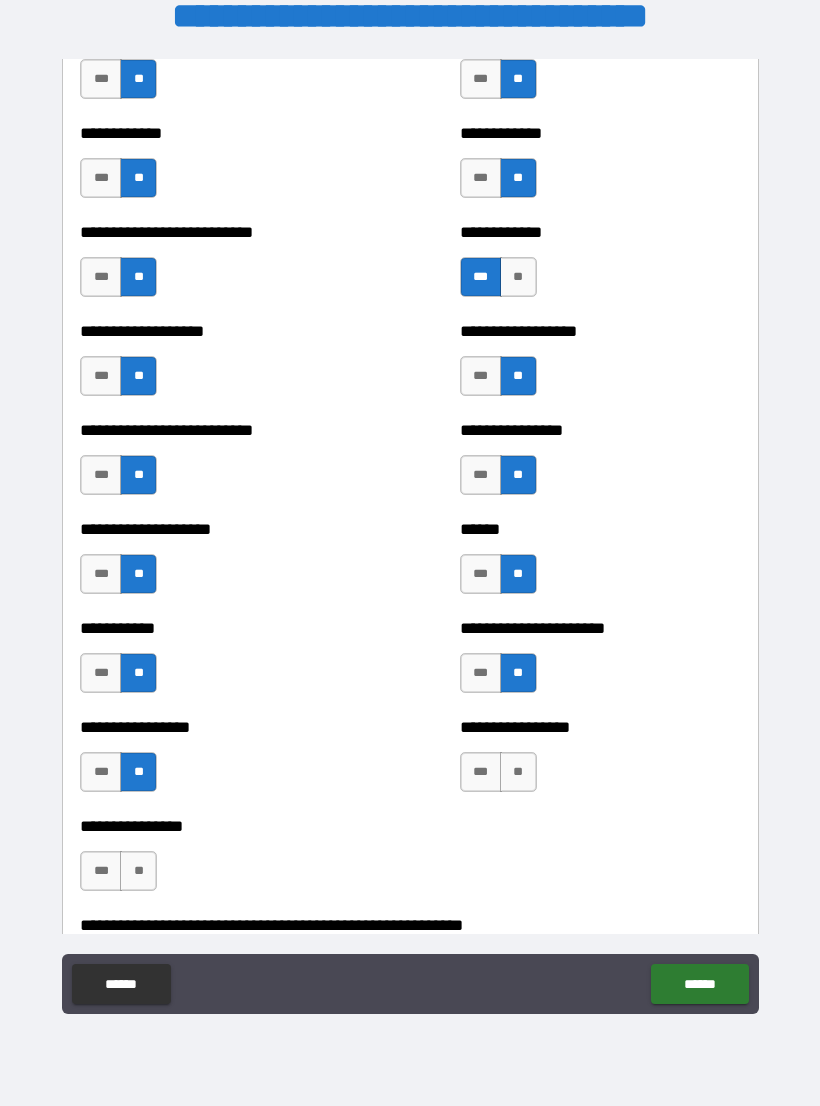 scroll, scrollTop: 5595, scrollLeft: 0, axis: vertical 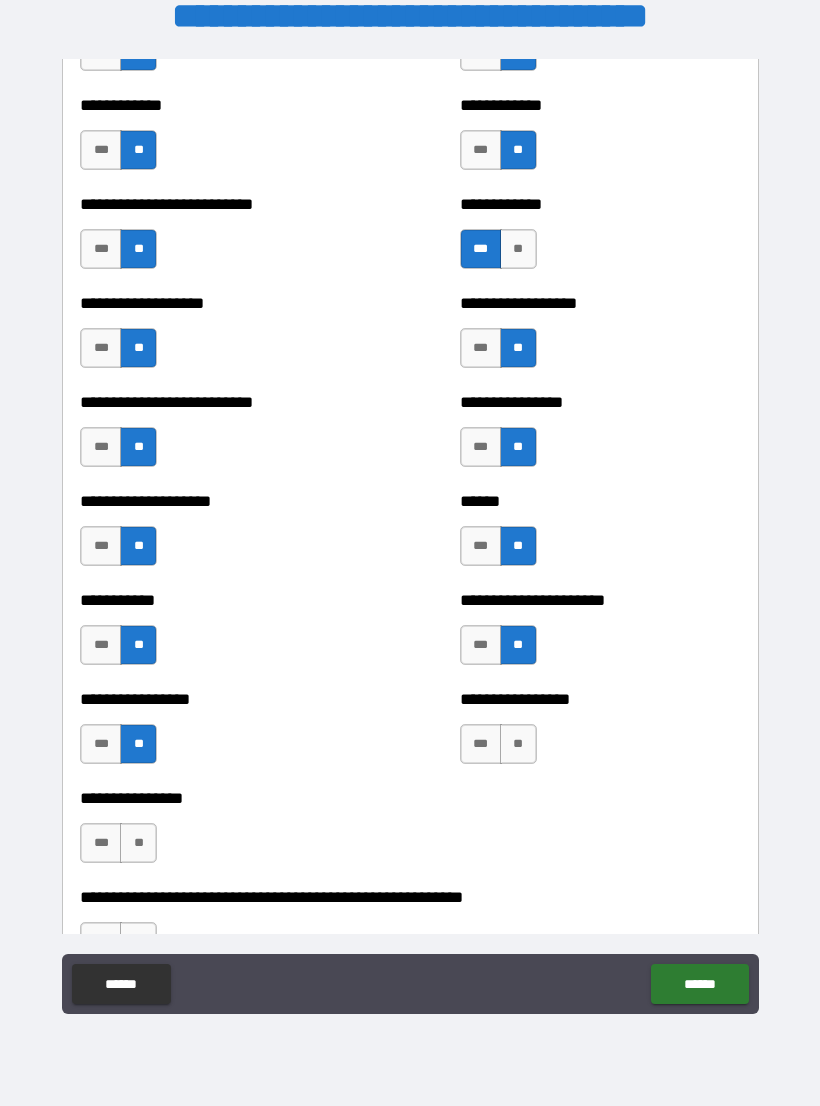click on "**" at bounding box center [518, 744] 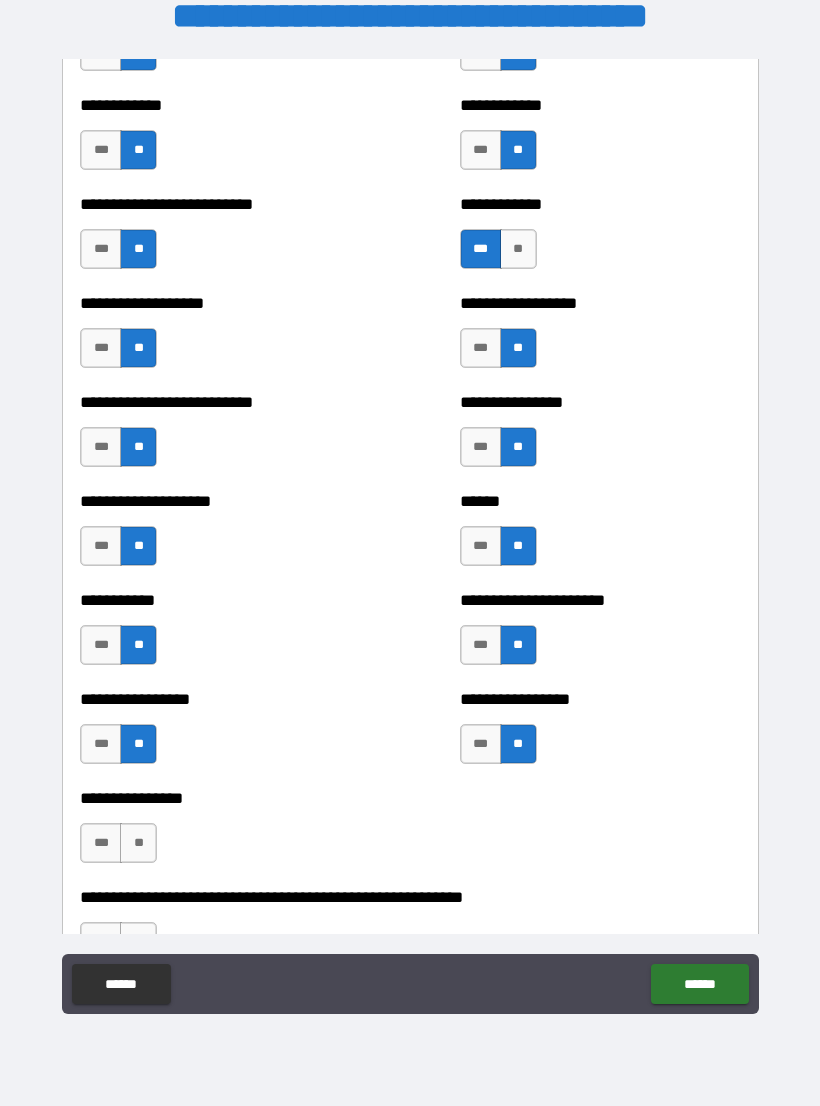click on "**" at bounding box center (138, 843) 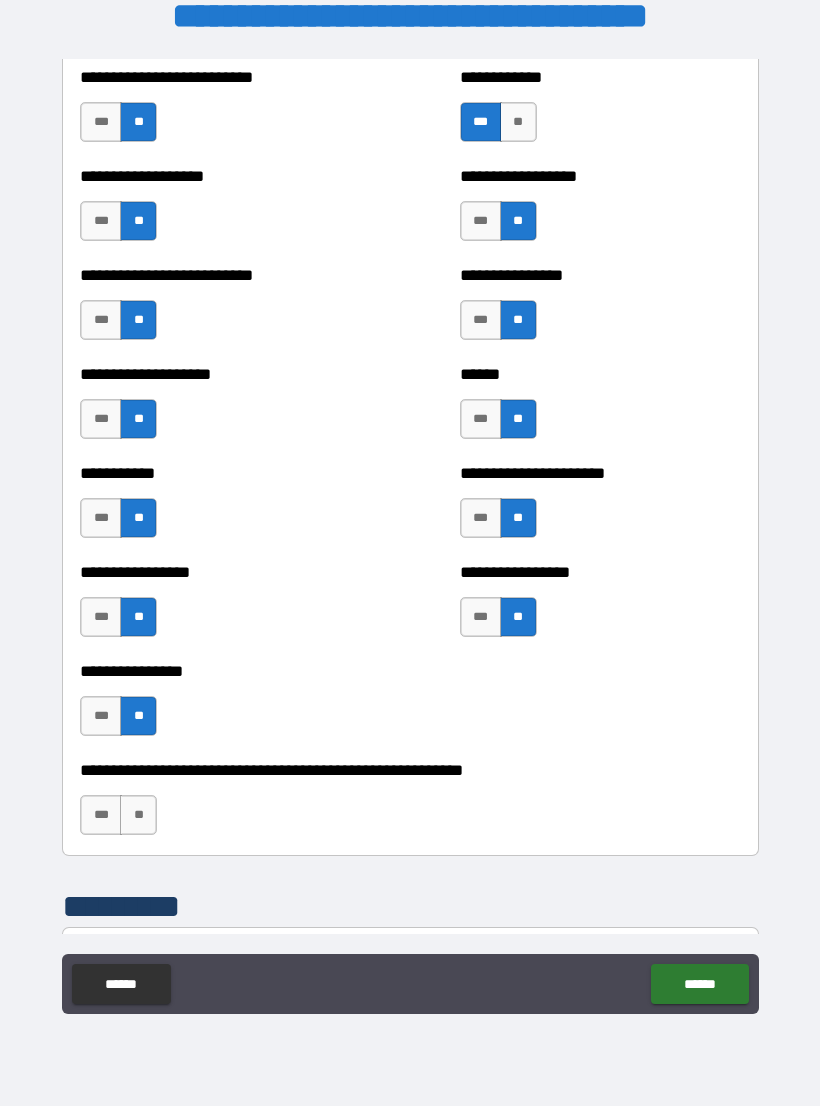 scroll, scrollTop: 5720, scrollLeft: 0, axis: vertical 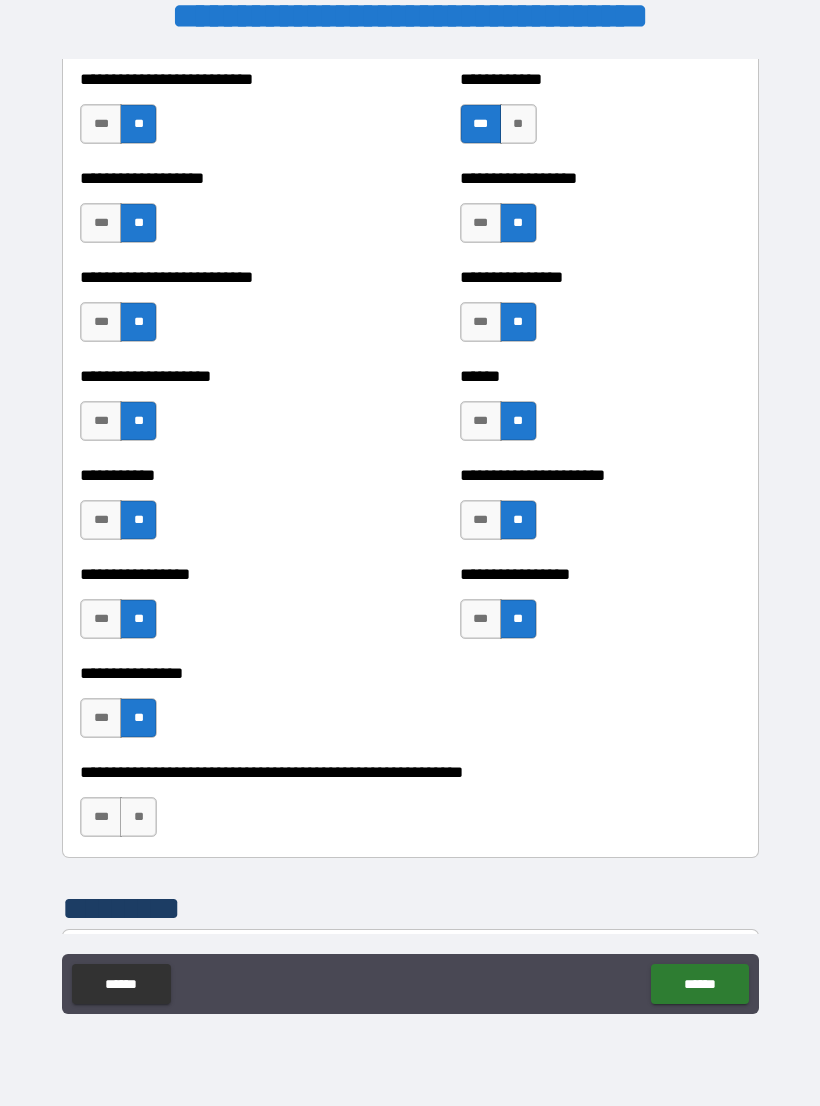 click on "**" at bounding box center [138, 817] 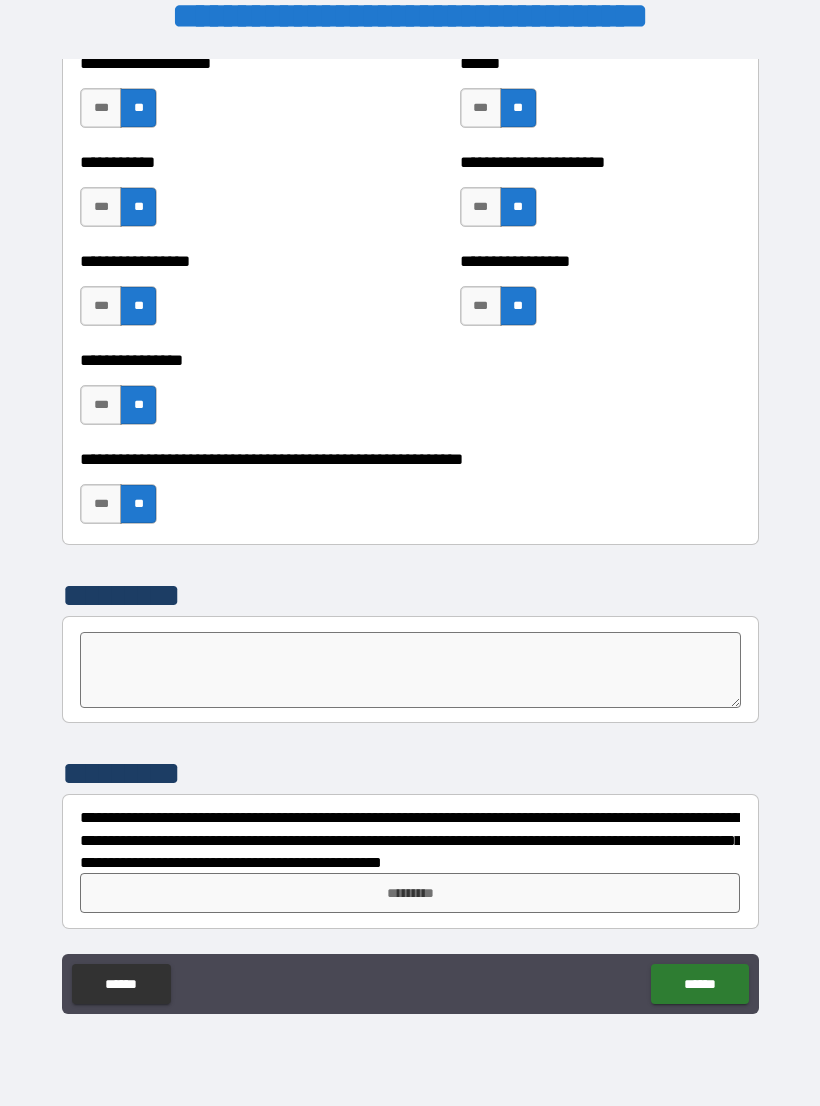 scroll, scrollTop: 6033, scrollLeft: 0, axis: vertical 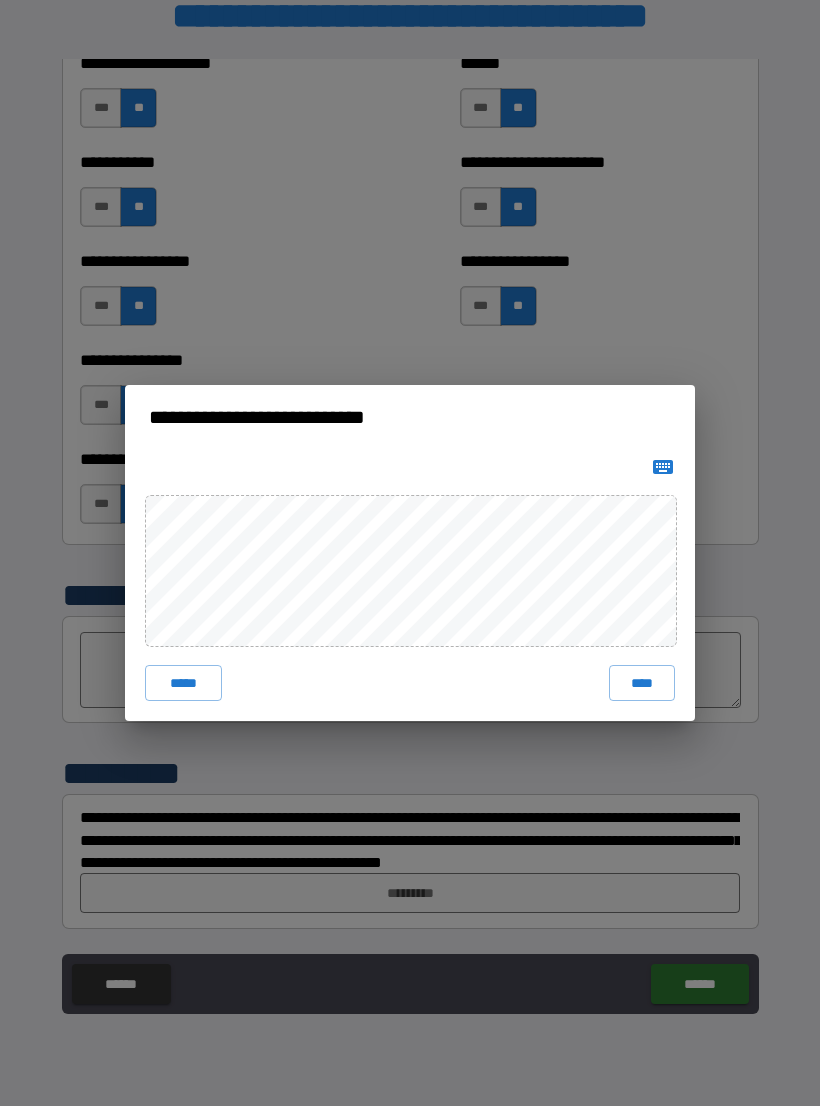 click on "*****" at bounding box center (183, 683) 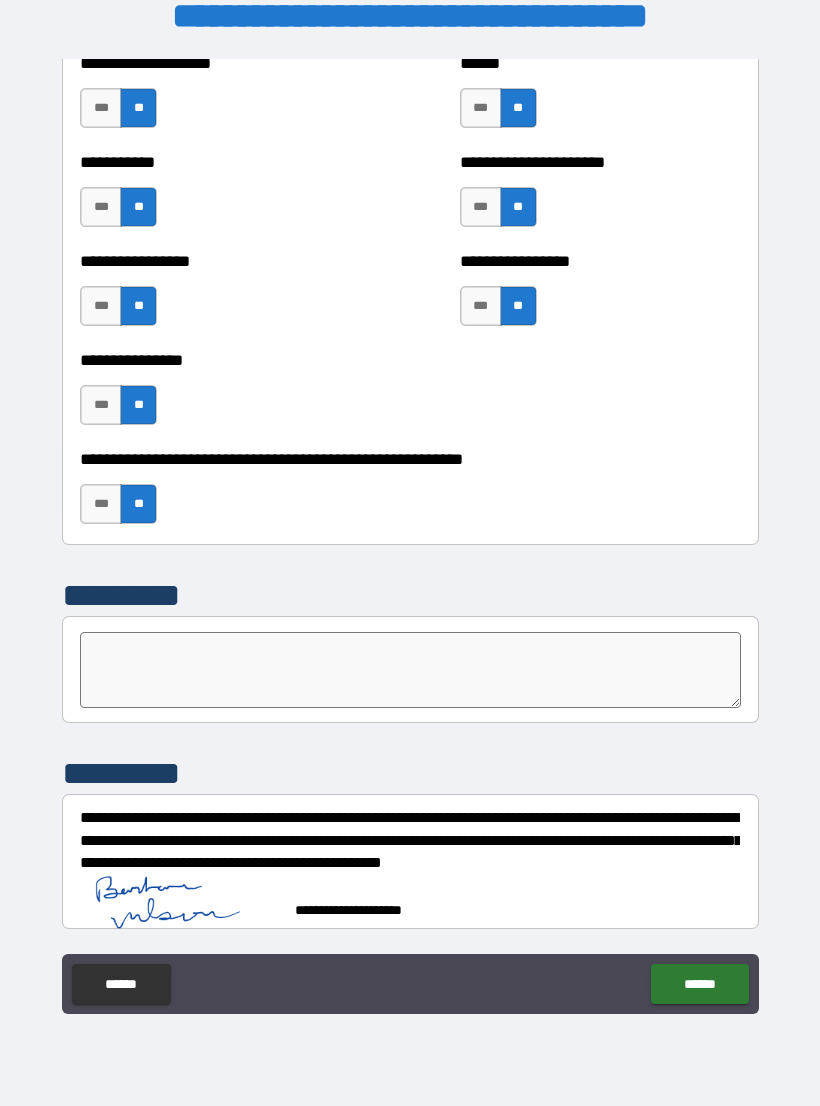 scroll, scrollTop: 6023, scrollLeft: 0, axis: vertical 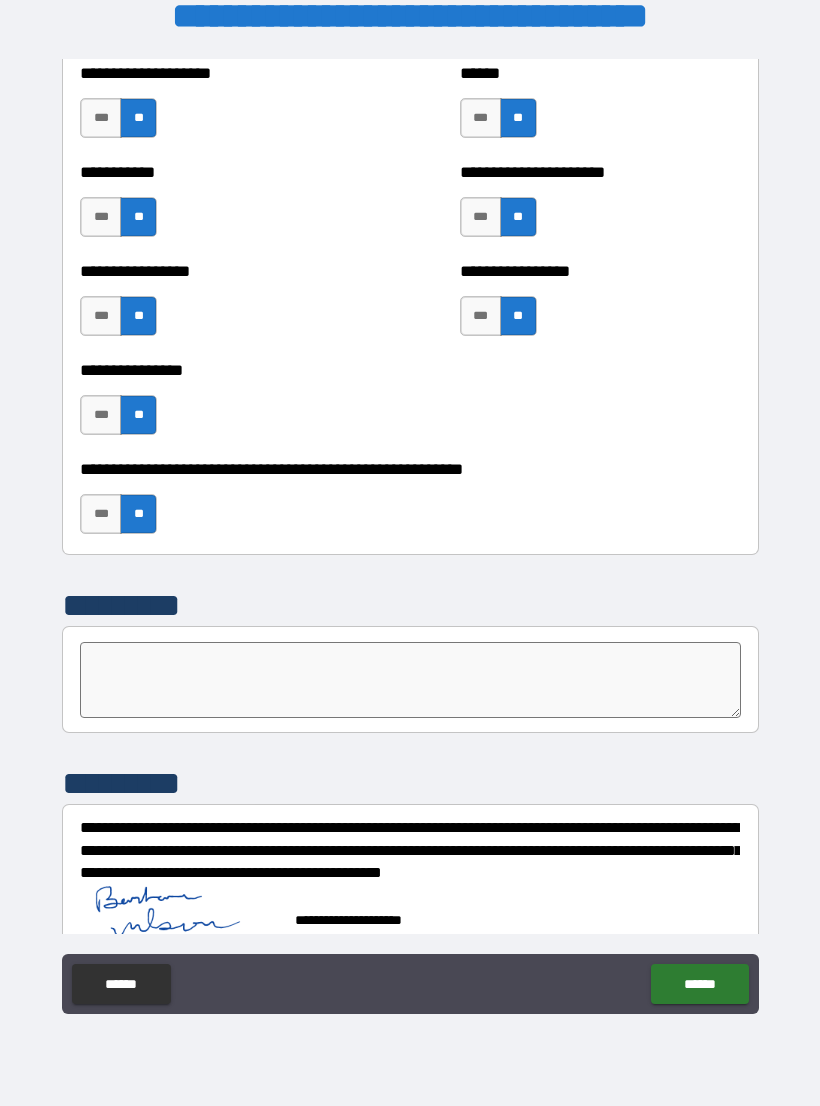 click on "******" at bounding box center (699, 984) 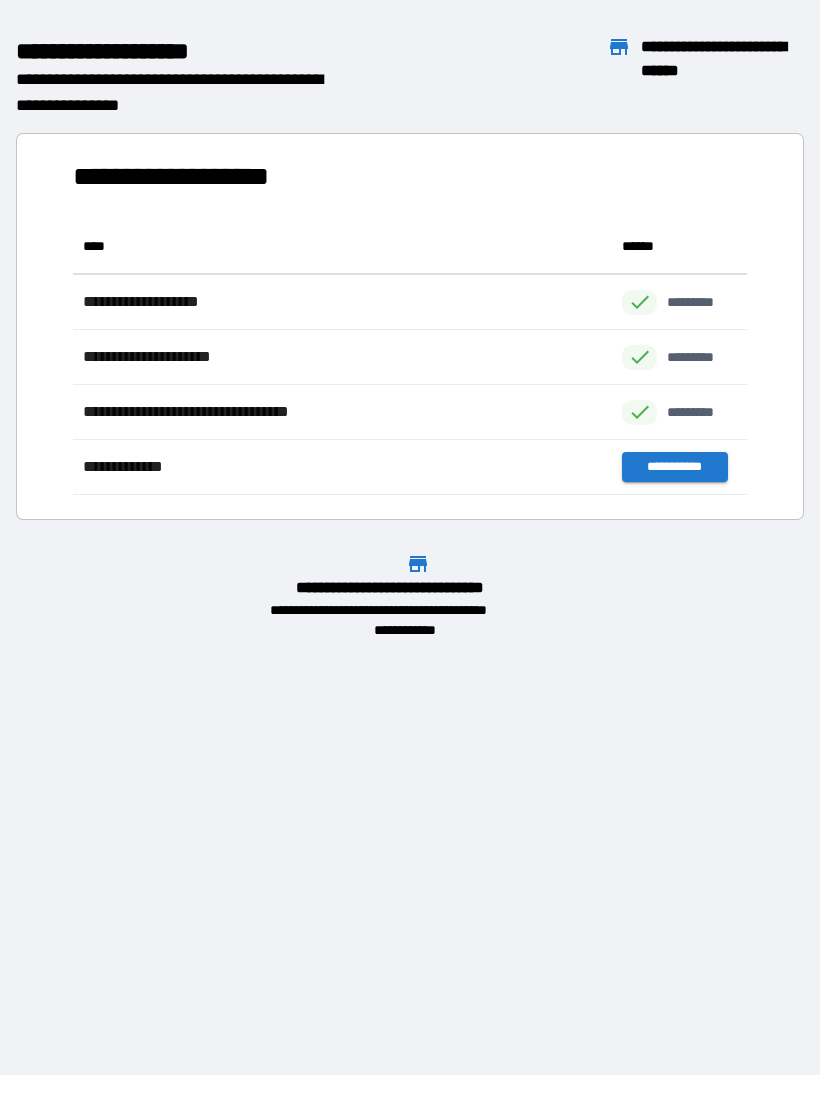 scroll, scrollTop: 1, scrollLeft: 1, axis: both 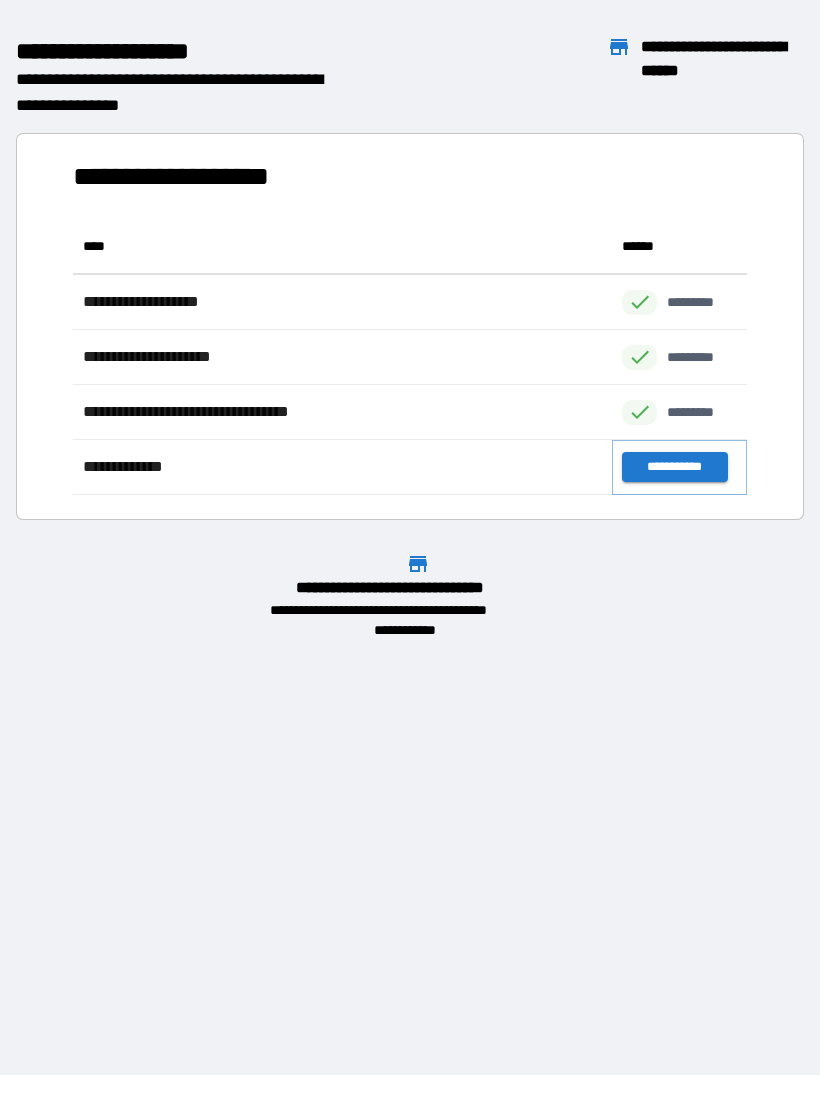 click on "**********" at bounding box center [674, 467] 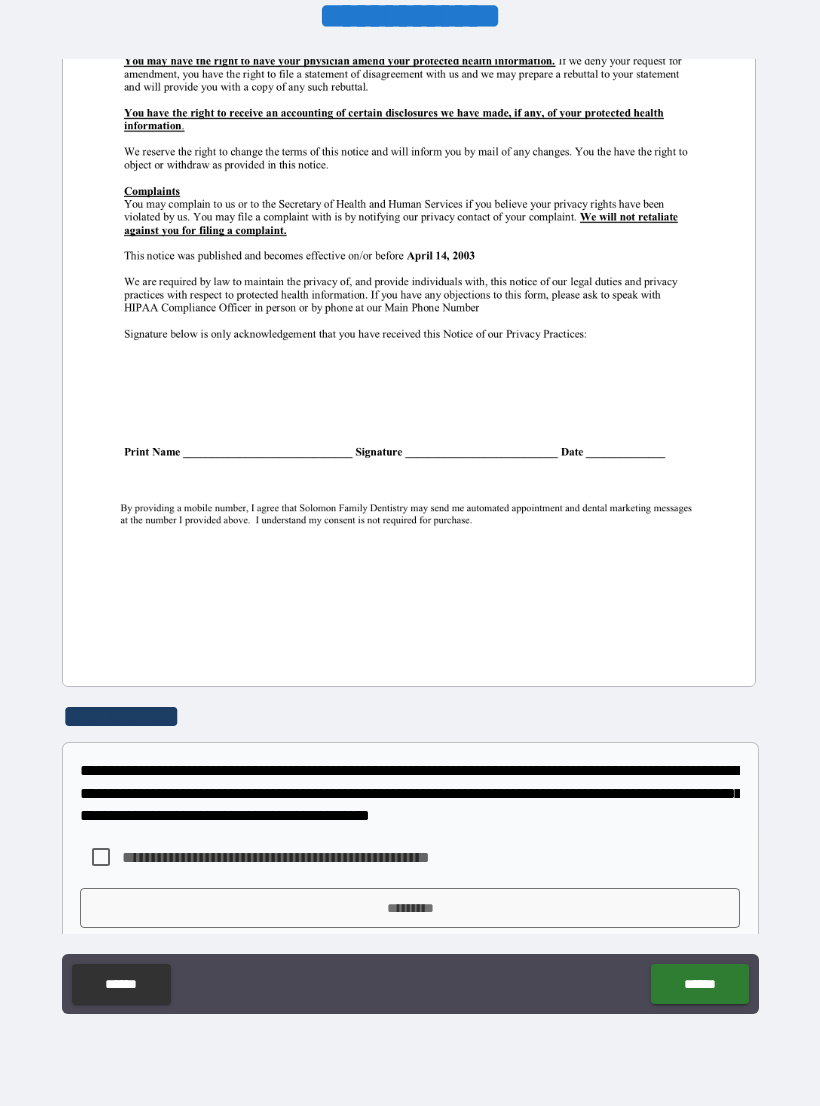 scroll, scrollTop: 1230, scrollLeft: 0, axis: vertical 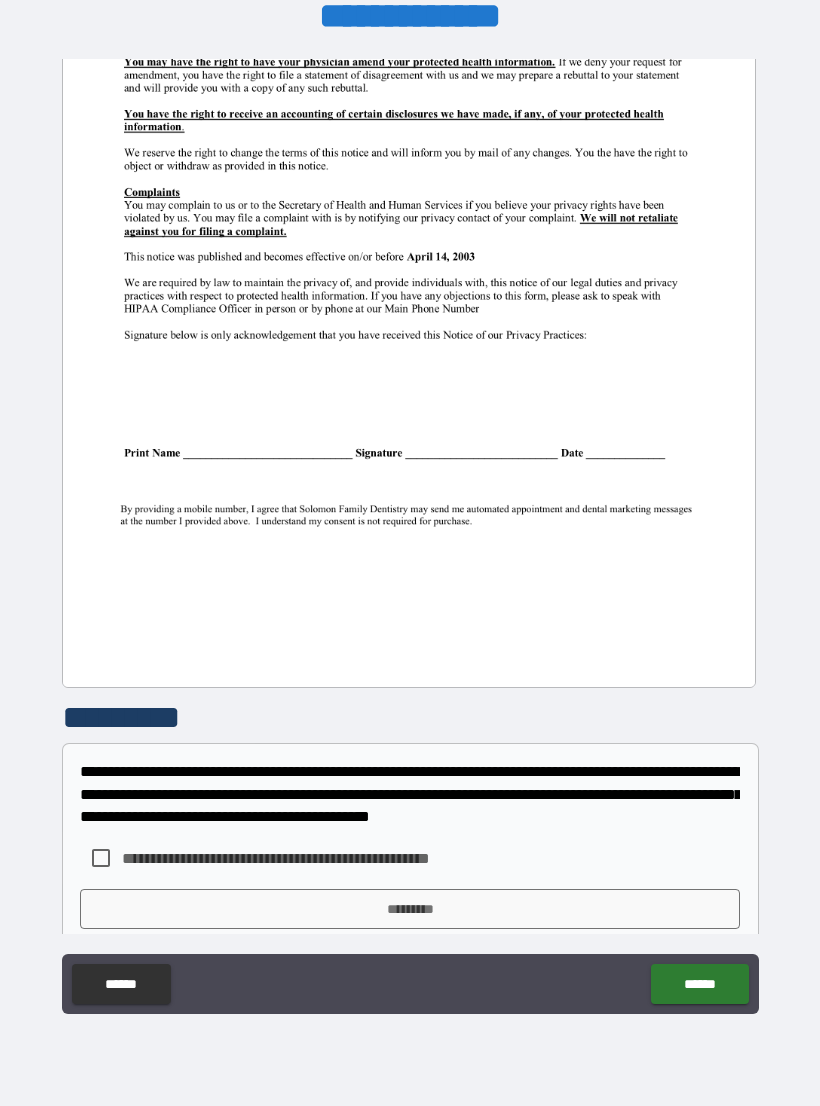 click at bounding box center [409, 240] 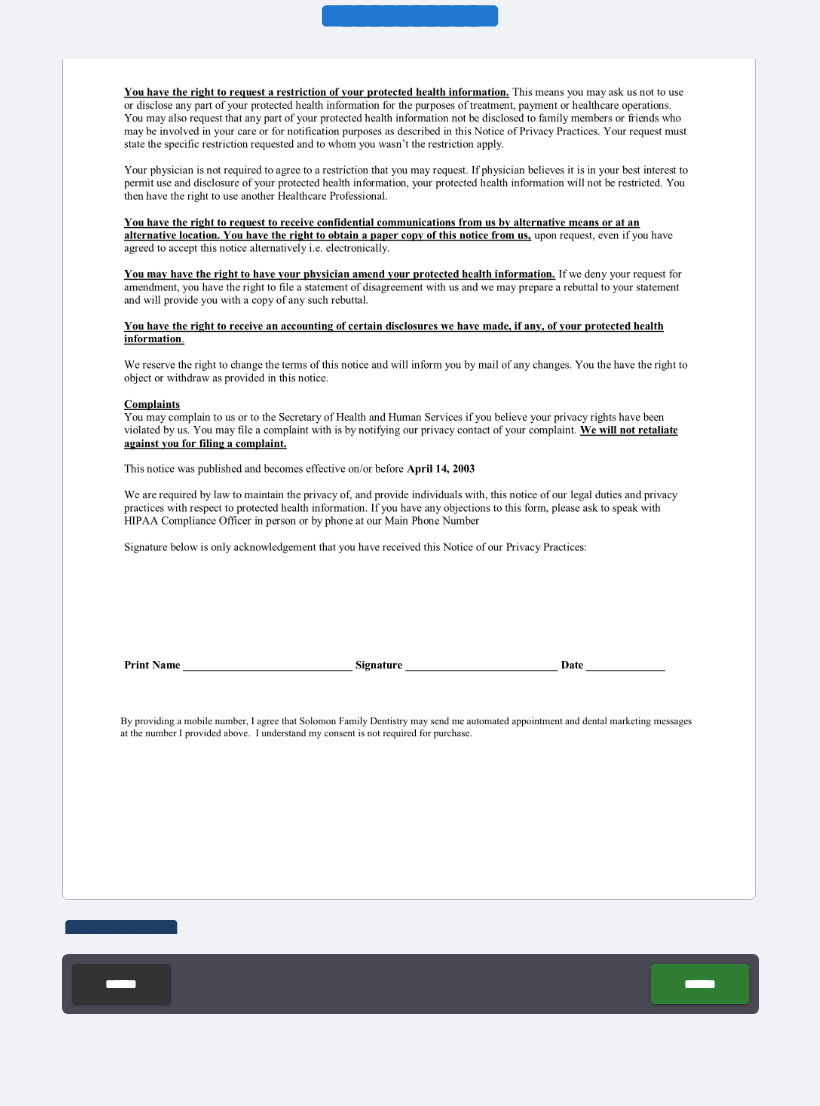 scroll, scrollTop: 1034, scrollLeft: 0, axis: vertical 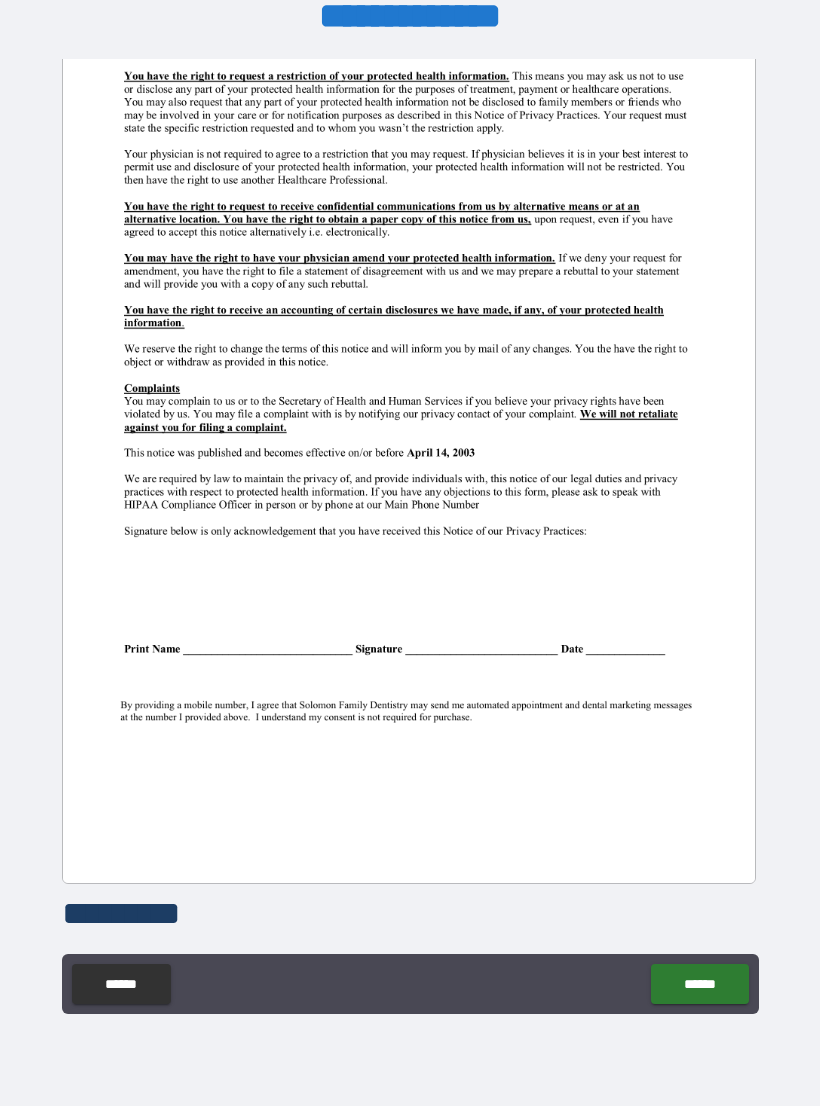 click at bounding box center [409, 436] 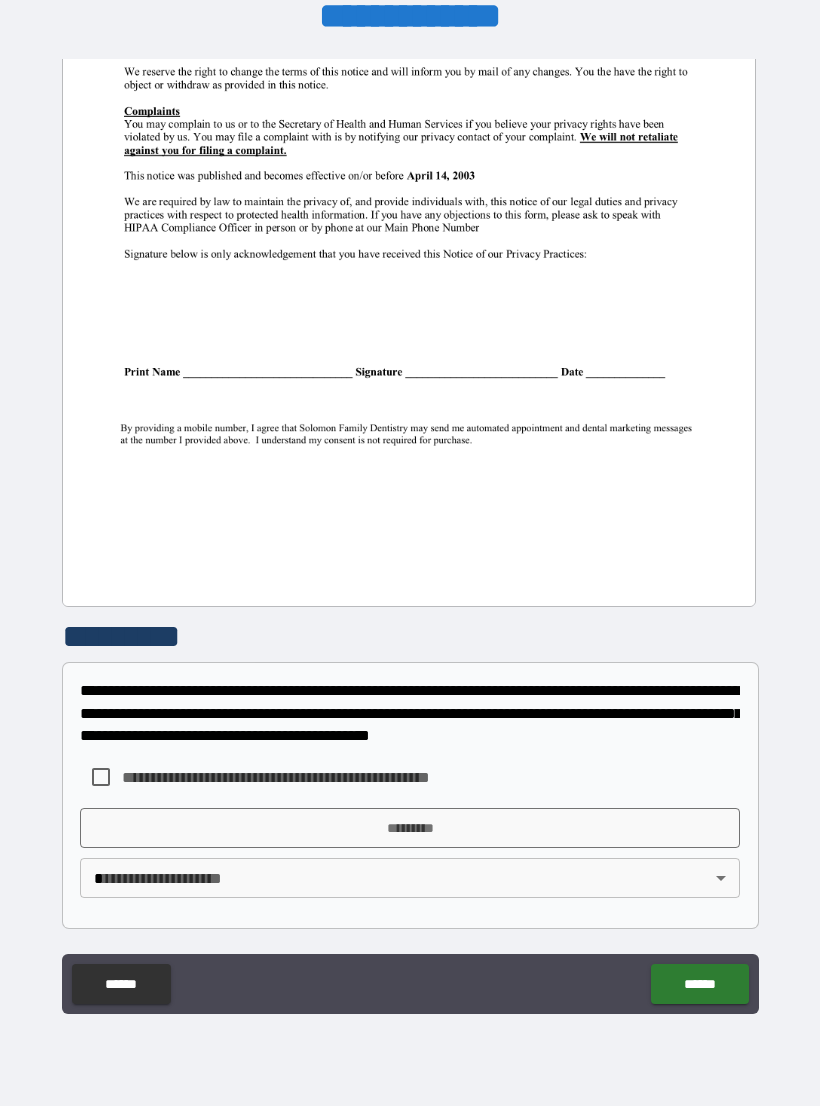 scroll, scrollTop: 1312, scrollLeft: 0, axis: vertical 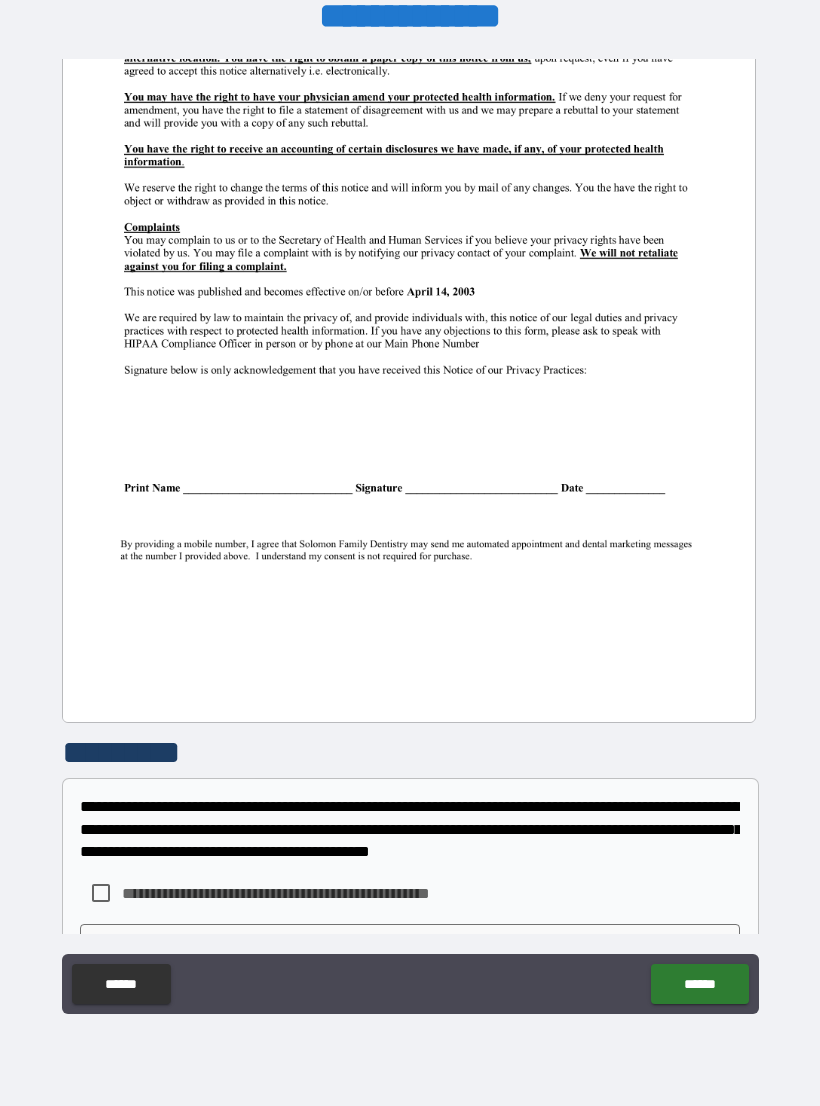 click at bounding box center [409, 275] 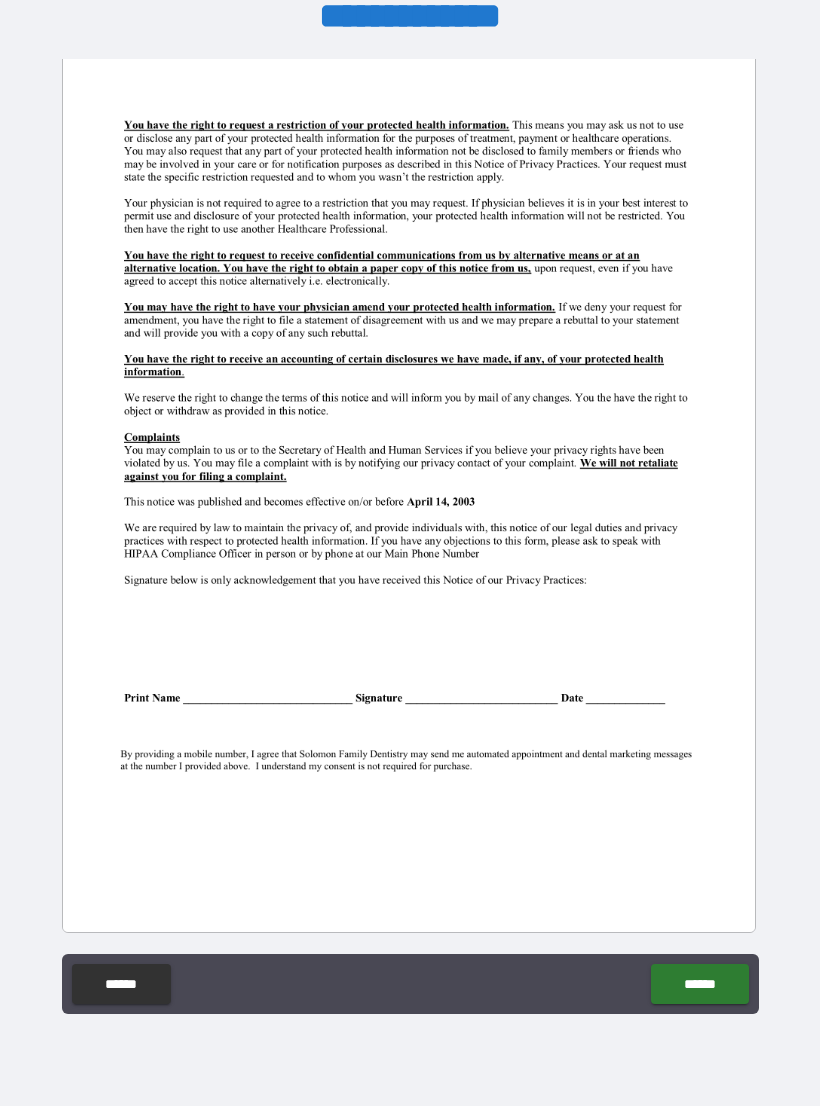 scroll, scrollTop: 1102, scrollLeft: 0, axis: vertical 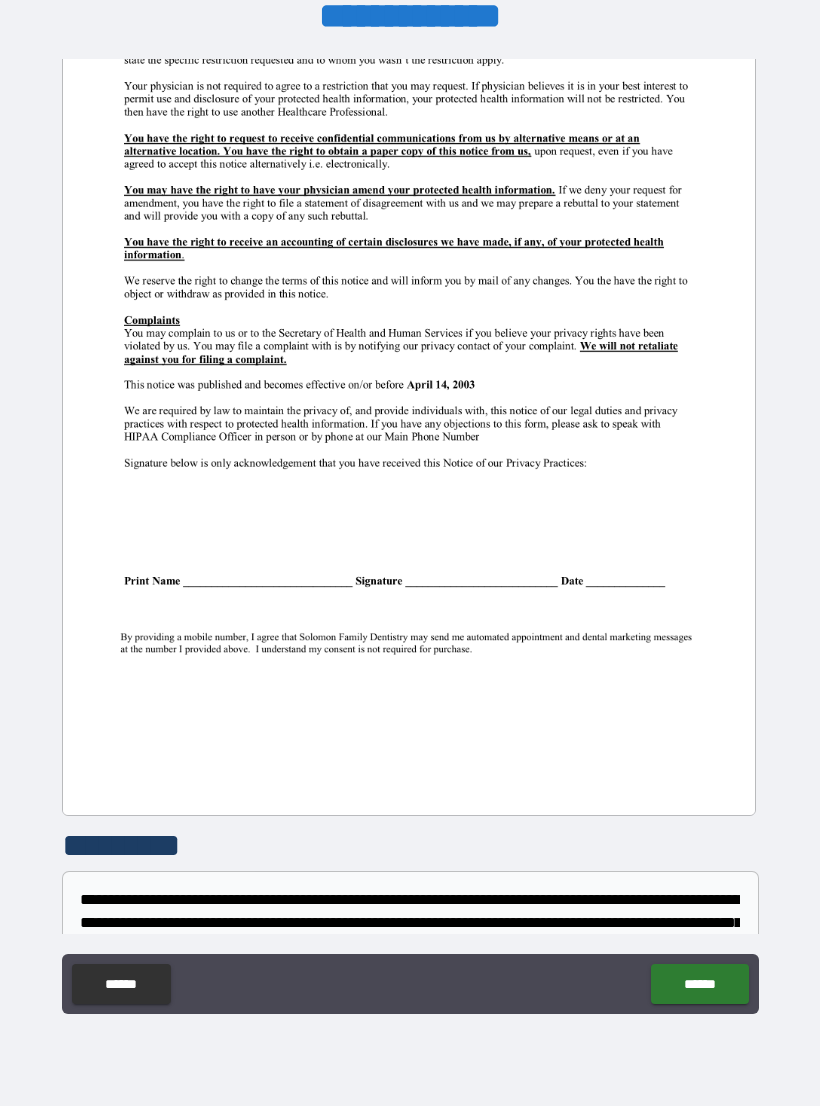 click at bounding box center (409, 368) 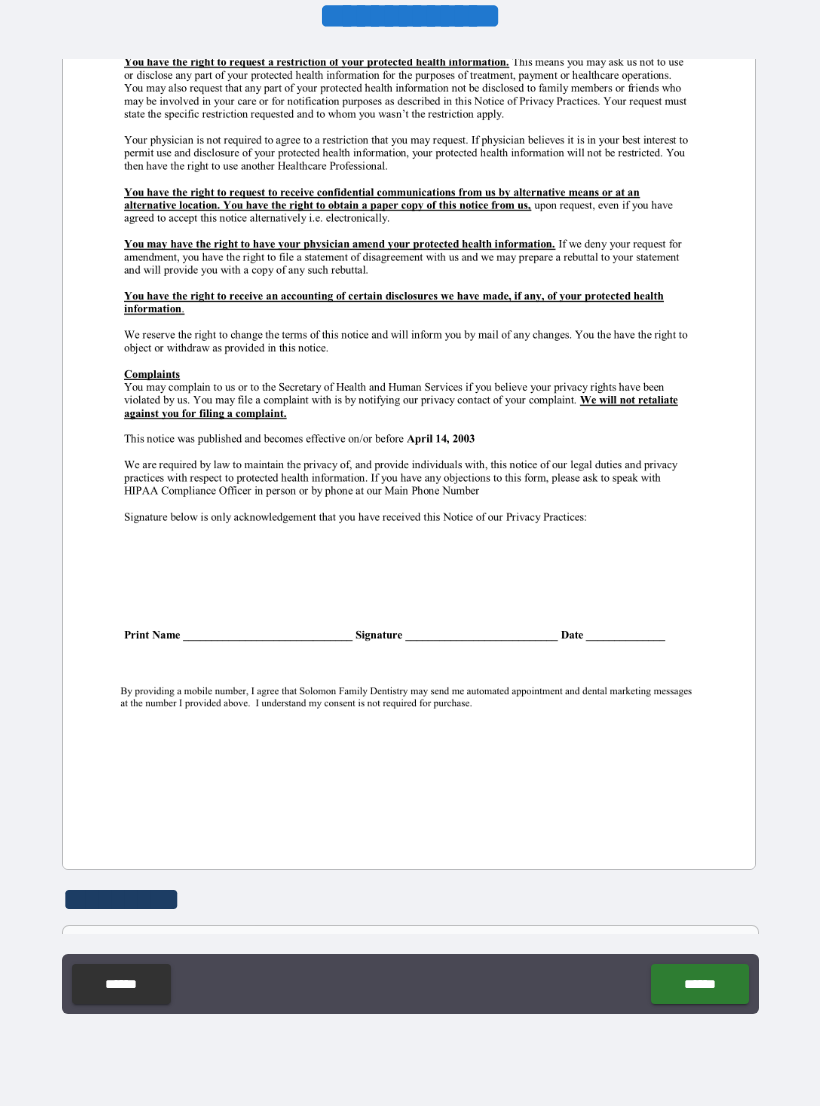 click at bounding box center (409, 422) 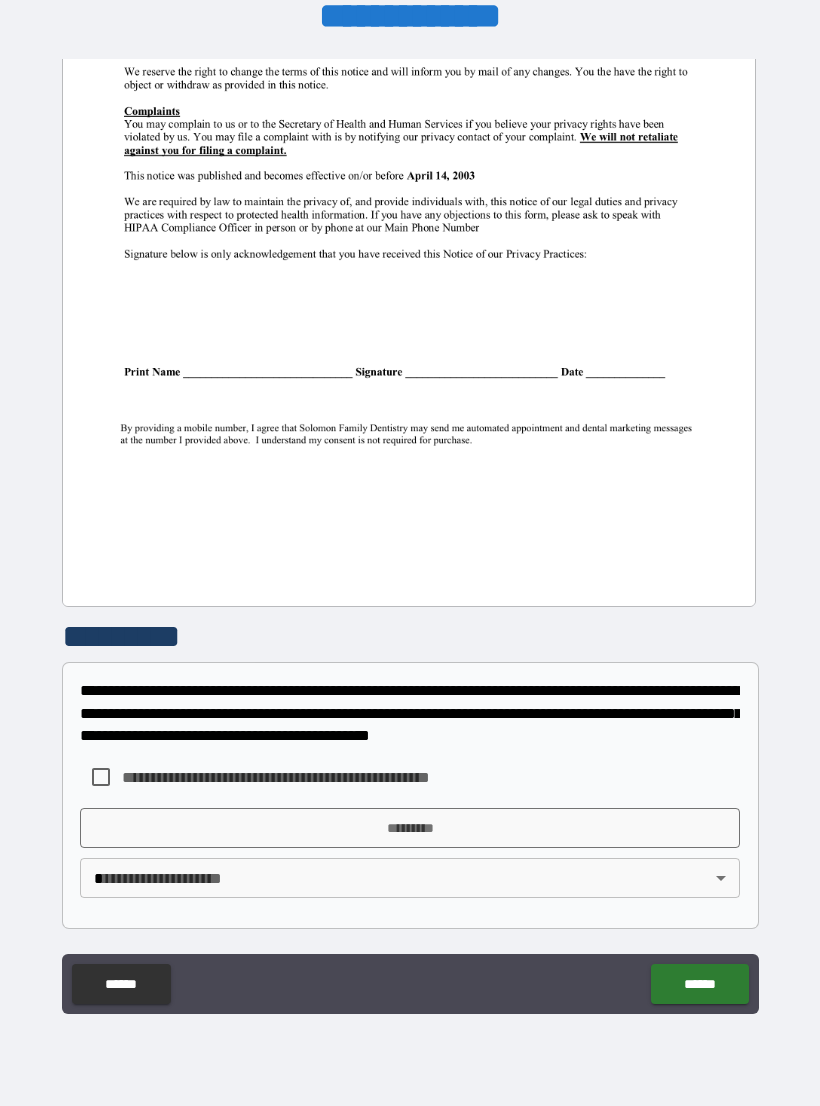 scroll, scrollTop: 1312, scrollLeft: 0, axis: vertical 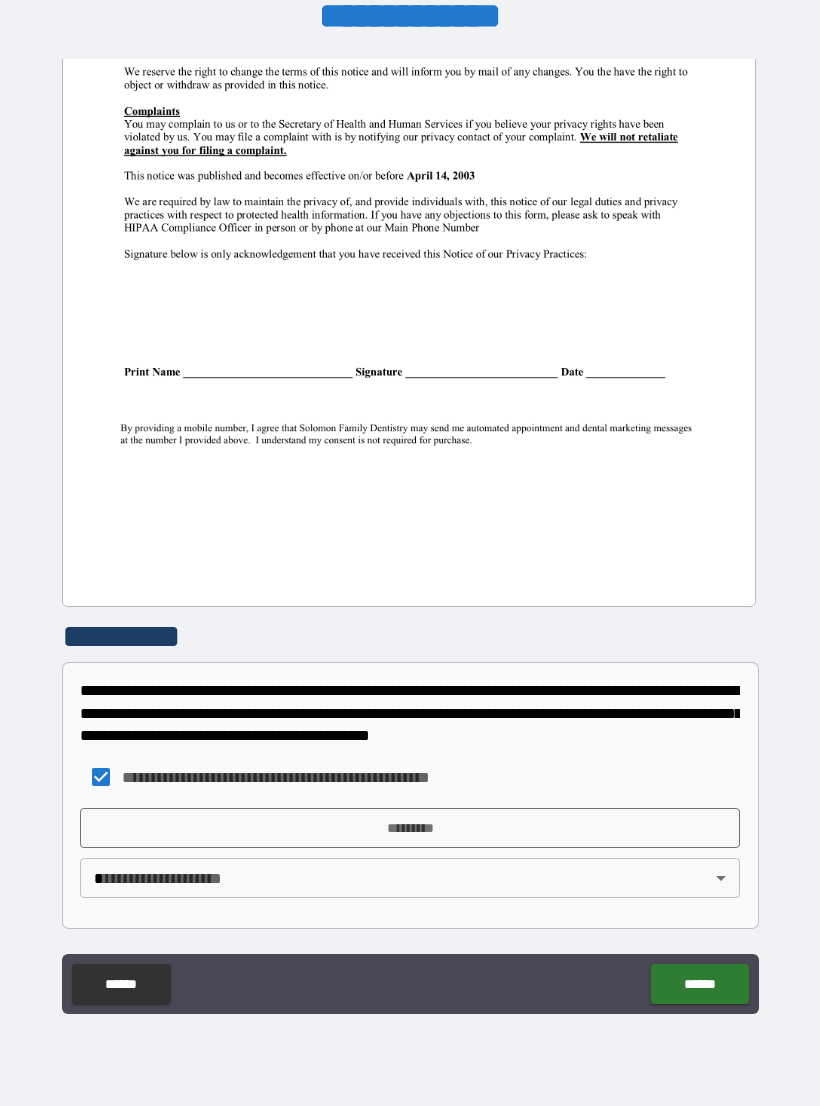 click on "*********" at bounding box center [410, 828] 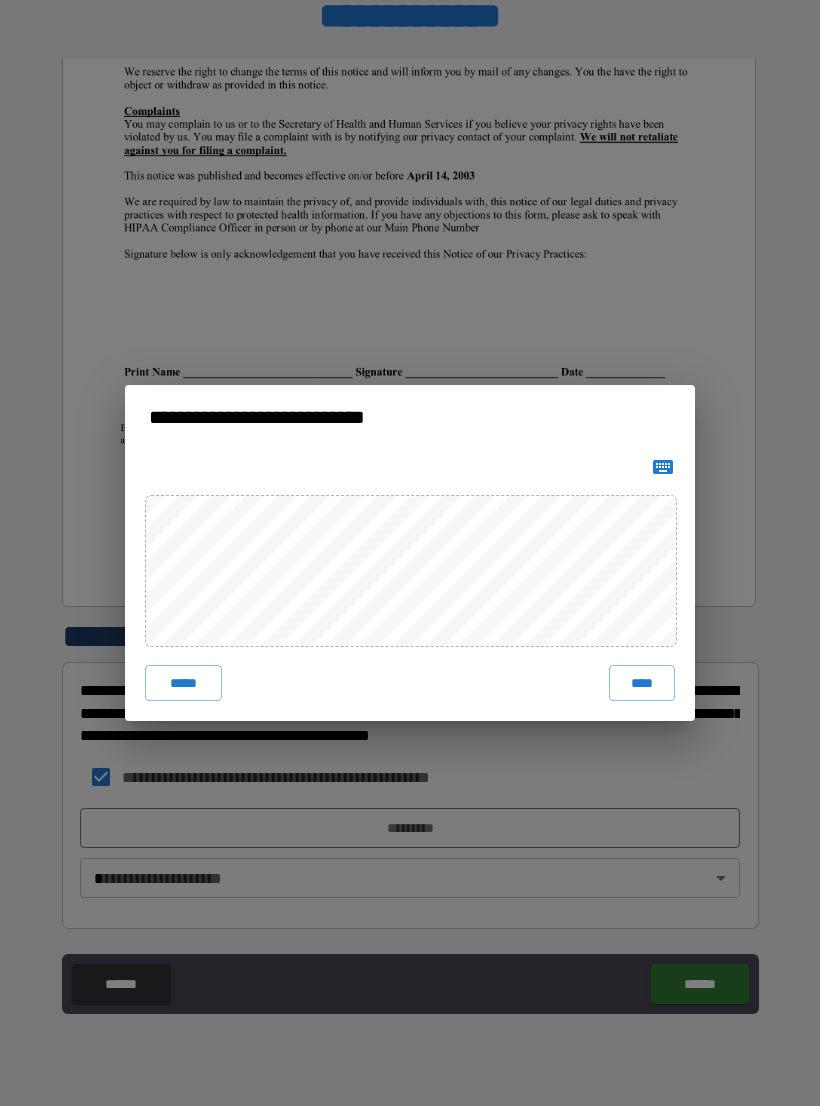 click on "****" at bounding box center [642, 683] 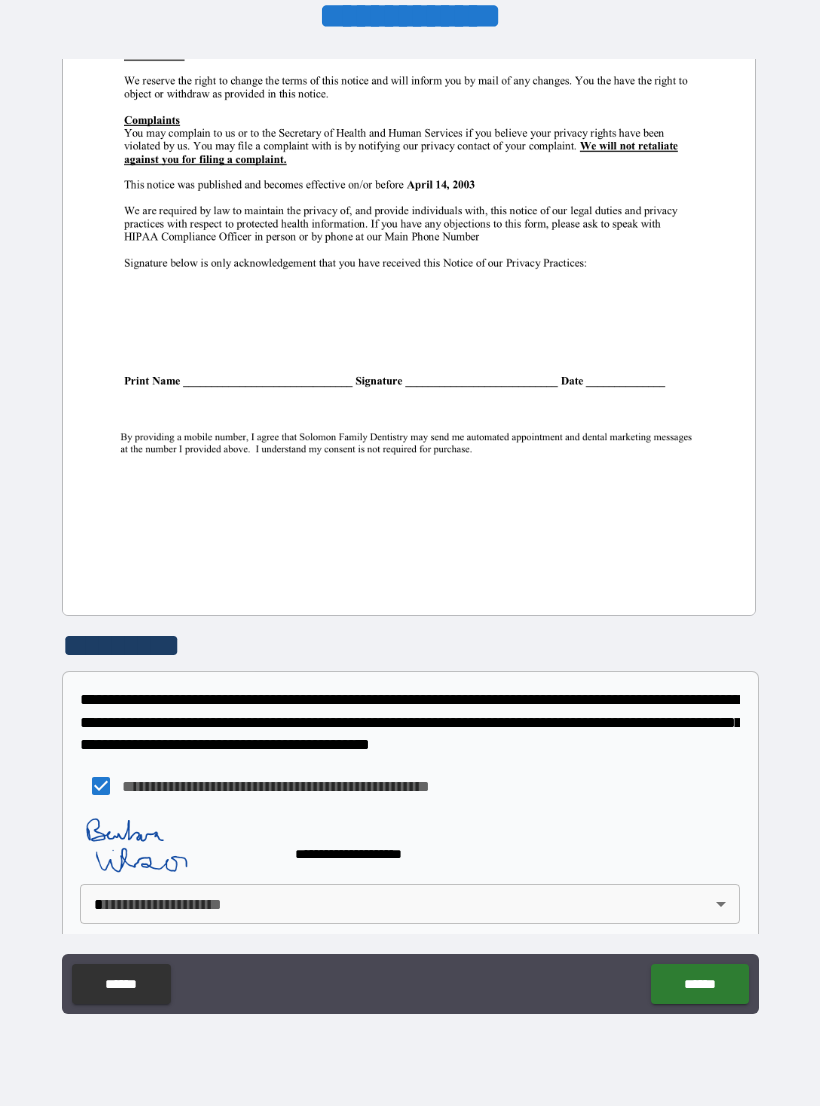 click on "**********" at bounding box center (410, 537) 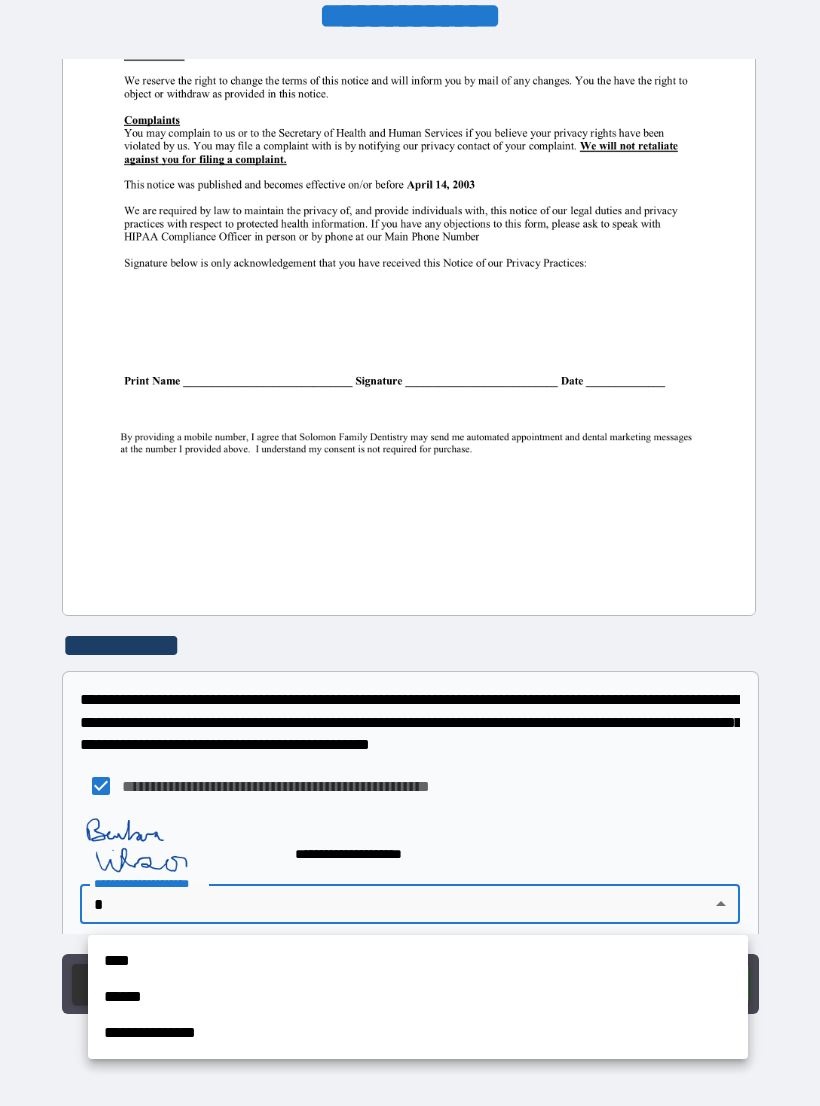 click on "****" at bounding box center (418, 961) 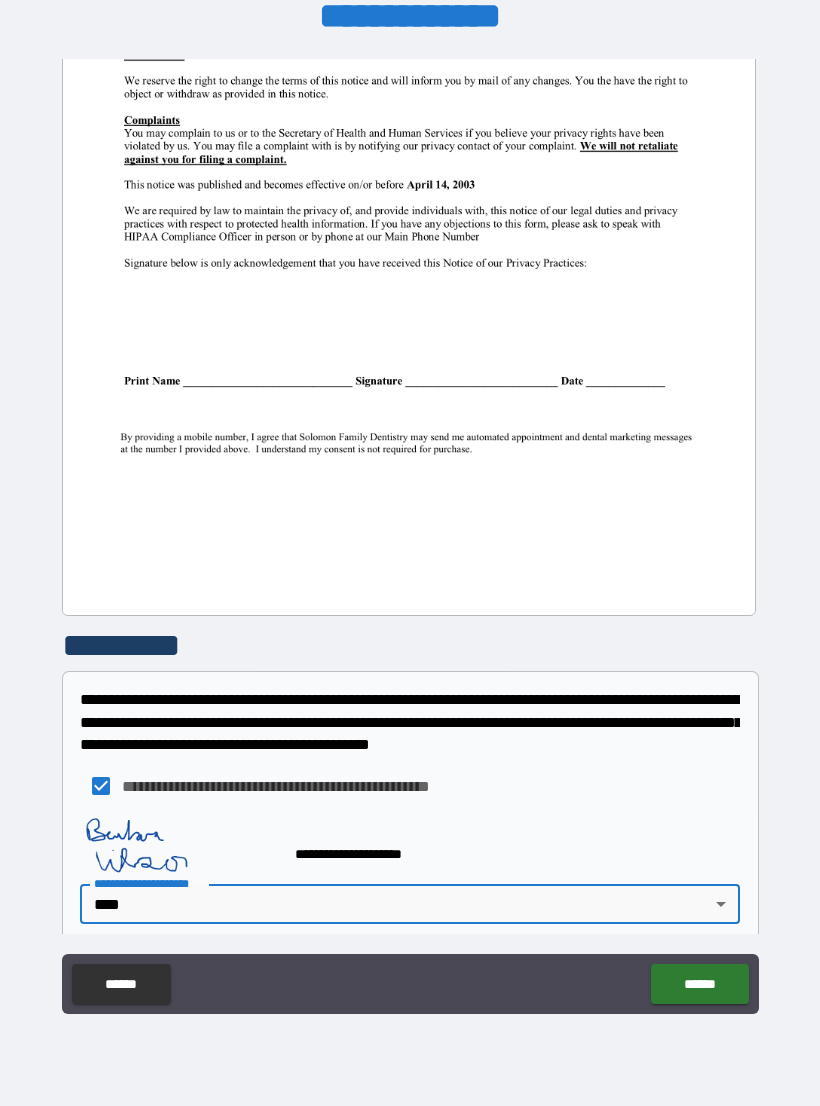 click on "******" at bounding box center [699, 984] 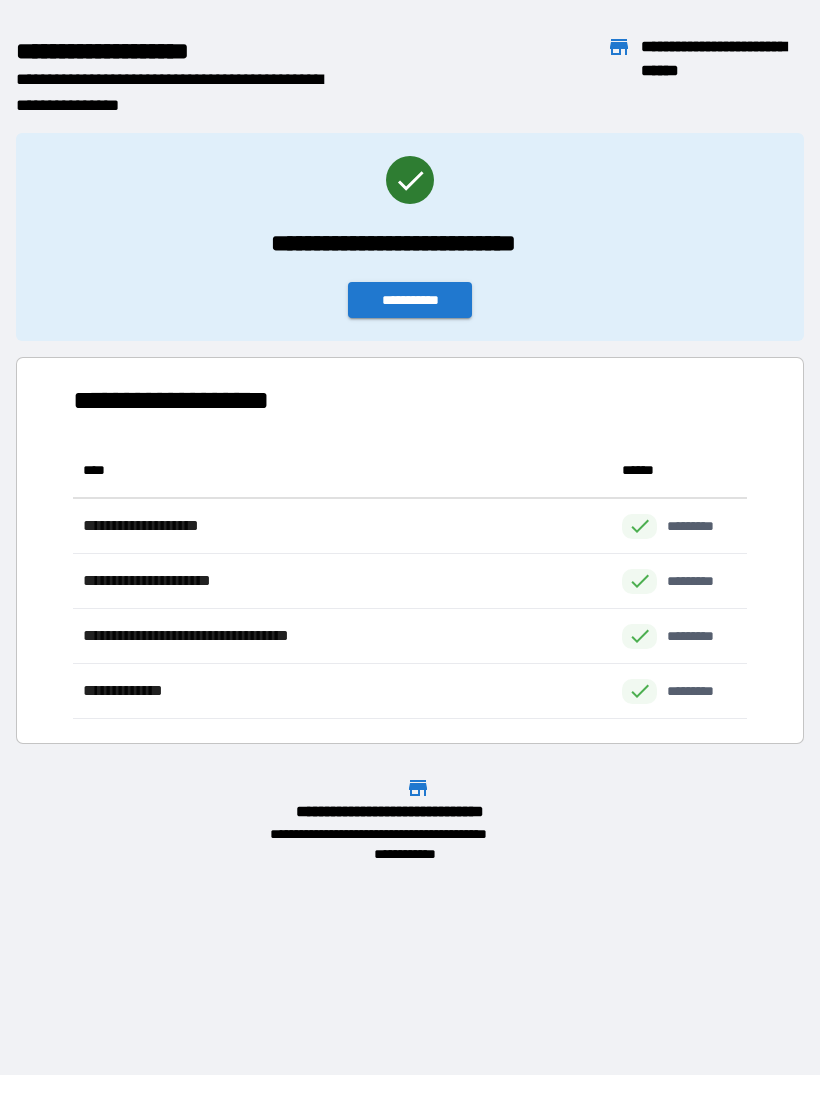 scroll, scrollTop: 276, scrollLeft: 674, axis: both 